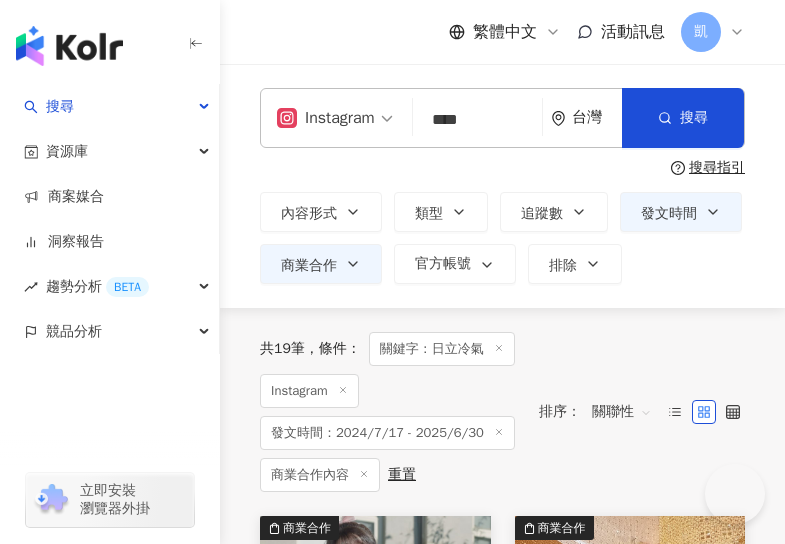 scroll, scrollTop: 0, scrollLeft: 0, axis: both 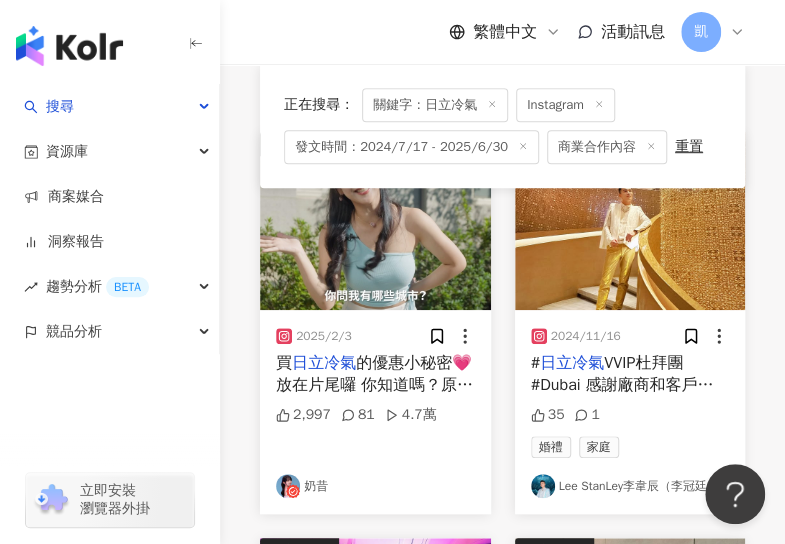 click at bounding box center [375, 221] 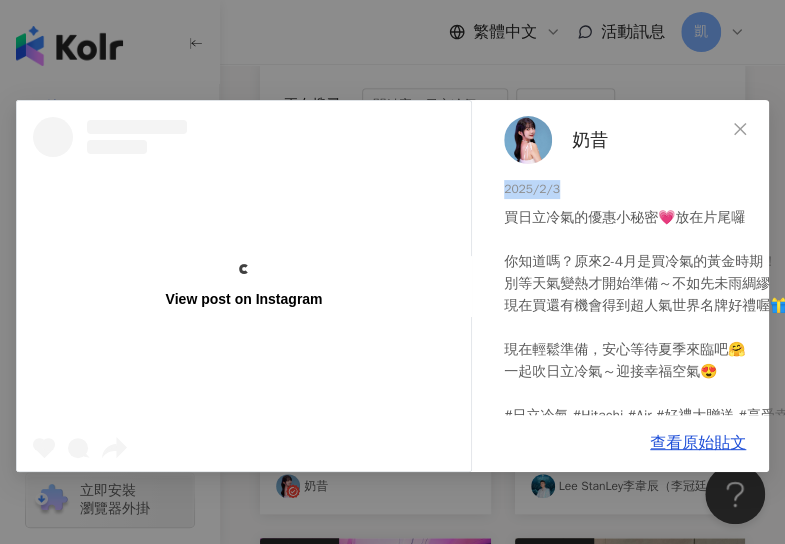 drag, startPoint x: 568, startPoint y: 187, endPoint x: 498, endPoint y: 195, distance: 70.45566 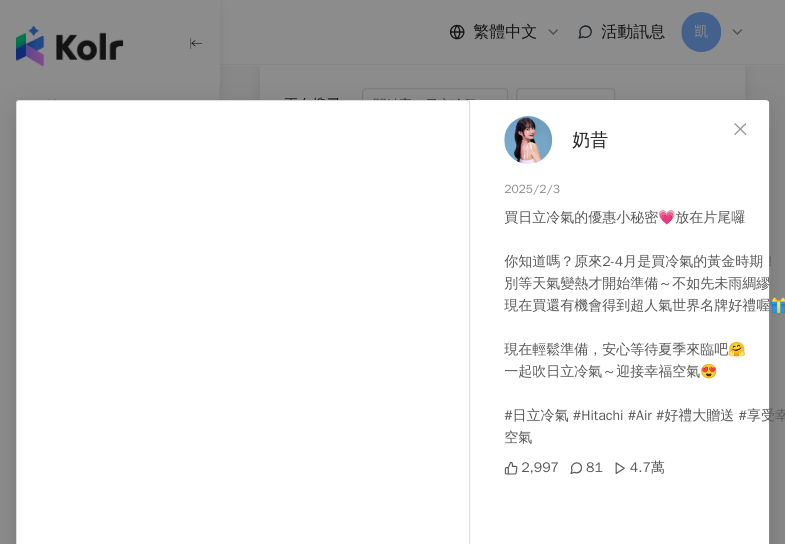 click on "奶昔 2025/2/3 買日立冷氣的優惠小秘密💗放在片尾囉
你知道嗎？原來2-4月是買冷氣的黃金時期！
別等天氣變熱才開始準備～不如先未雨綢繆
現在買還有機會得到超人氣世界名牌好禮喔🎁
現在輕鬆準備，安心等待夏季來臨吧🤗
一起吹日立冷氣～迎接幸福空氣😍
#日立冷氣 #Hitachi #Air #好禮大贈送 #享受幸福溫度_呼吸最好空氣 2,997 81 4.7萬" at bounding box center [698, 458] 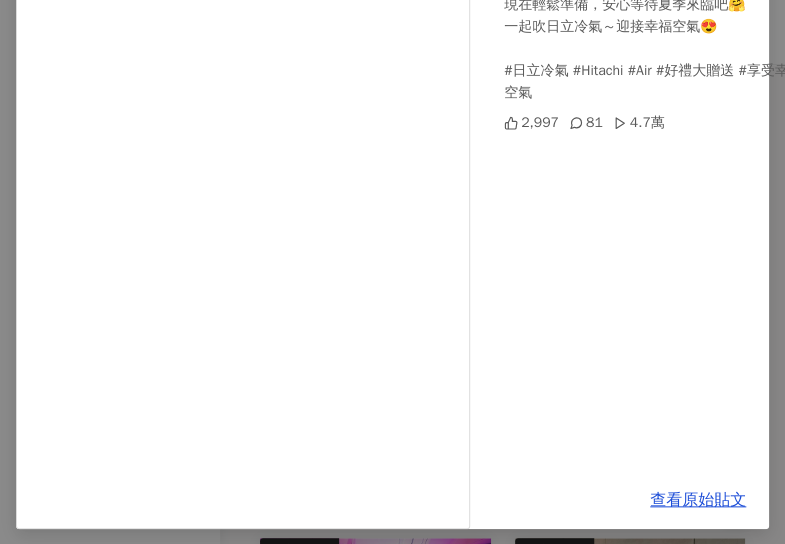 scroll, scrollTop: 369, scrollLeft: 0, axis: vertical 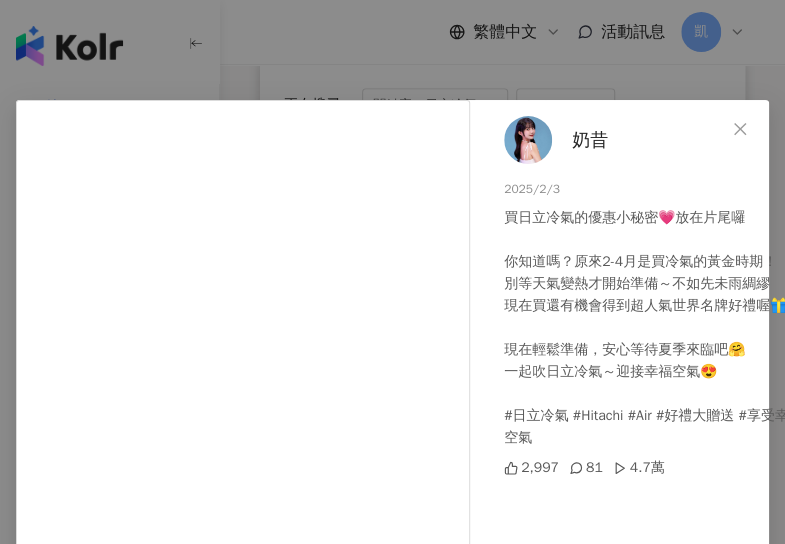 click on "奶昔 2025/2/3 買日立冷氣的優惠小秘密💗放在片尾囉
你知道嗎？原來2-4月是買冷氣的黃金時期！
別等天氣變熱才開始準備～不如先未雨綢繆
現在買還有機會得到超人氣世界名牌好禮喔🎁
現在輕鬆準備，安心等待夏季來臨吧🤗
一起吹日立冷氣～迎接幸福空氣😍
#日立冷氣 #Hitachi #Air #好禮大贈送 #享受幸福溫度_呼吸最好空氣 2,997 81 4.7萬 查看原始貼文" at bounding box center (392, 272) 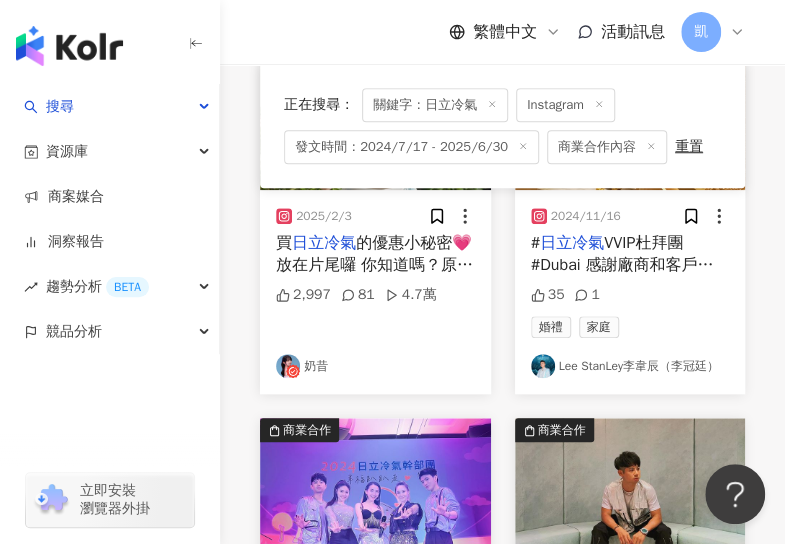 scroll, scrollTop: 500, scrollLeft: 0, axis: vertical 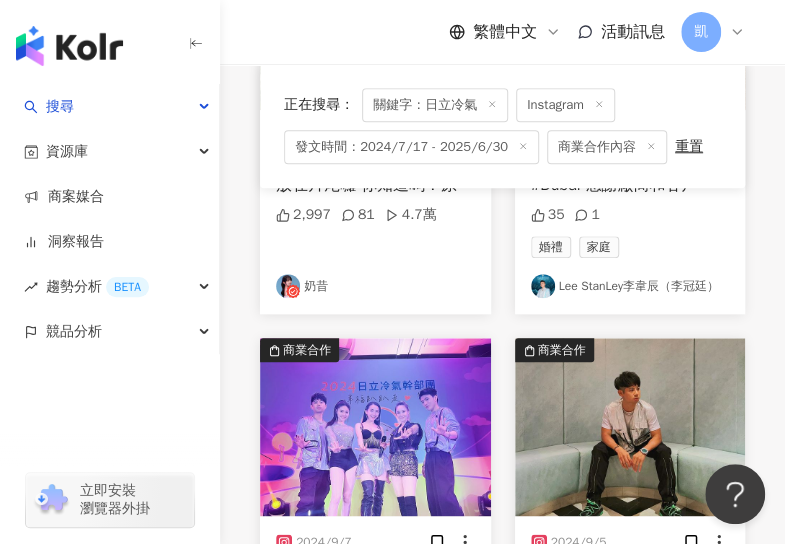 click on "奶昔" at bounding box center (375, 286) 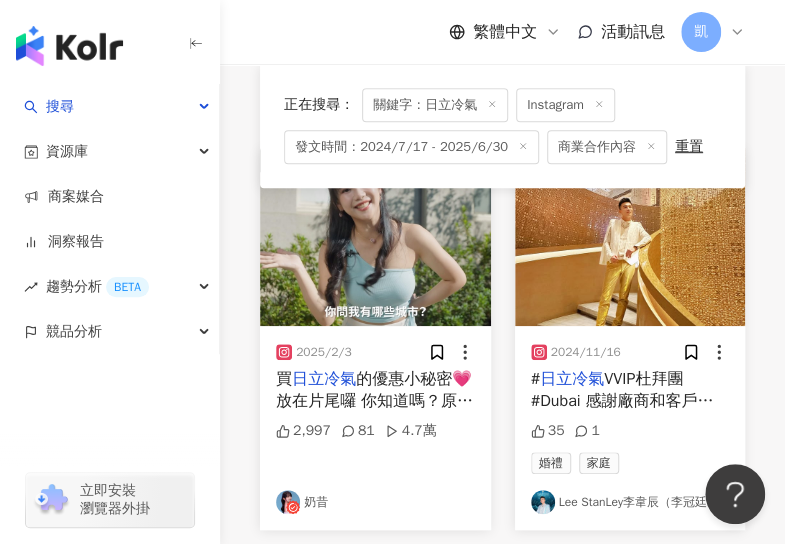 scroll, scrollTop: 400, scrollLeft: 0, axis: vertical 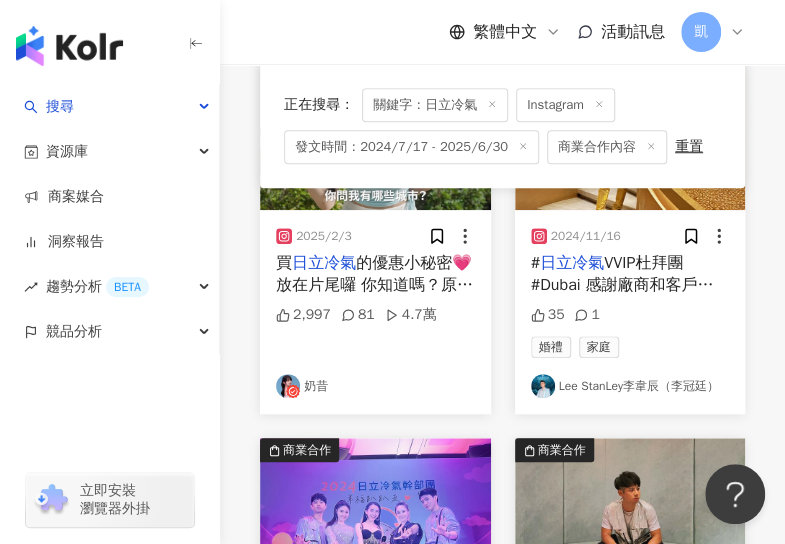 click on "35 1" at bounding box center (630, 315) 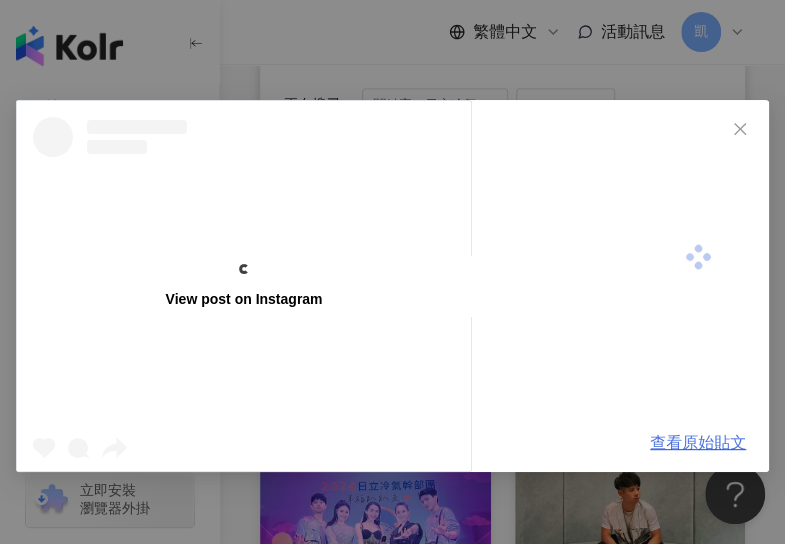 click on "查看原始貼文" at bounding box center (698, 443) 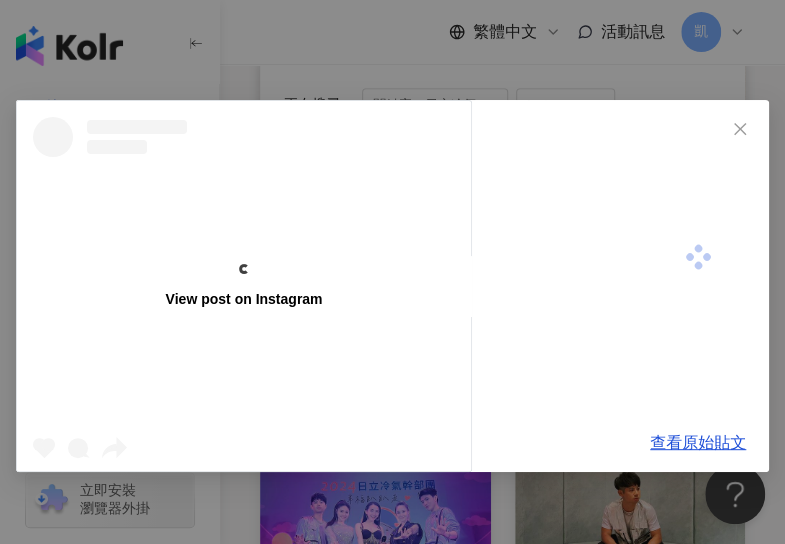 click on "View post on Instagram   查看原始貼文" at bounding box center [392, 272] 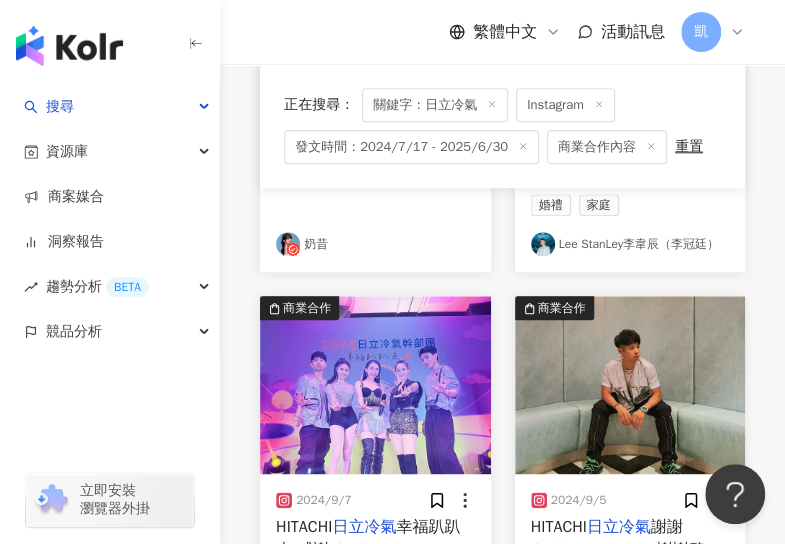 scroll, scrollTop: 500, scrollLeft: 0, axis: vertical 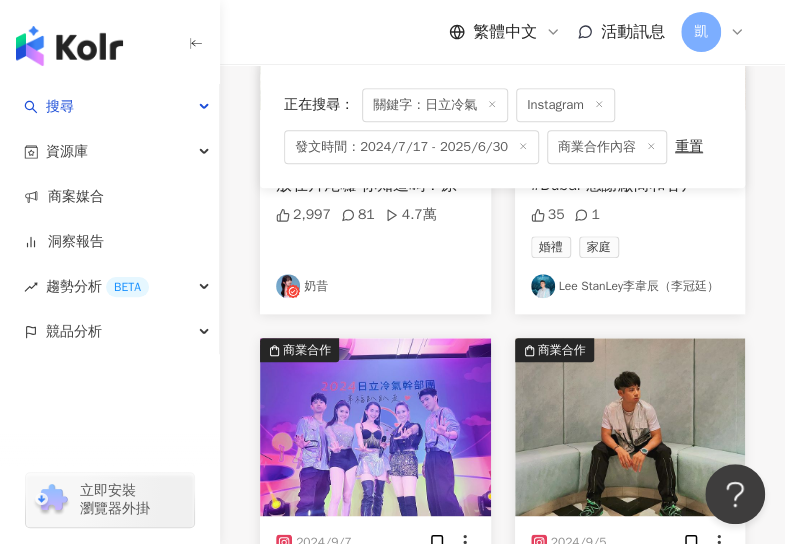 click on "Lee StanLey李韋辰（李冠廷）" at bounding box center [630, 286] 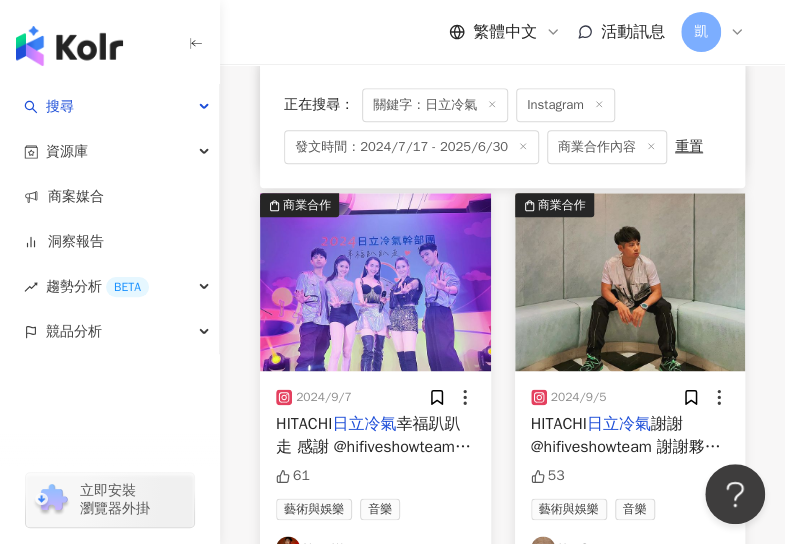 scroll, scrollTop: 600, scrollLeft: 0, axis: vertical 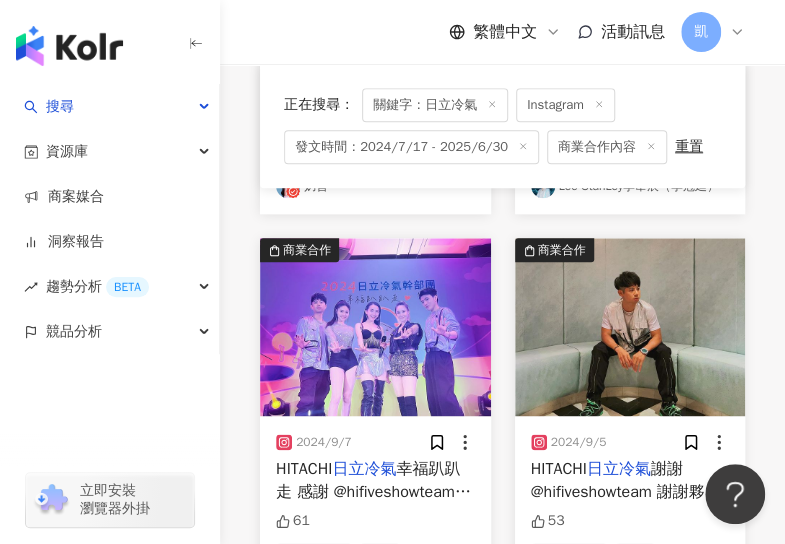 click at bounding box center [375, 327] 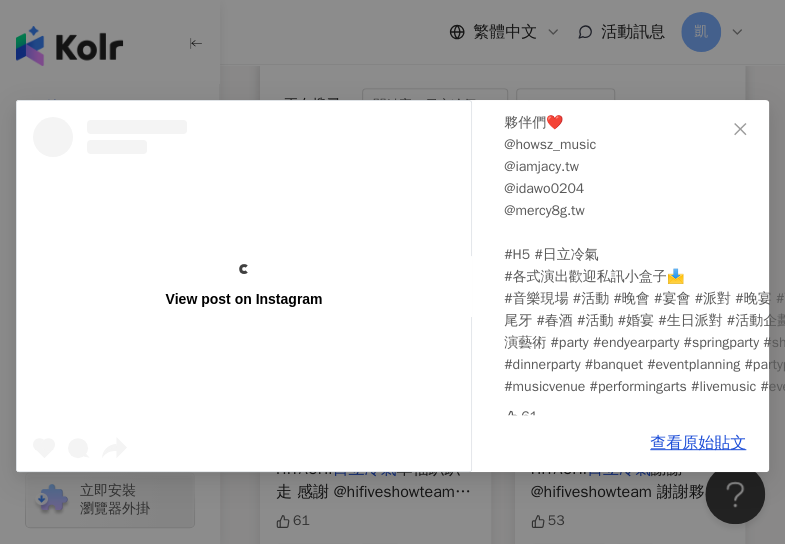scroll, scrollTop: 174, scrollLeft: 0, axis: vertical 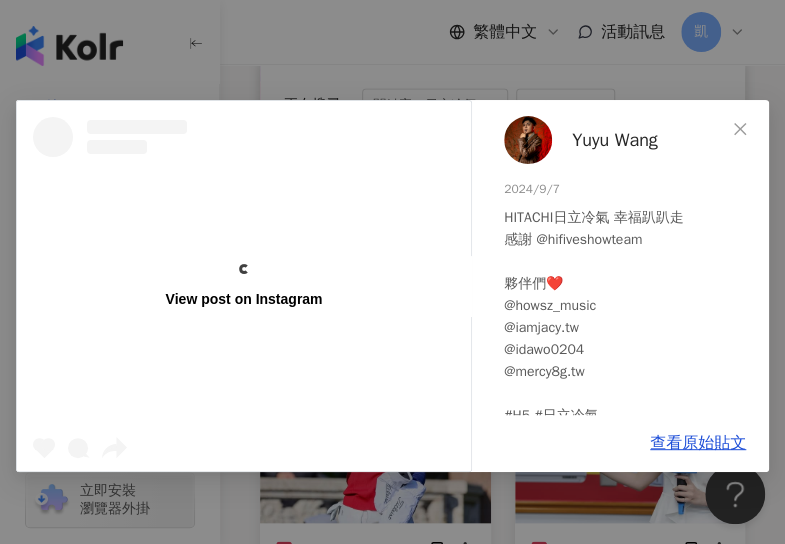 click on "View post on Instagram   Yuyu Wang 2024/9/7 HITACHI日立冷氣 幸福趴趴走
感謝 @hifiveshowteam
夥伴們❤️
@howsz_music
@iamjacy.tw
@idawo0204
@mercy8g.tw
#H5 #日立冷氣
#各式演出歡迎私訊小盒子📩
#音樂現場 #活動 #晚會 #宴會 #派對 #晚宴 #商演 #私人聚會 #尾牙 #春酒 #活動 #婚宴 #生日派對 #活動企劃 #派對規劃 #表演藝術 #party #endyearparty #springparty #showband #dinnerparty #banquet  #eventplanning #partyplanning  #musicvenue #performingarts #livemusic #event 61 查看原始貼文" at bounding box center (392, 272) 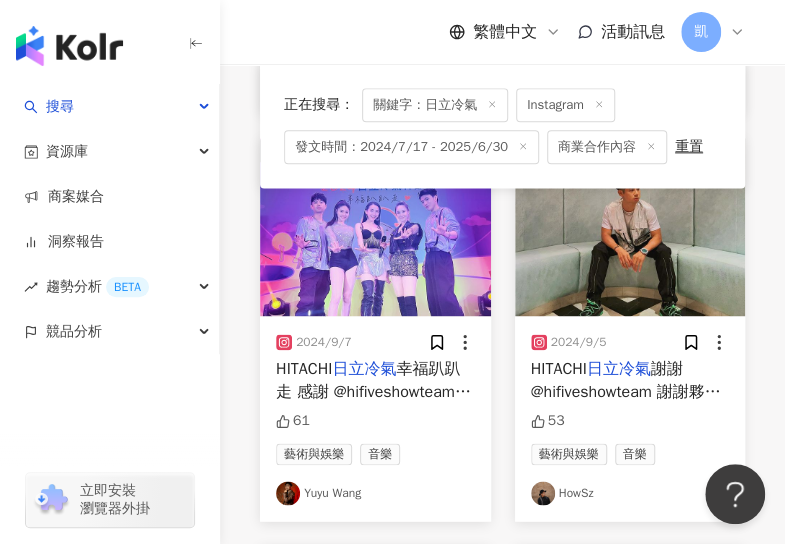 scroll, scrollTop: 800, scrollLeft: 0, axis: vertical 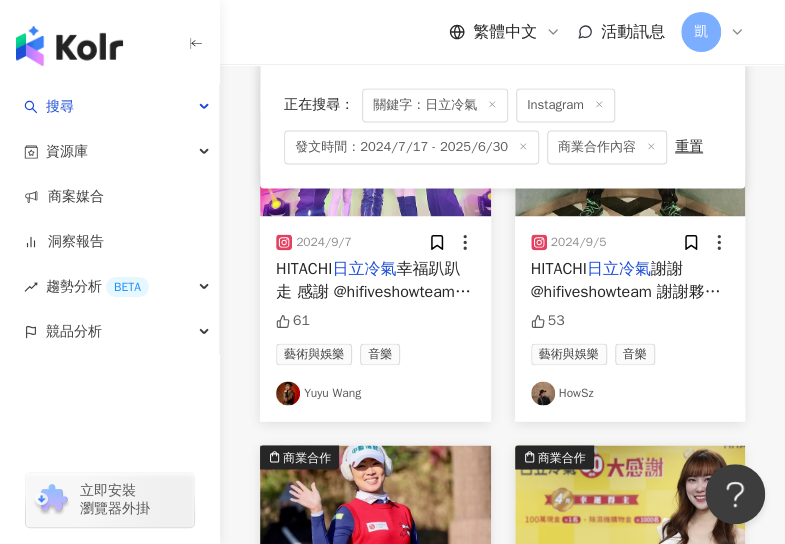 click on "藝術與娛樂 音樂" at bounding box center [630, 354] 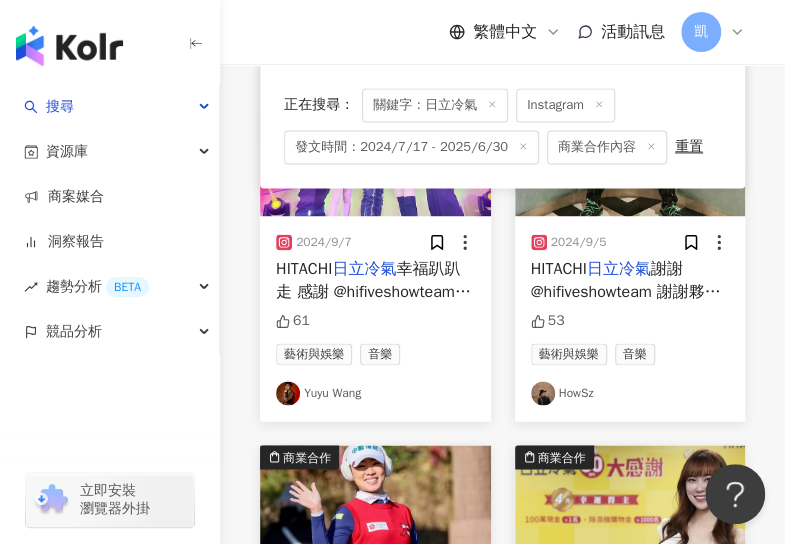 click on "謝謝 @hifiveshowteam
謝謝夥伴們
@yuyu_shaiokui
@iamjacy.tw
@idawo0204
@mercy8g.tw
@howsz_music
#午宴 #晚宴 #音樂現場 #活動 #晚會 #宴會 #派對 #晚宴 #商演 #私人聚會 #尾牙 #春酒 #活動 #婚宴 #生日派對 #活動企劃 #派對規劃 #表演藝術 #party #endyearparty #springparty #showband #eventplanning #partyplanning #livemusic" at bounding box center [630, 425] 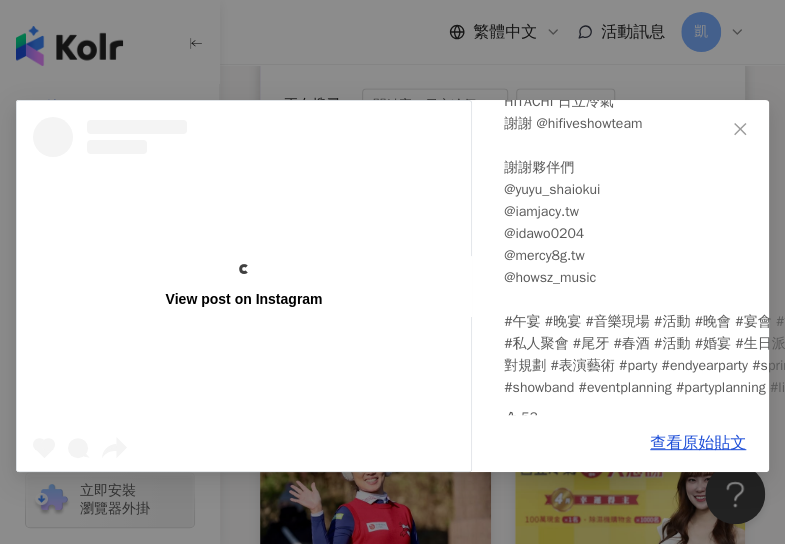 scroll, scrollTop: 130, scrollLeft: 0, axis: vertical 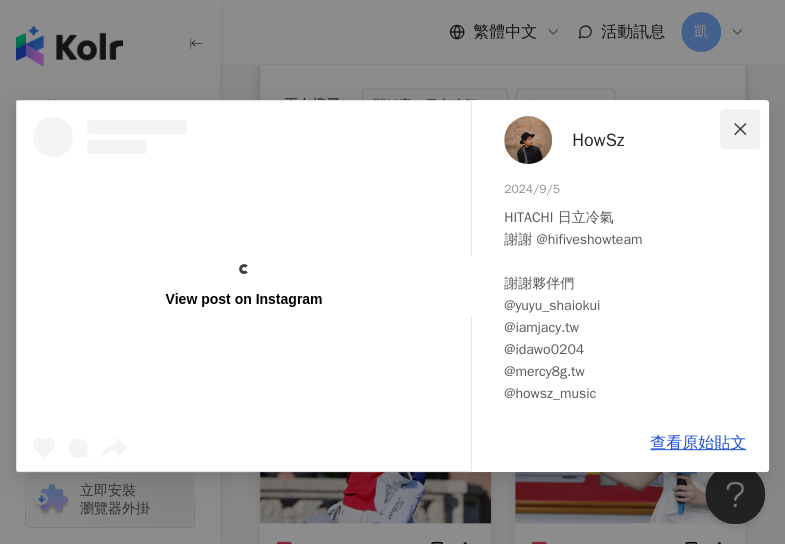 click 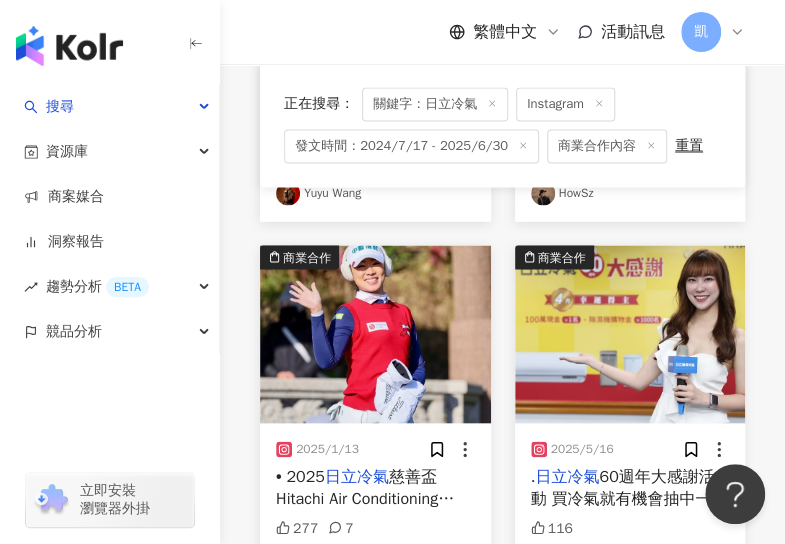 scroll, scrollTop: 1100, scrollLeft: 0, axis: vertical 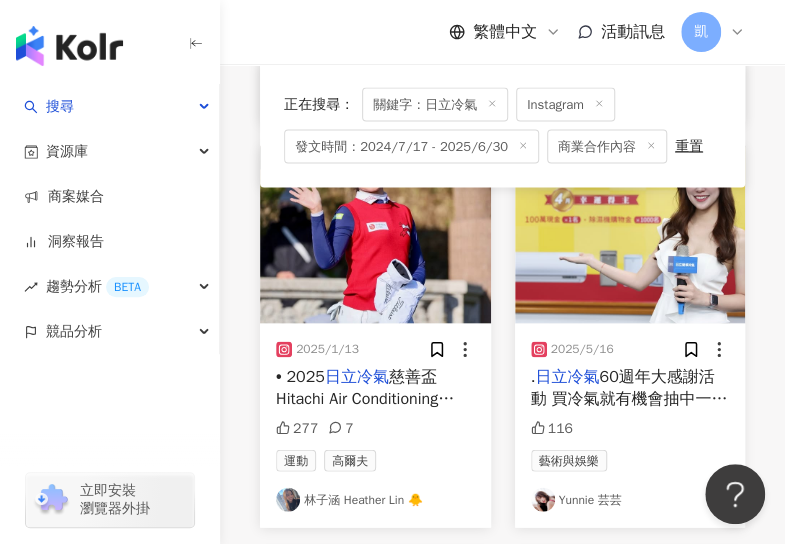 click at bounding box center [375, 234] 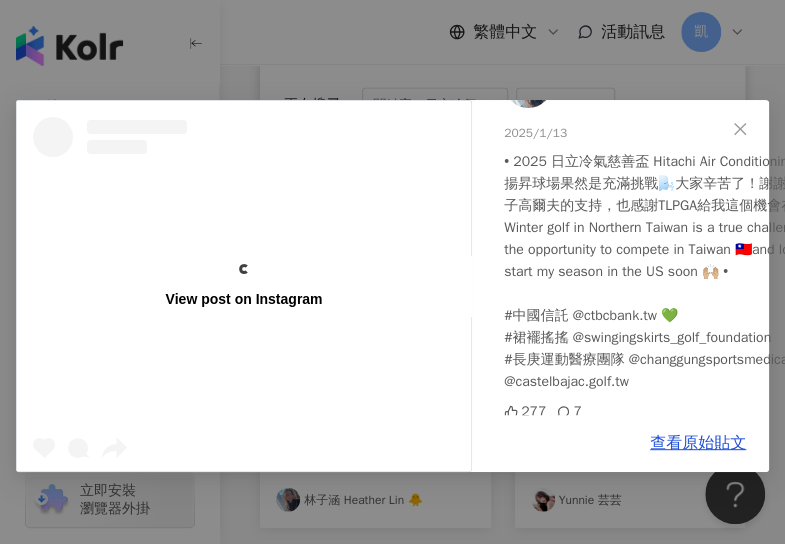 scroll, scrollTop: 86, scrollLeft: 0, axis: vertical 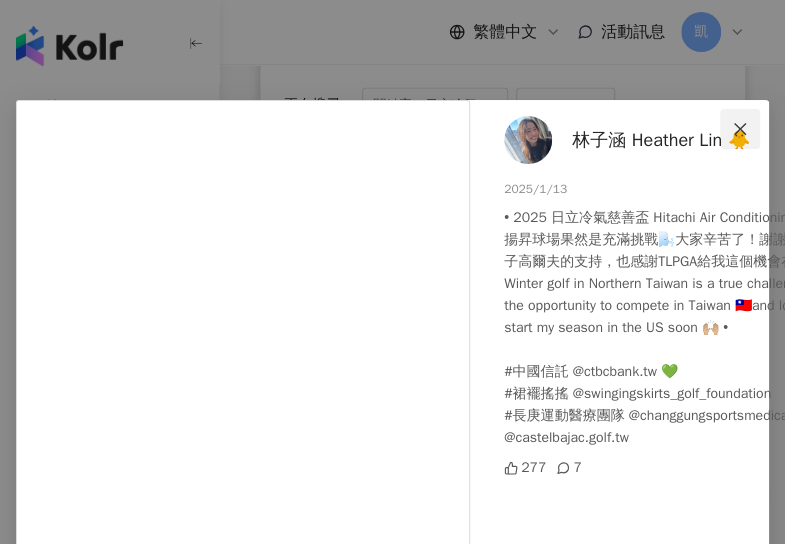 click 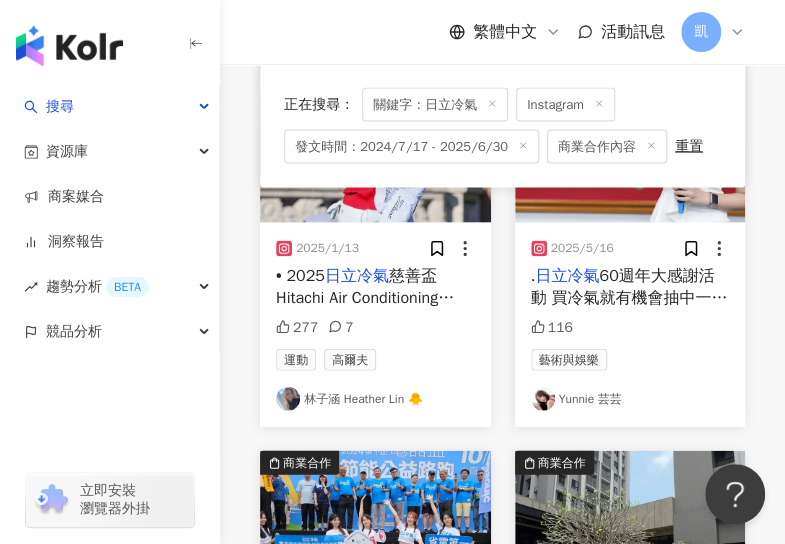 click on "2025/5/16 .
日立冷氣 60週年大感謝活動
買冷氣就有機會抽中一百萬
這次擔任第一季的頒獎主持以及街訪人員
過程充滿歡笑與有趣
如果你有一百萬你會怎麼花🤭
沒想到大家的答案都超可愛
請張孝全按頭皮&蓋自己的雕像讓我印象最深刻
如果是你 你會怎麼花呢？
完整影片連結可上日立YT
會看到可愛的我哦😘
美美的髮色謝謝 @geehairbeauty @geehair_derek
# 日立冷氣  #日立 #日立hitachi
# 日立冷氣 60週年感謝祭
#主持人 #活動主持 #展覽主持 #主持人湘芸 116 藝術與娛樂 Yunnie 芸芸" at bounding box center [630, 325] 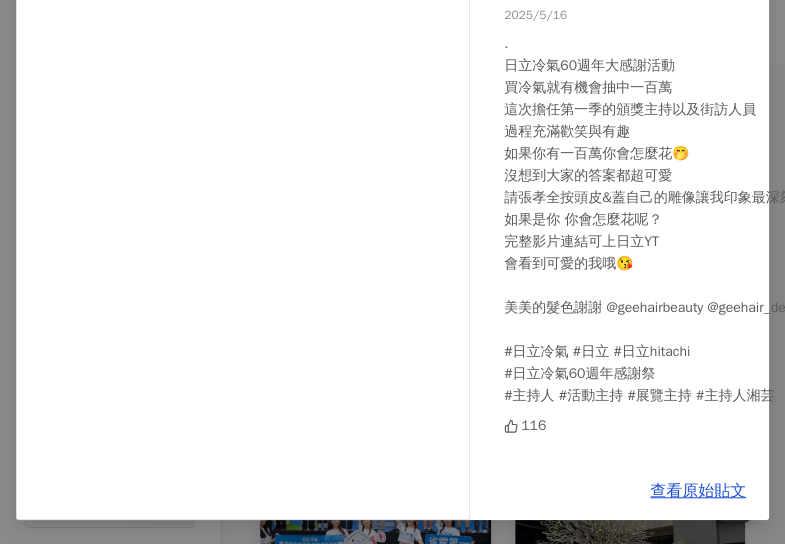 scroll, scrollTop: 189, scrollLeft: 0, axis: vertical 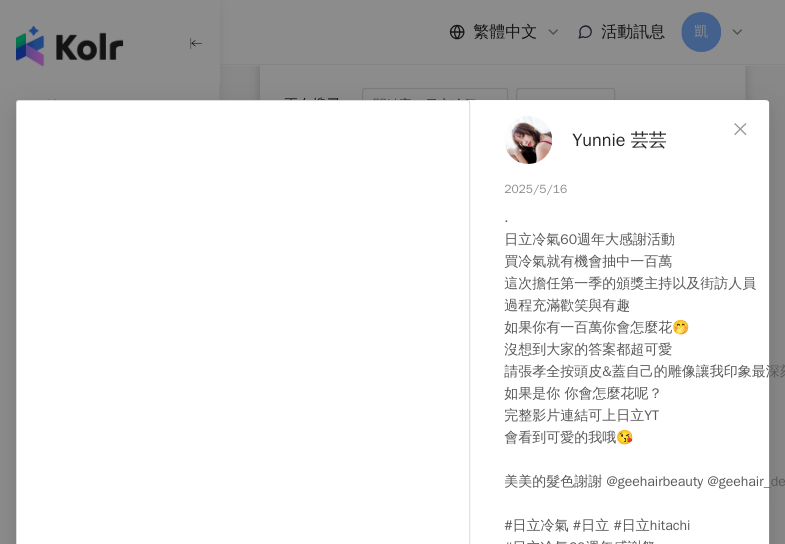 click on "Yunnie 芸芸 2025/5/16 .
日立冷氣60週年大感謝活動
買冷氣就有機會抽中一百萬
這次擔任第一季的頒獎主持以及街訪人員
過程充滿歡笑與有趣
如果你有一百萬你會怎麼花🤭
沒想到大家的答案都超可愛
請張孝全按頭皮&蓋自己的雕像讓我印象最深刻
如果是你 你會怎麼花呢？
完整影片連結可上日立YT
會看到可愛的我哦😘
美美的髮色謝謝 @geehairbeauty @geehair_derek
#日立冷氣 #日立 #日立hitachi
#日立冷氣60週年感謝祭
#主持人 #活動主持 #展覽主持 #主持人湘芸 116 查看原始貼文" at bounding box center (392, 272) 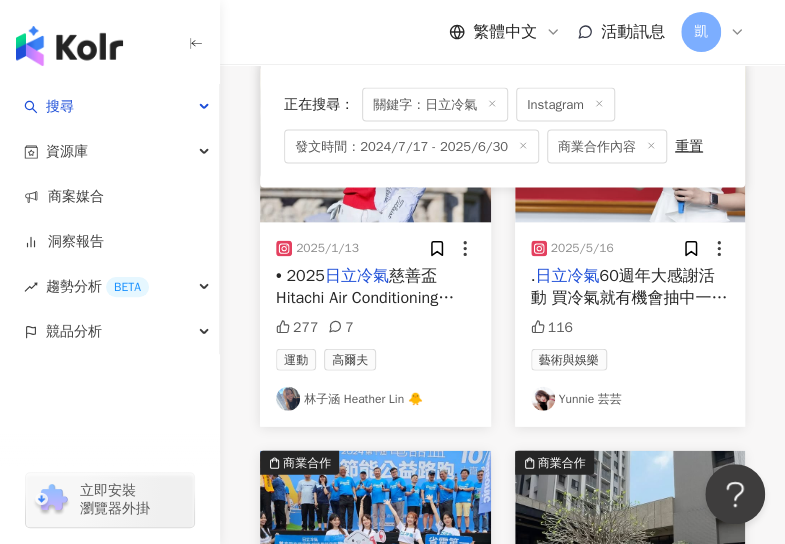 scroll, scrollTop: 1500, scrollLeft: 0, axis: vertical 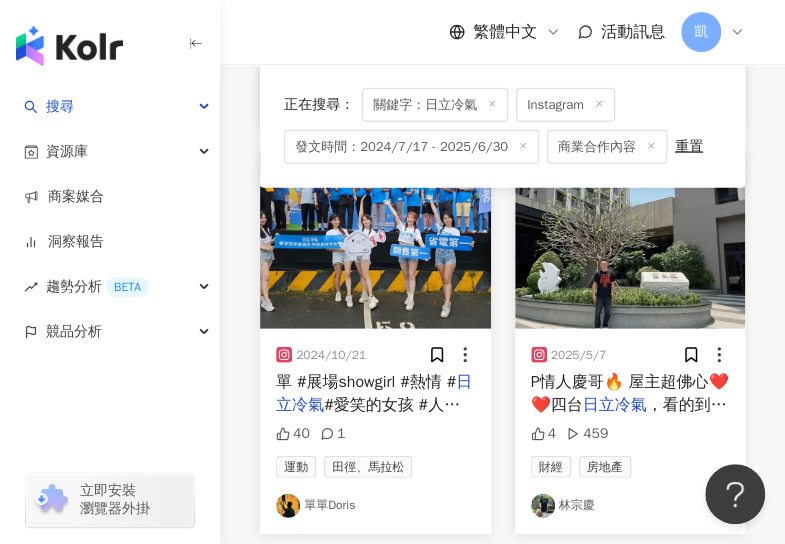 click on "2024/10/21 單 #展場showgirl  #熱情 # 日立冷氣
#愛笑的女孩 #人情味 #好相 40 1 運動 田徑、馬拉松 單單Doris" at bounding box center [375, 431] 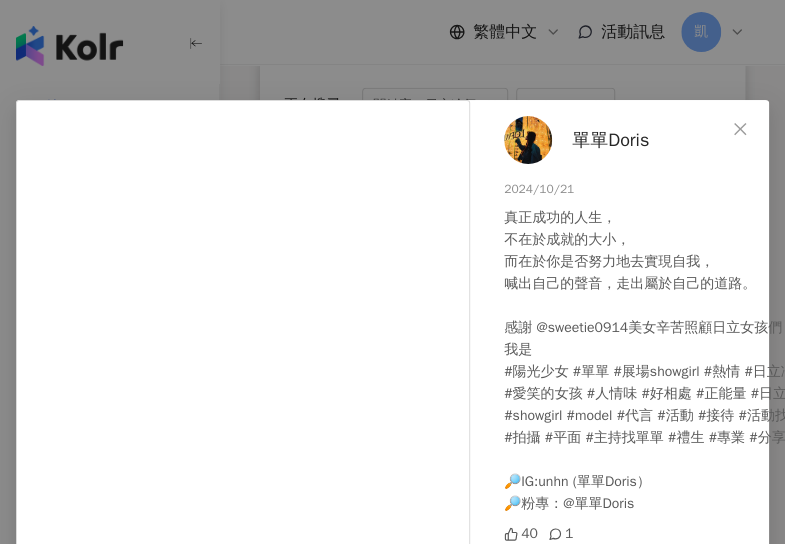 scroll, scrollTop: 0, scrollLeft: 0, axis: both 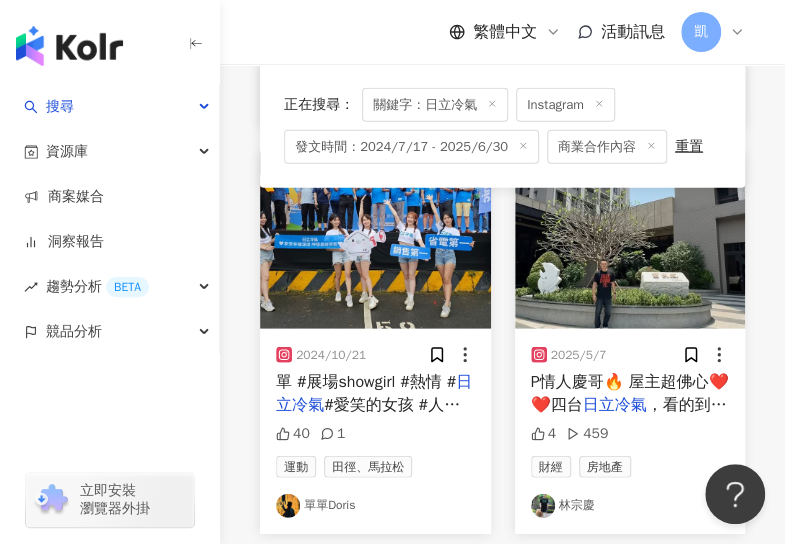 click at bounding box center (630, 240) 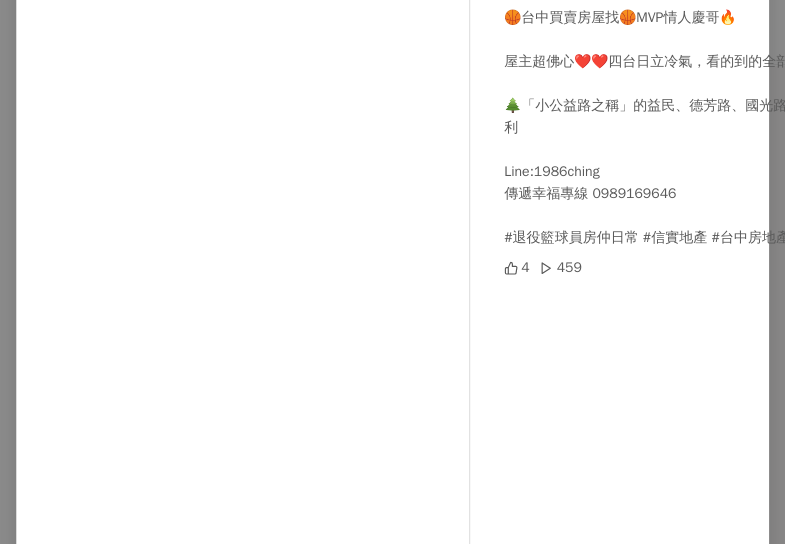 scroll, scrollTop: 0, scrollLeft: 0, axis: both 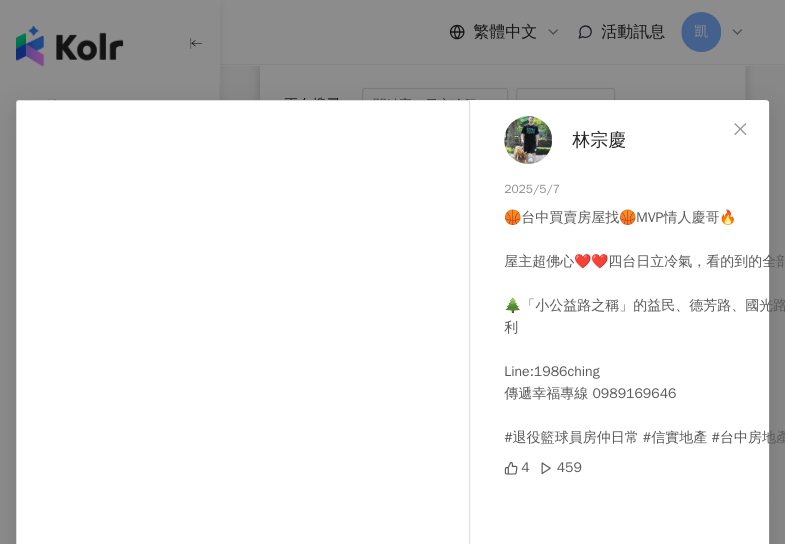 click on "林宗慶 2025/5/7 🏀台中買賣房屋找🏀MVP情人慶哥🔥
屋主超佛心❤️❤️四台日立冷氣，看的到的全部「送」👍
🌲「小公益路之稱」的益民、德芳路、國光路商圈，生活機能便利
Line:1986ching
傳遞幸福專線 0989169646
#退役籃球員房仲日常 #信實地產 #台中房地產 #台中 #大里 4 459 查看原始貼文" at bounding box center (392, 272) 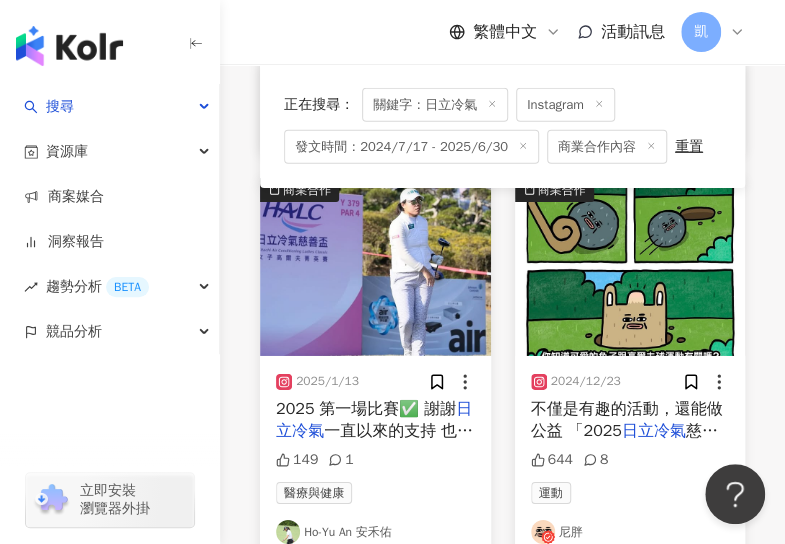 scroll, scrollTop: 2000, scrollLeft: 0, axis: vertical 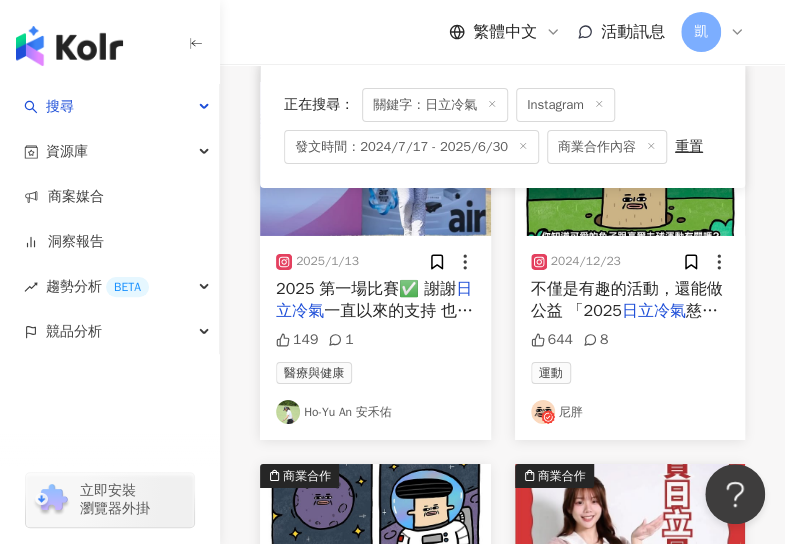 click at bounding box center [375, 147] 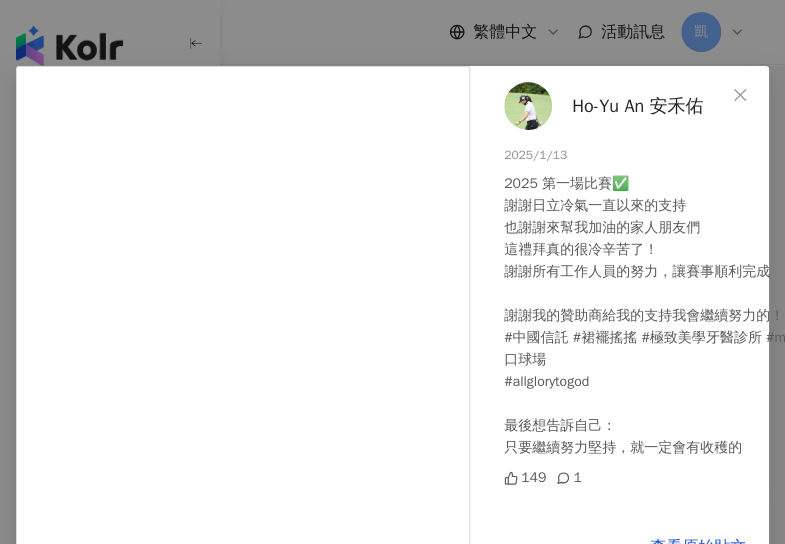 scroll, scrollTop: 5, scrollLeft: 0, axis: vertical 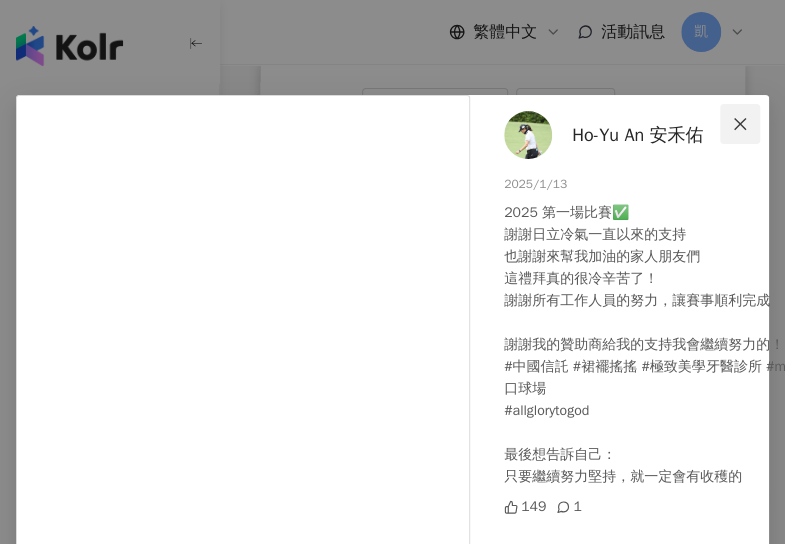 click 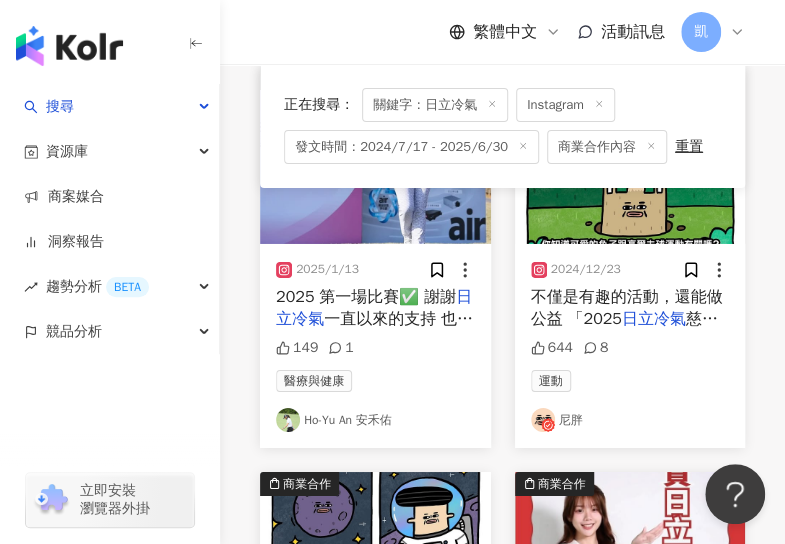 scroll, scrollTop: 2000, scrollLeft: 0, axis: vertical 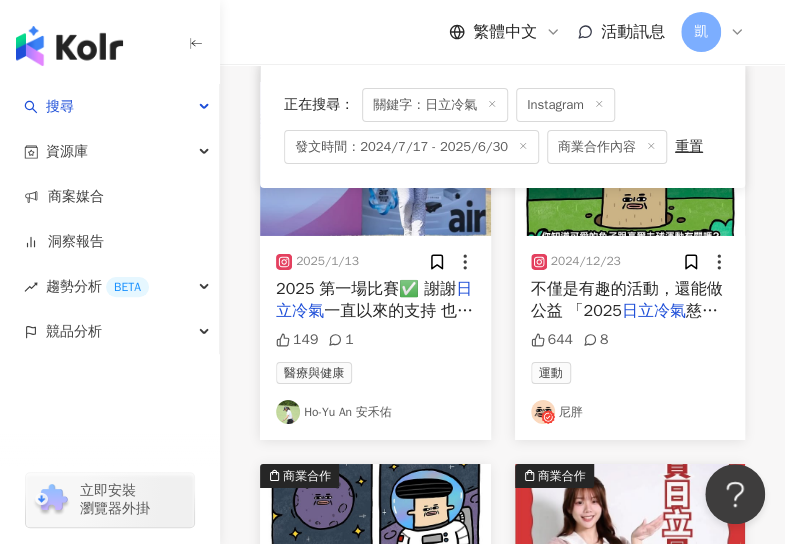 click at bounding box center (630, 147) 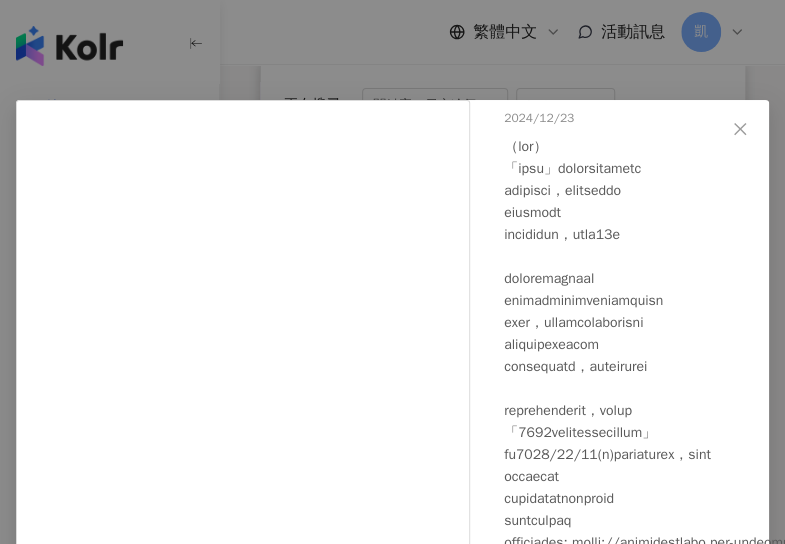 scroll, scrollTop: 0, scrollLeft: 0, axis: both 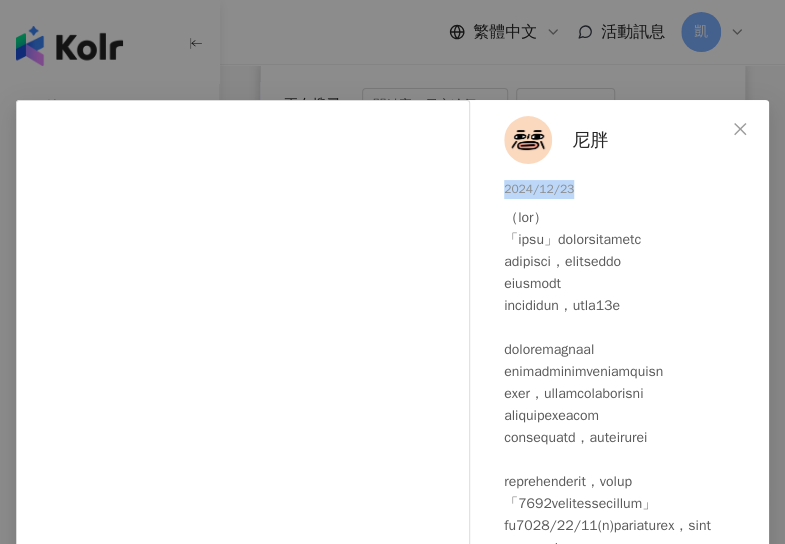 drag, startPoint x: 583, startPoint y: 187, endPoint x: 490, endPoint y: 188, distance: 93.00538 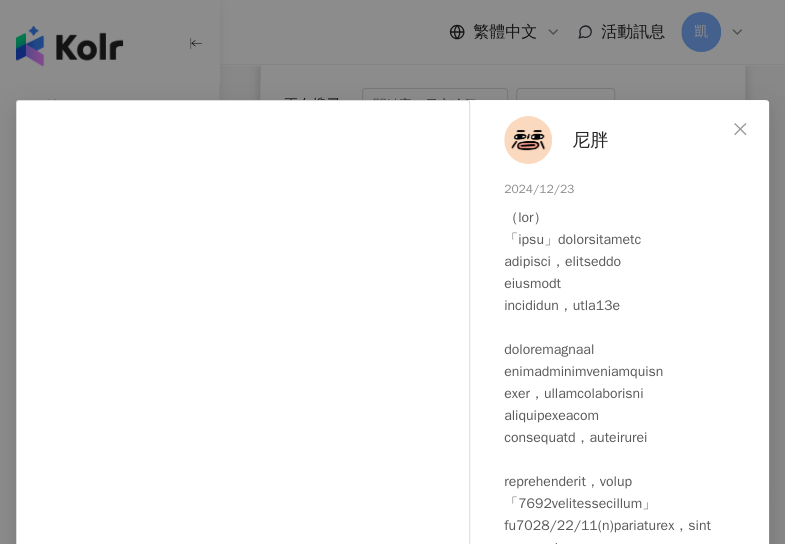 click on "尼胖 2024/12/23 644 8" at bounding box center [698, 402] 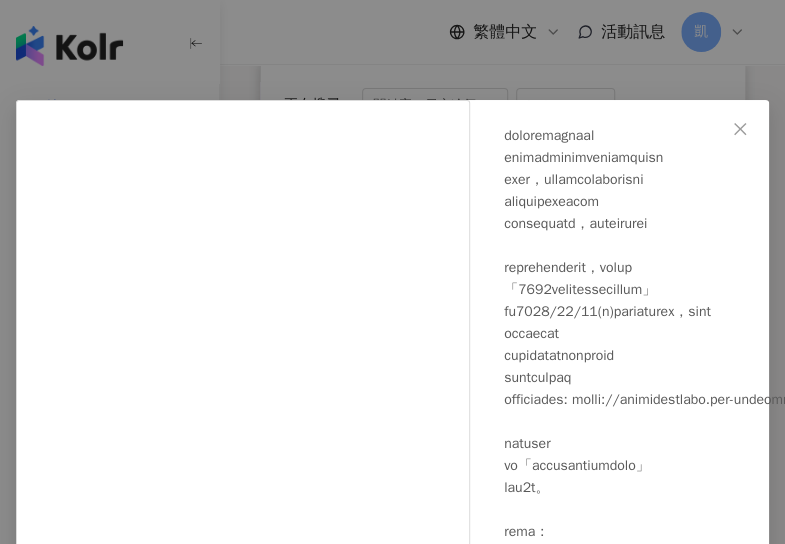 scroll, scrollTop: 214, scrollLeft: 0, axis: vertical 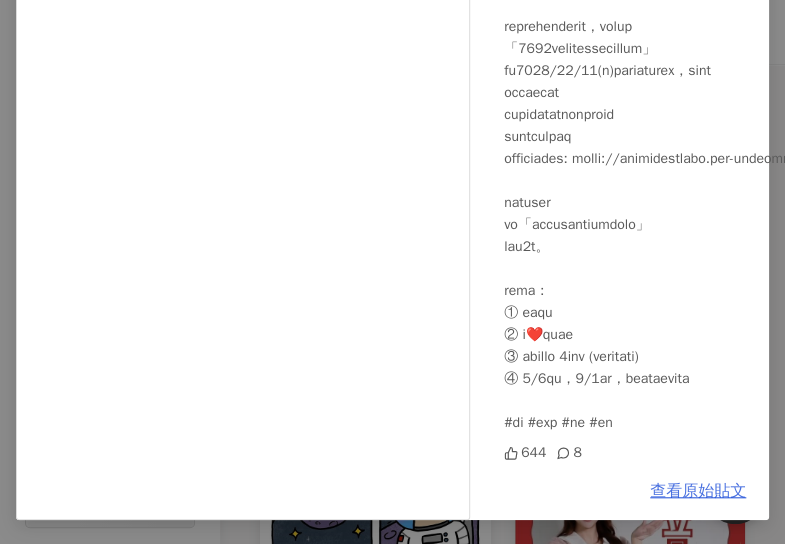 click on "查看原始貼文" at bounding box center (698, 491) 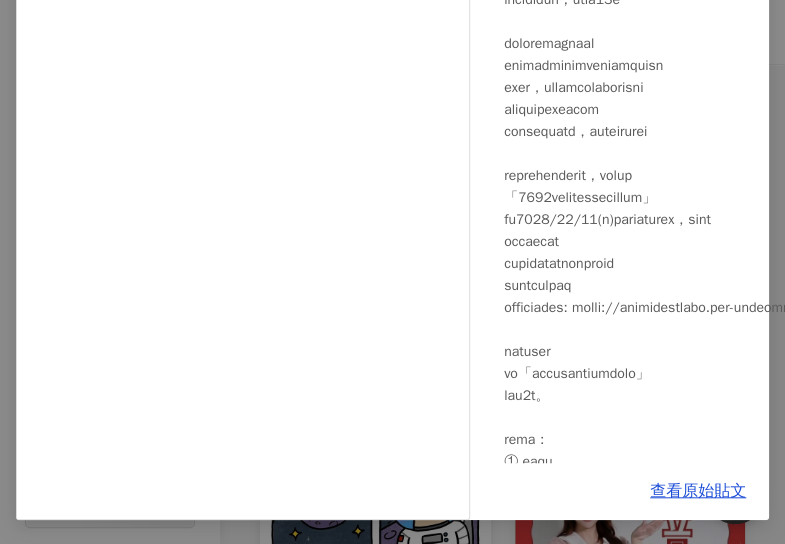 scroll, scrollTop: 0, scrollLeft: 0, axis: both 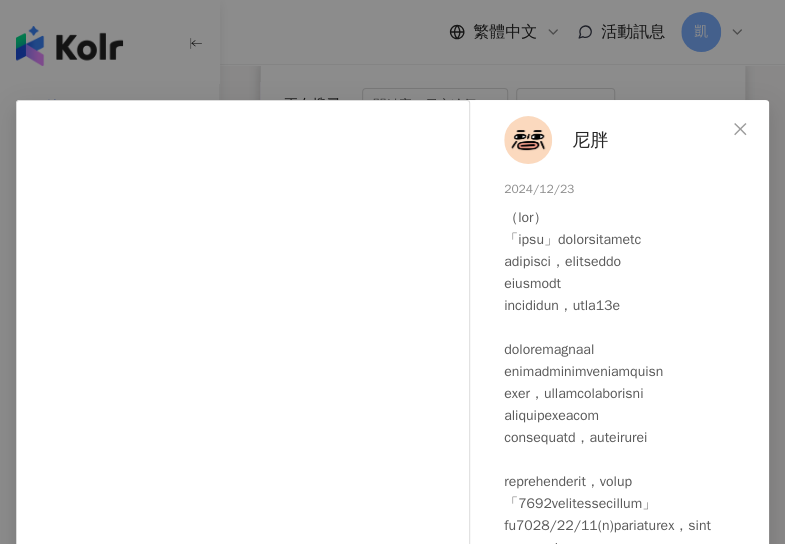 click on "尼胖" at bounding box center (590, 140) 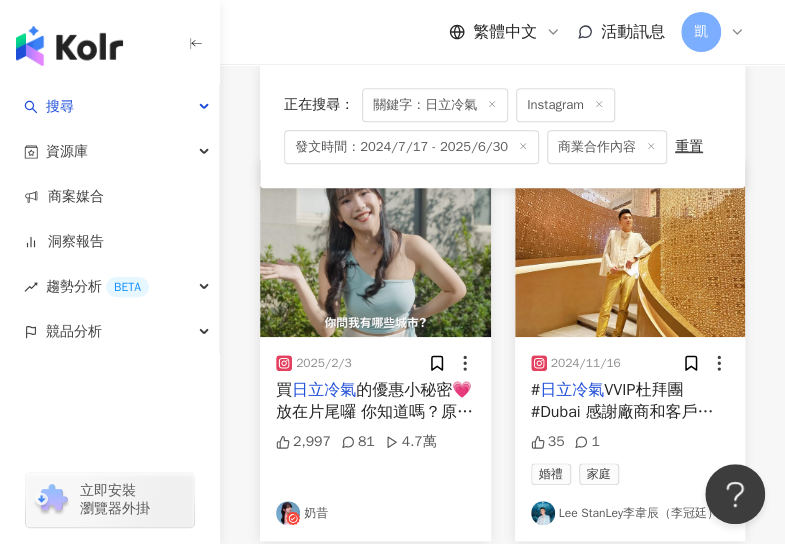 scroll, scrollTop: 334, scrollLeft: 0, axis: vertical 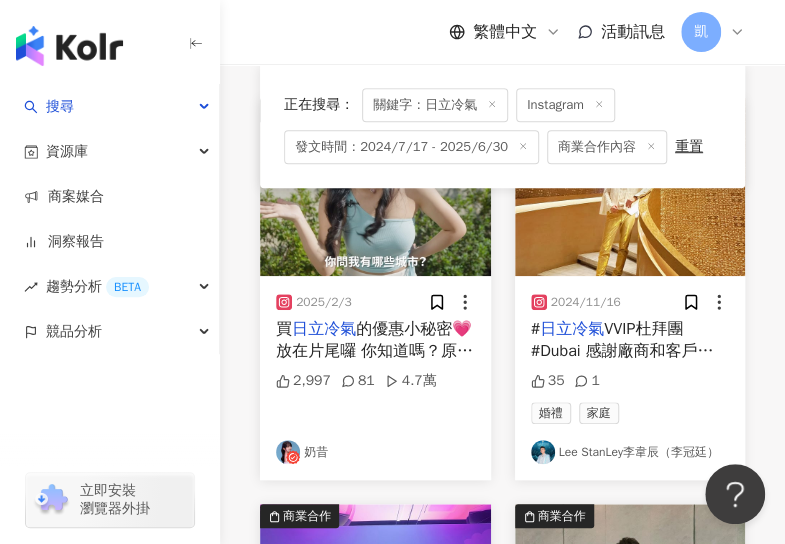 click at bounding box center [375, 187] 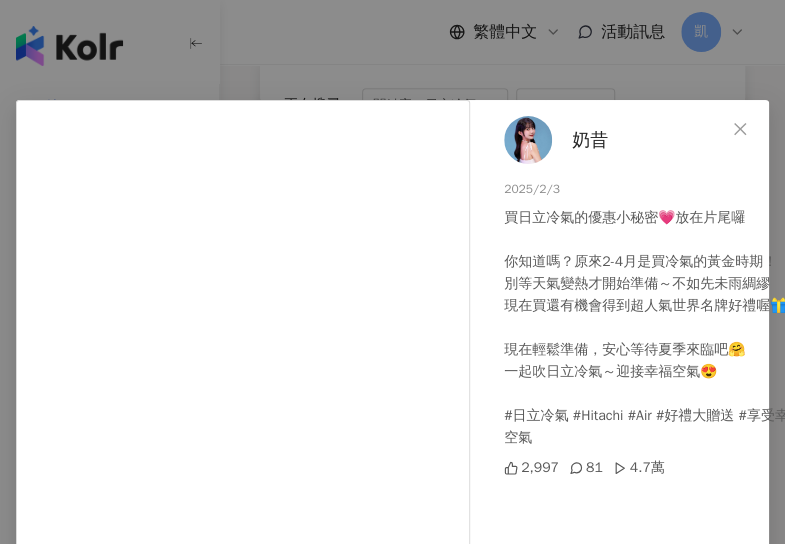 click on "奶昔" at bounding box center (590, 140) 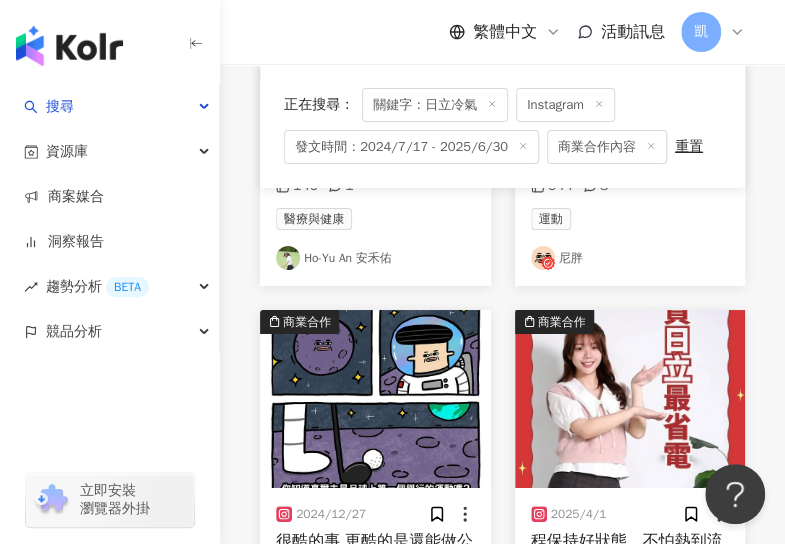 scroll, scrollTop: 2364, scrollLeft: 0, axis: vertical 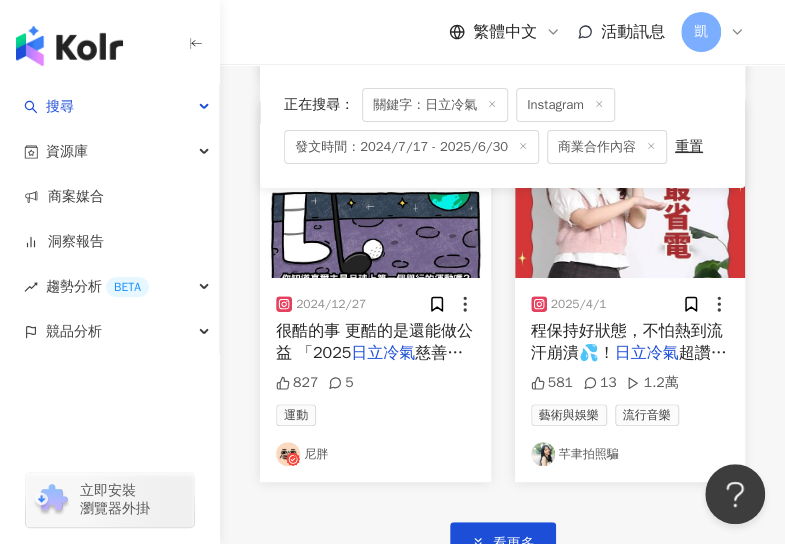 click on "慈善盃女子高爾夫菁英賽」
將在2" at bounding box center (371, 364) 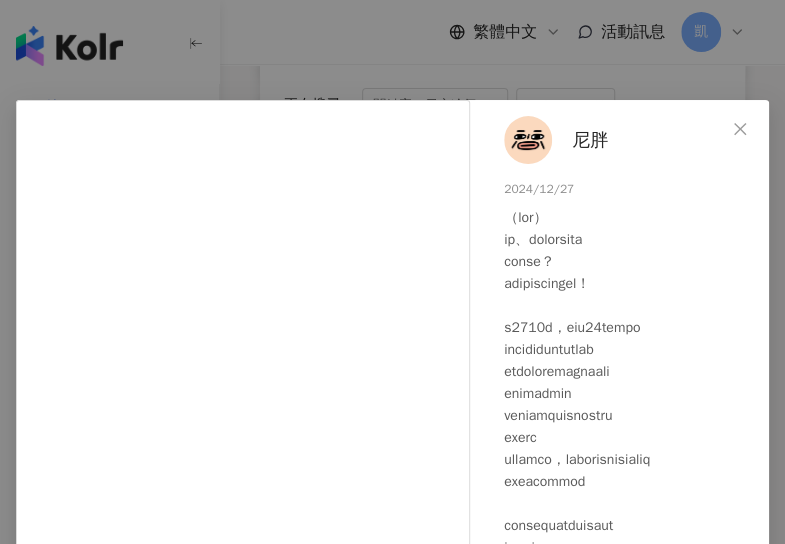 click on "尼胖 2024/12/27 827 5 查看原始貼文" at bounding box center (392, 272) 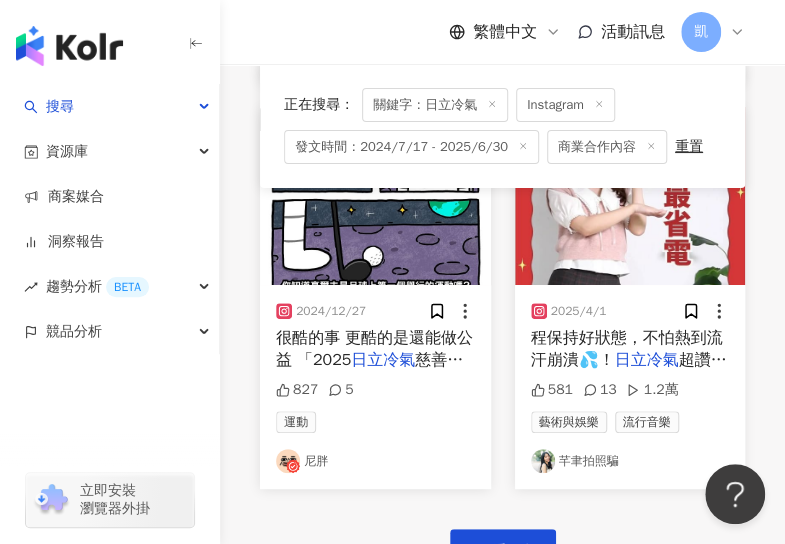 scroll, scrollTop: 2364, scrollLeft: 0, axis: vertical 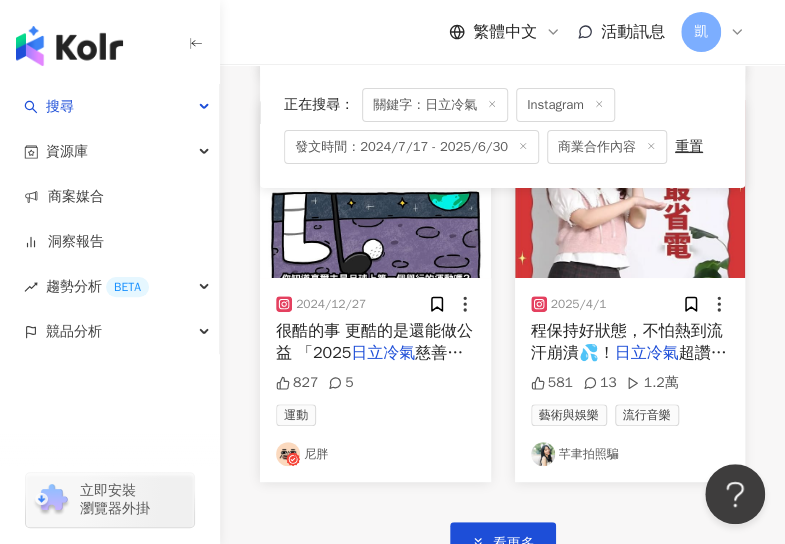 click at bounding box center (375, 189) 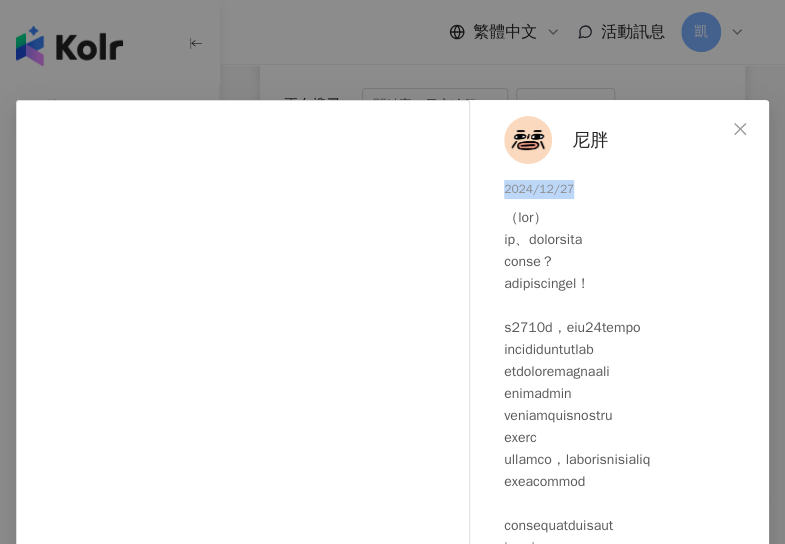 drag, startPoint x: 551, startPoint y: 187, endPoint x: 482, endPoint y: 185, distance: 69.02898 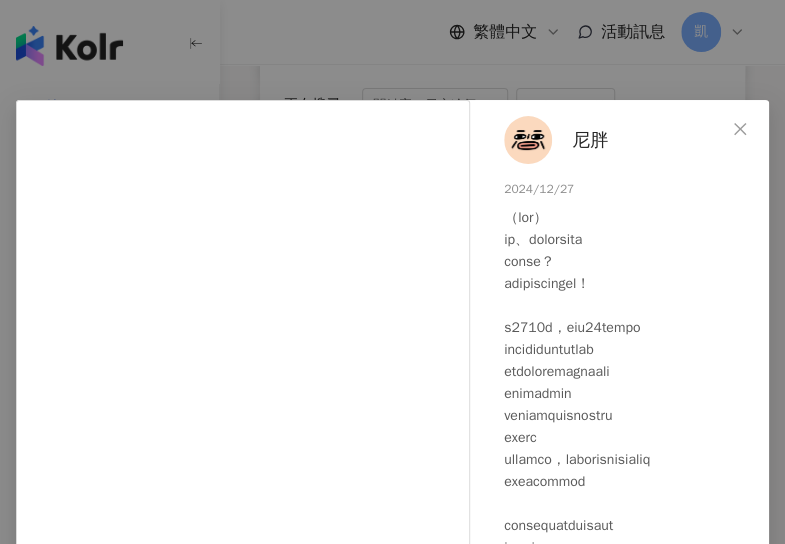 click on "尼胖 2024/12/27 827 5" at bounding box center (698, 402) 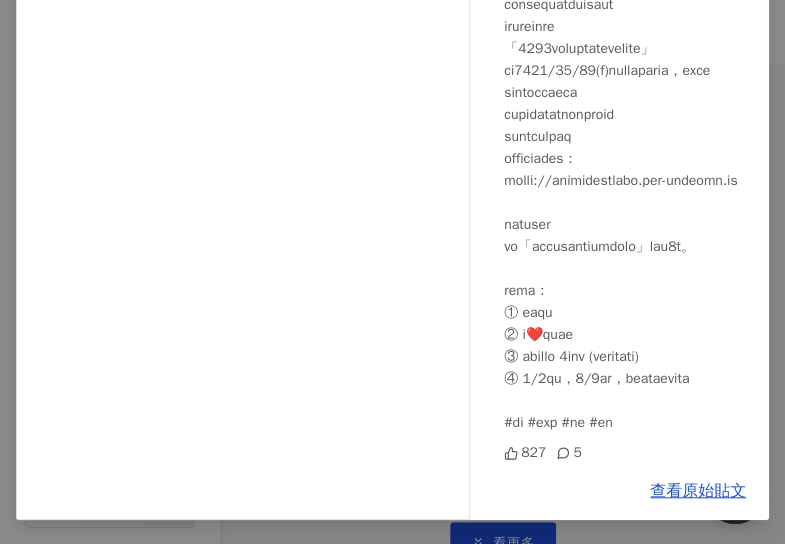 scroll, scrollTop: 0, scrollLeft: 0, axis: both 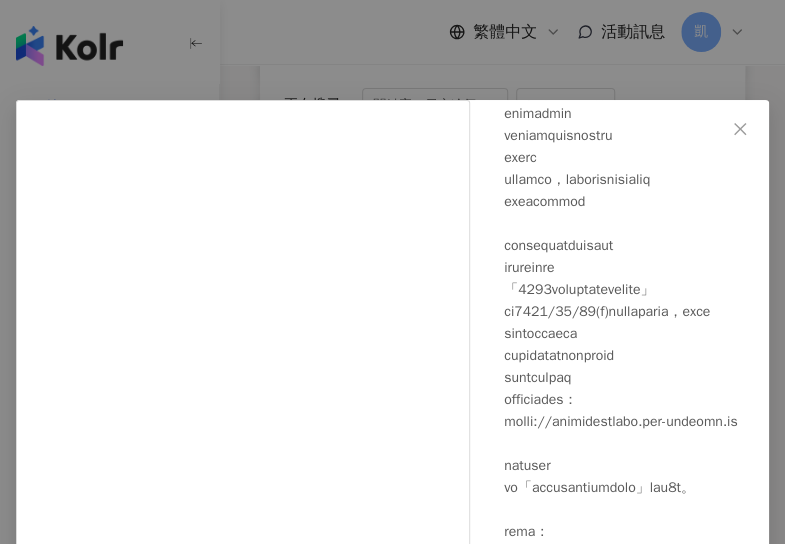 click on "尼胖 2024/12/27 827 5 查看原始貼文" at bounding box center [392, 272] 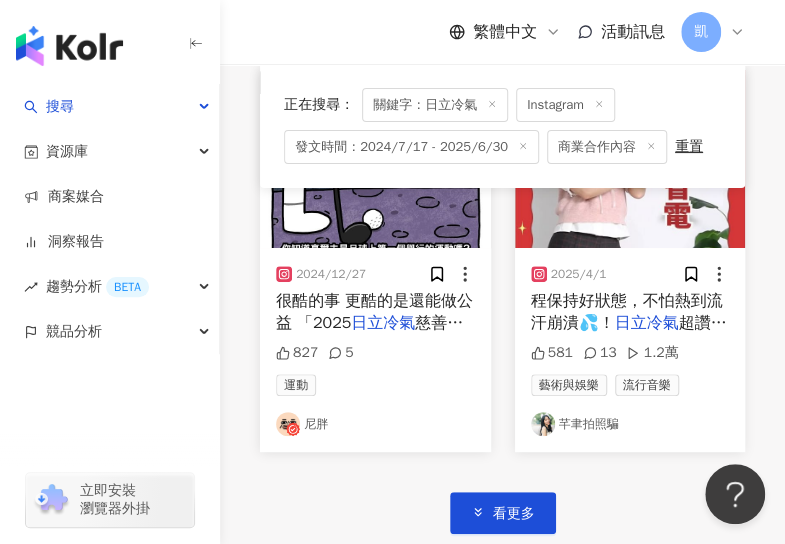 scroll, scrollTop: 2264, scrollLeft: 0, axis: vertical 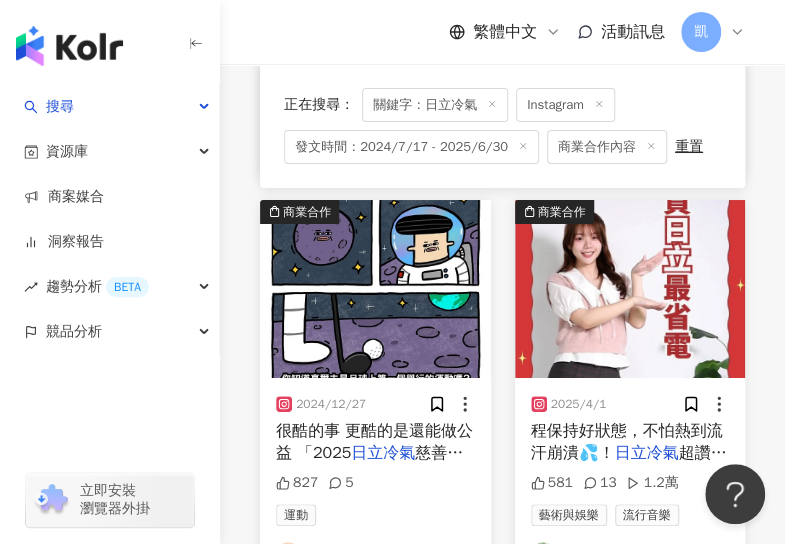 click at bounding box center [630, 289] 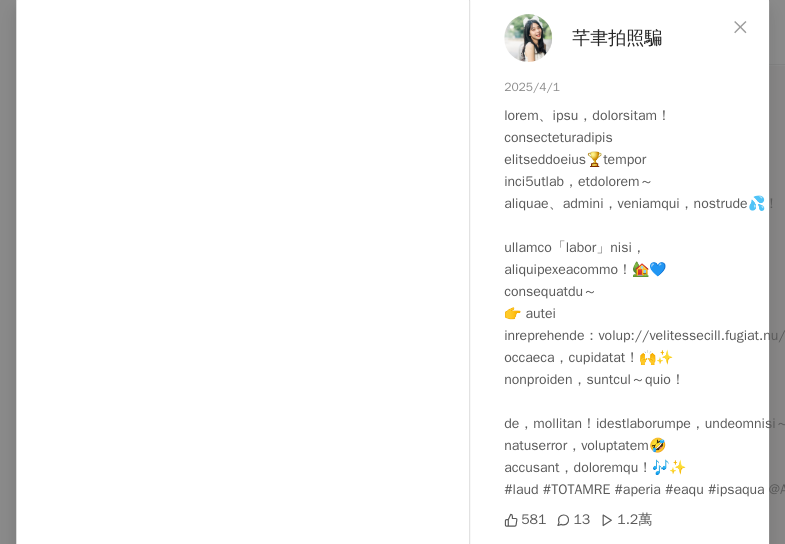 scroll, scrollTop: 0, scrollLeft: 0, axis: both 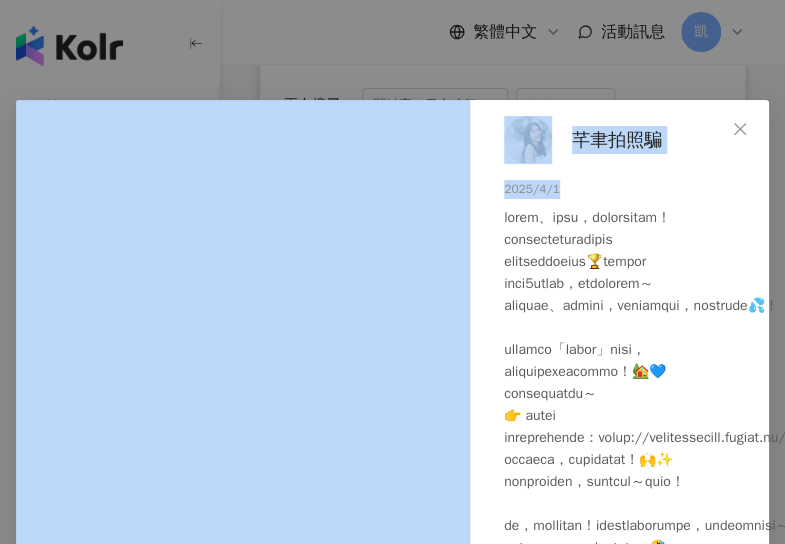 drag, startPoint x: 551, startPoint y: 180, endPoint x: 460, endPoint y: 180, distance: 91 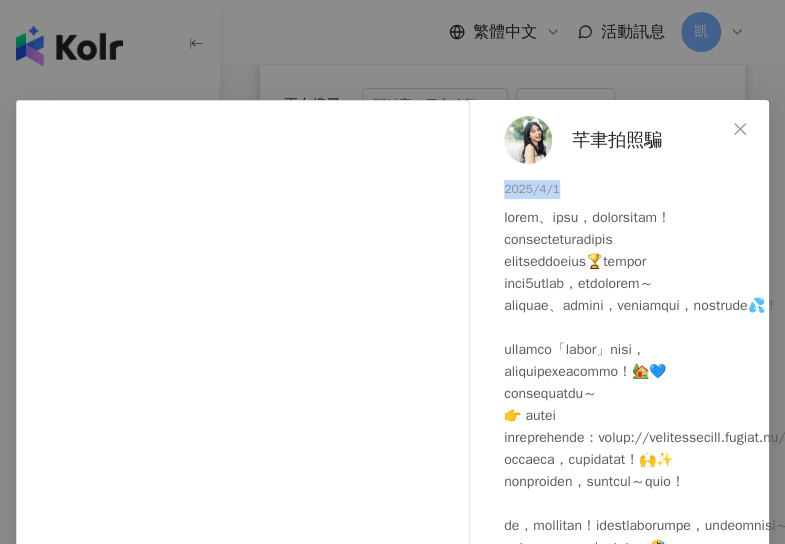 drag, startPoint x: 567, startPoint y: 186, endPoint x: 484, endPoint y: 192, distance: 83.21658 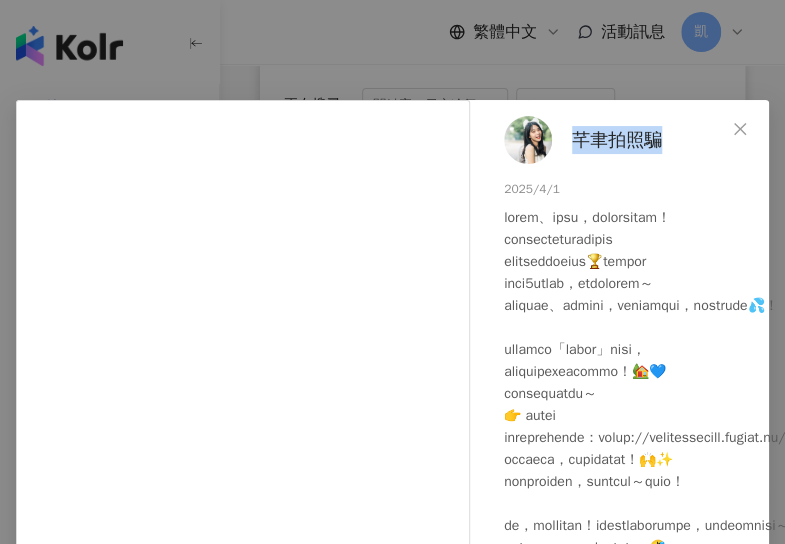 drag, startPoint x: 657, startPoint y: 137, endPoint x: 554, endPoint y: 141, distance: 103.077644 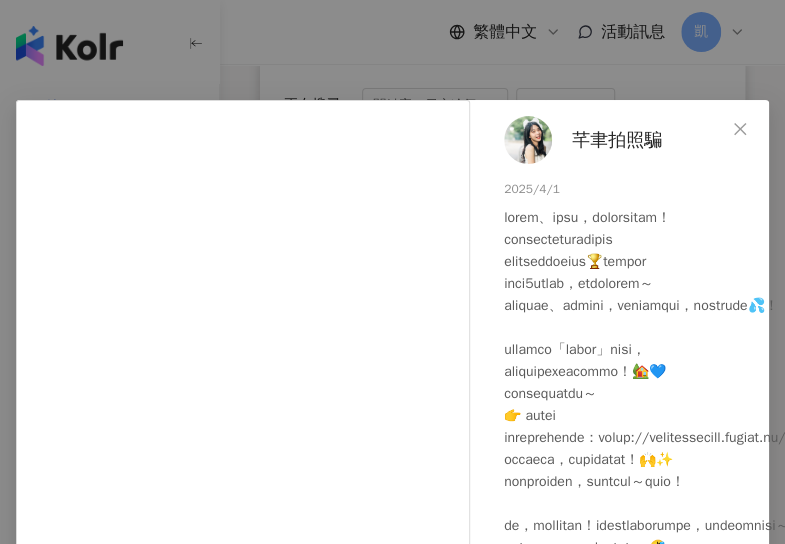 click on "芊聿拍照騙 2025/4/1 581 13 1.2萬 查看原始貼文" at bounding box center (392, 272) 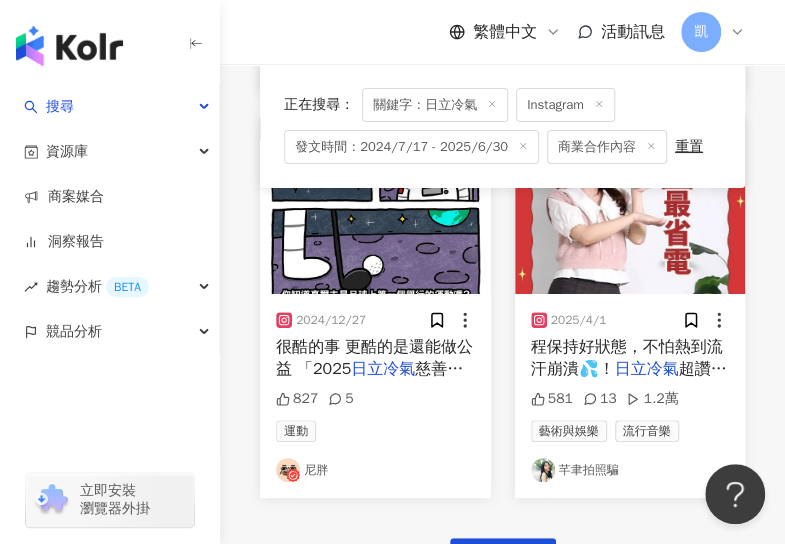 scroll, scrollTop: 2464, scrollLeft: 0, axis: vertical 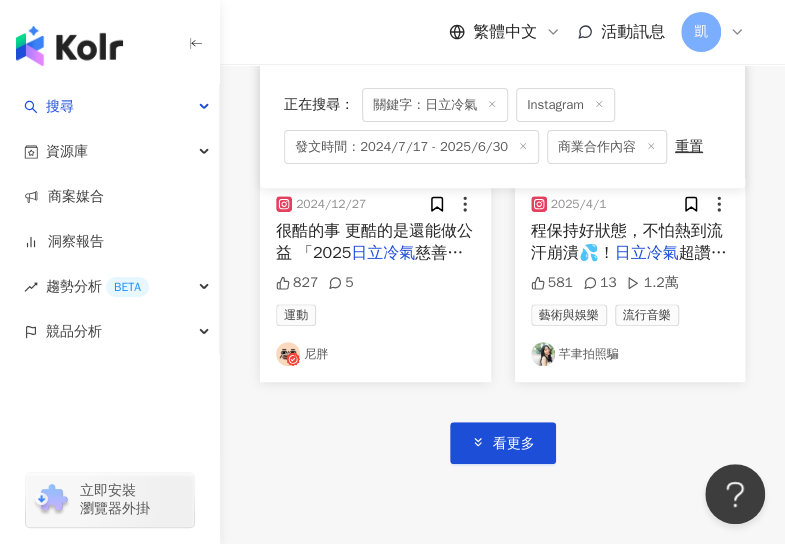 click on "芊聿拍照騙" at bounding box center (630, 354) 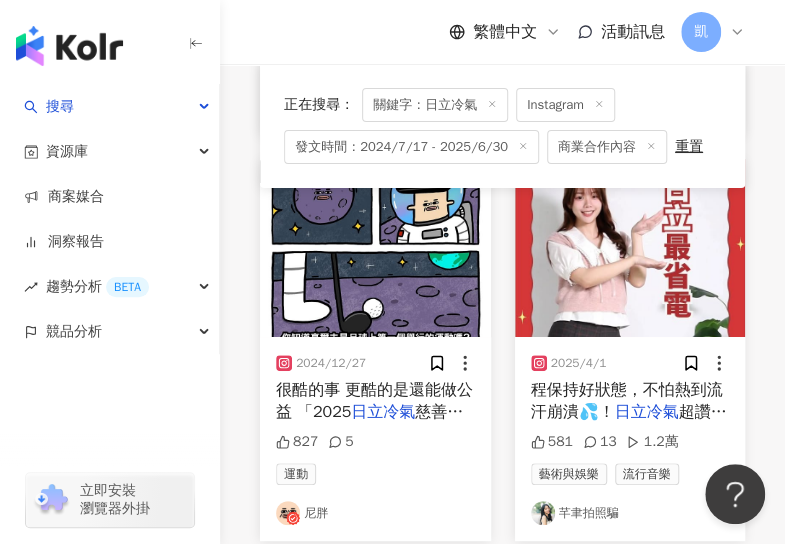 scroll, scrollTop: 2264, scrollLeft: 0, axis: vertical 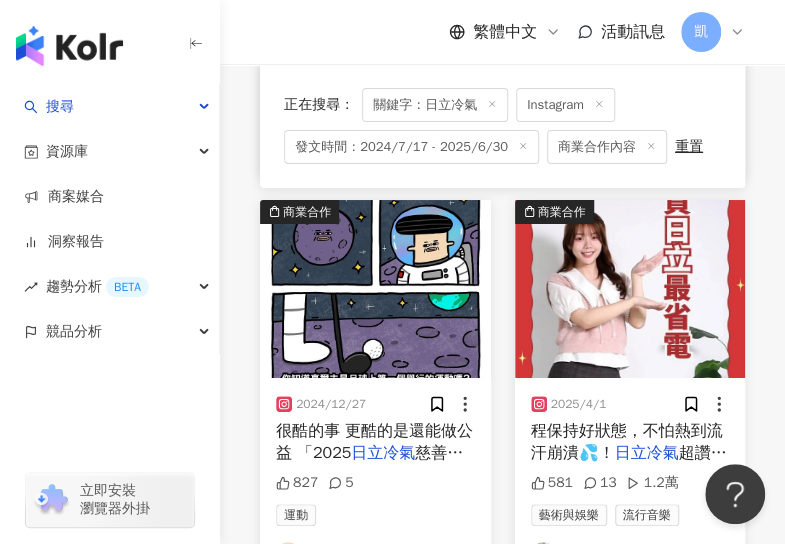 click at bounding box center (630, 289) 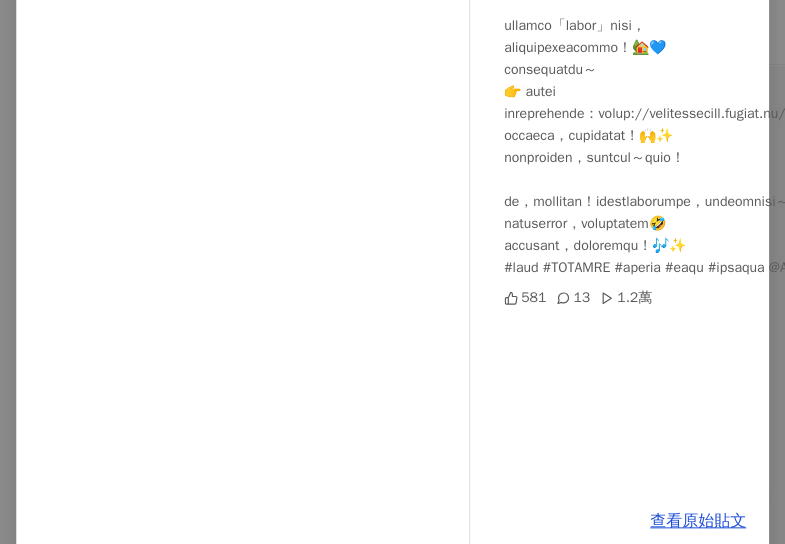 scroll, scrollTop: 369, scrollLeft: 0, axis: vertical 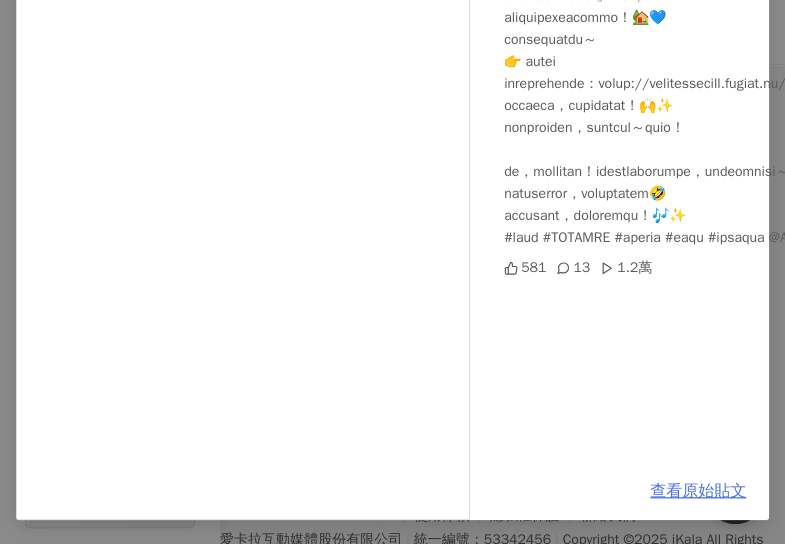 click on "查看原始貼文" at bounding box center (698, 491) 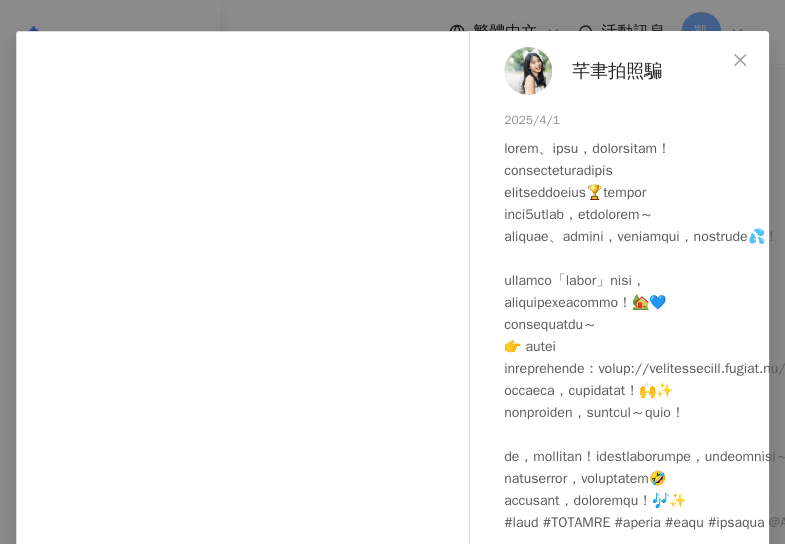 scroll, scrollTop: 0, scrollLeft: 0, axis: both 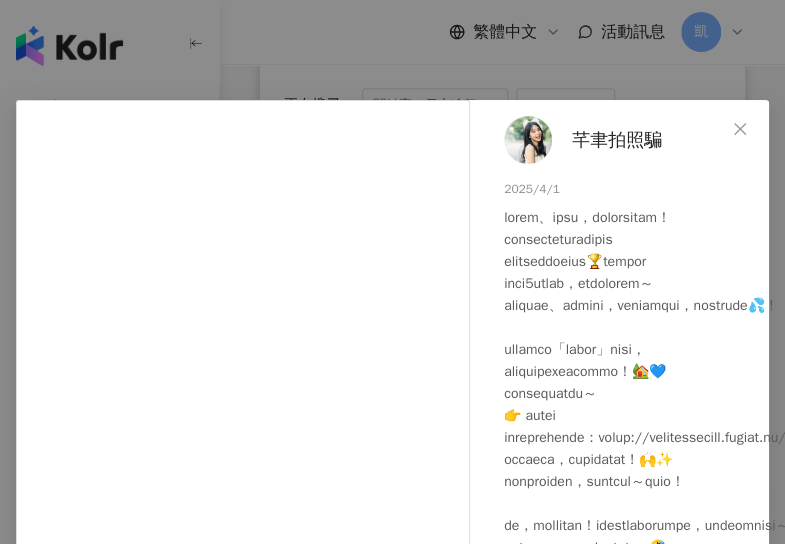 click on "芊聿拍照騙 2025/4/1 581 13 1.2萬 查看原始貼文" at bounding box center (392, 272) 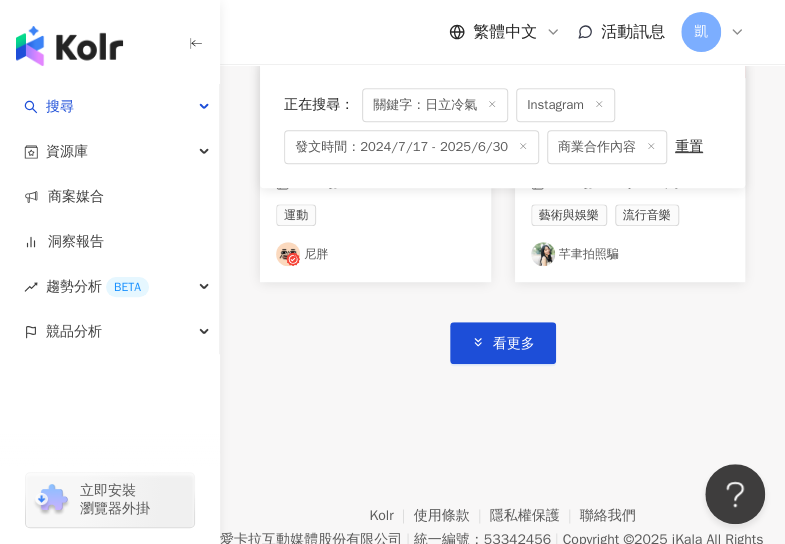 drag, startPoint x: 522, startPoint y: 337, endPoint x: 439, endPoint y: 330, distance: 83.294655 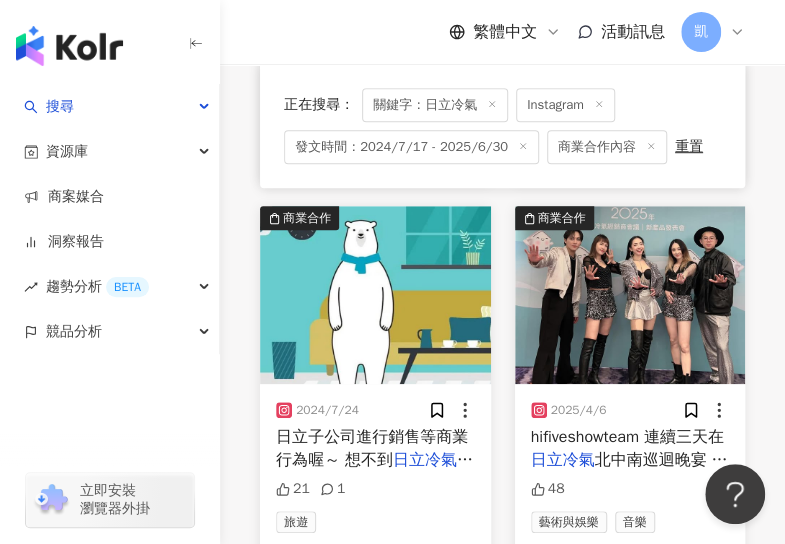 scroll, scrollTop: 2764, scrollLeft: 0, axis: vertical 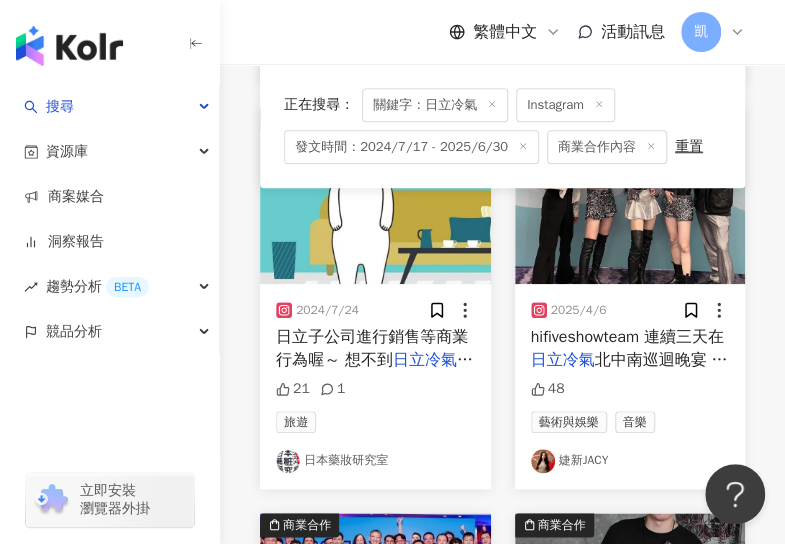 click on "2024/7/24" at bounding box center [375, 310] 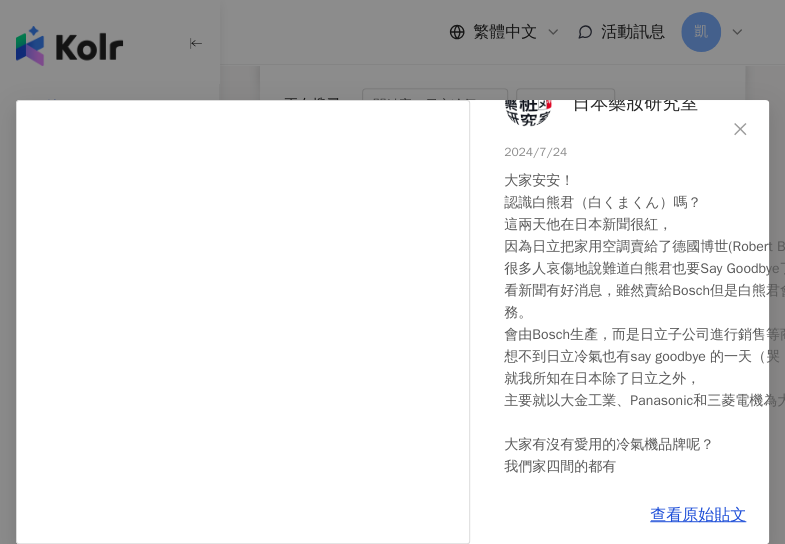 scroll, scrollTop: 58, scrollLeft: 0, axis: vertical 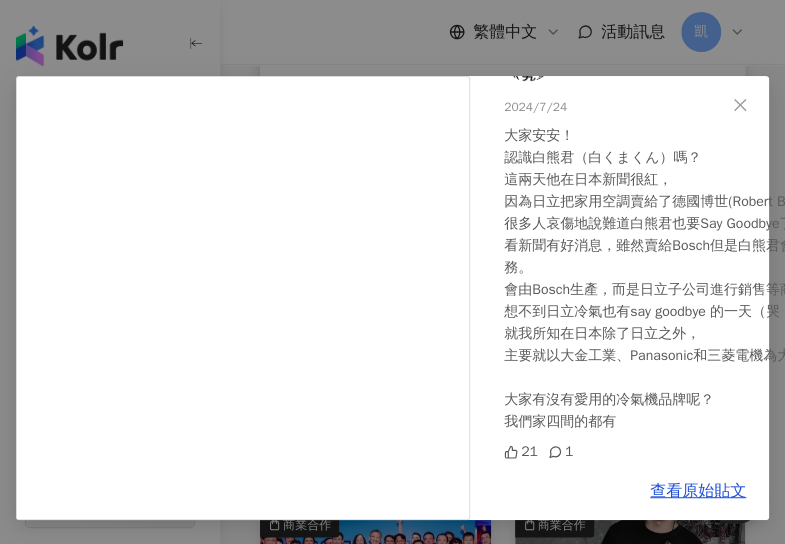 click on "查看原始貼文" at bounding box center [698, 491] 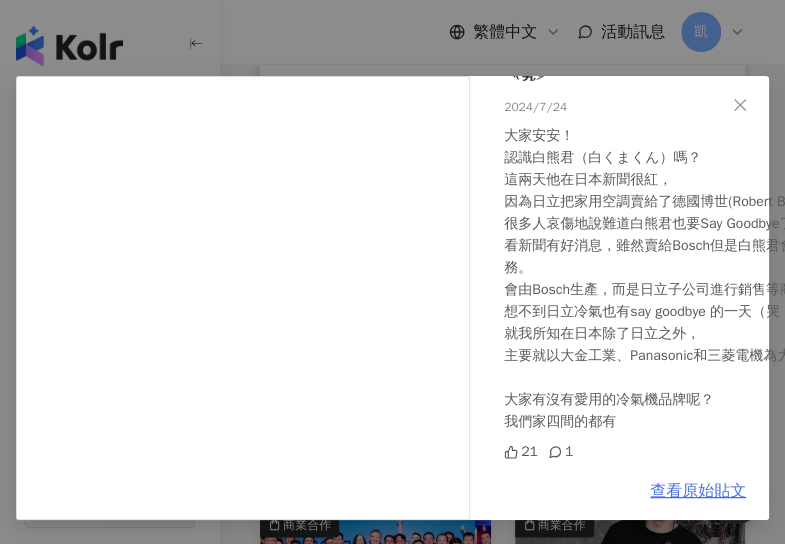 click on "查看原始貼文" at bounding box center (698, 491) 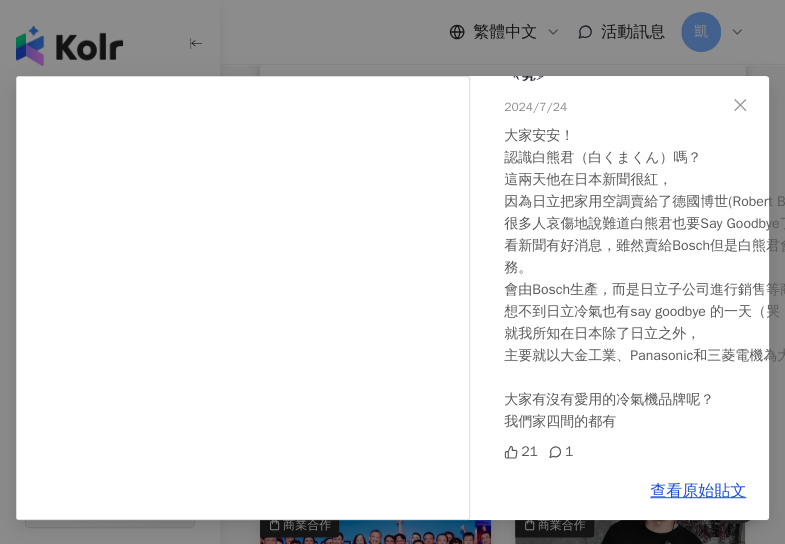 click on "日本藥妝研究室 2024/7/24 大家安安！
認識白熊君（白くまくん）嗎？
這兩天他在日本新聞很紅，
因為日立把家用空調賣給了德國博世(Robert Bosch)
很多人哀傷地說難道白熊君也要Say Goodbye了嗎?
看新聞有好消息，雖然賣給Bosch但是白熊君會繼續為日本服務。
會由Bosch生產，而是日立子公司進行銷售等商業行為喔～
想不到日立冷氣也有say goodbye 的一天（哭
就我所知在日本除了日立之外，
主要就以大金工業、Panasonic和三菱電機為大宗。
大家有沒有愛用的冷氣機品牌呢？
我們家四間的都有 21 1 查看原始貼文" at bounding box center [392, 272] 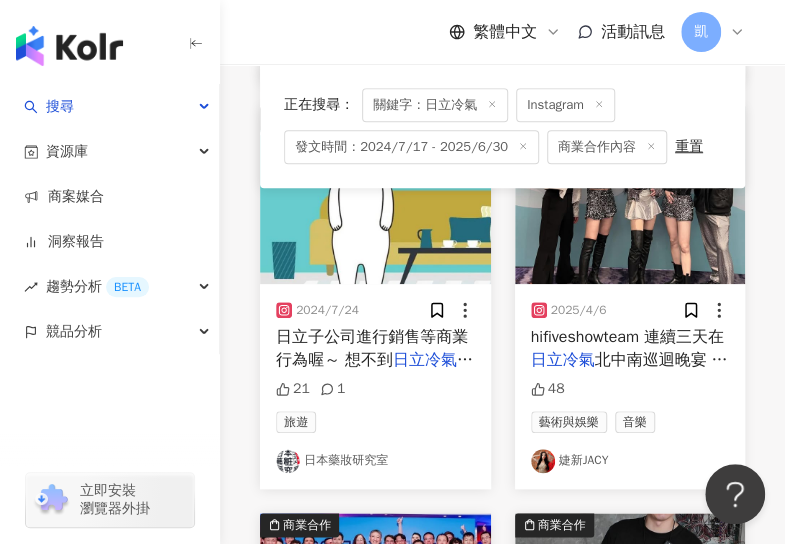 click at bounding box center [630, 195] 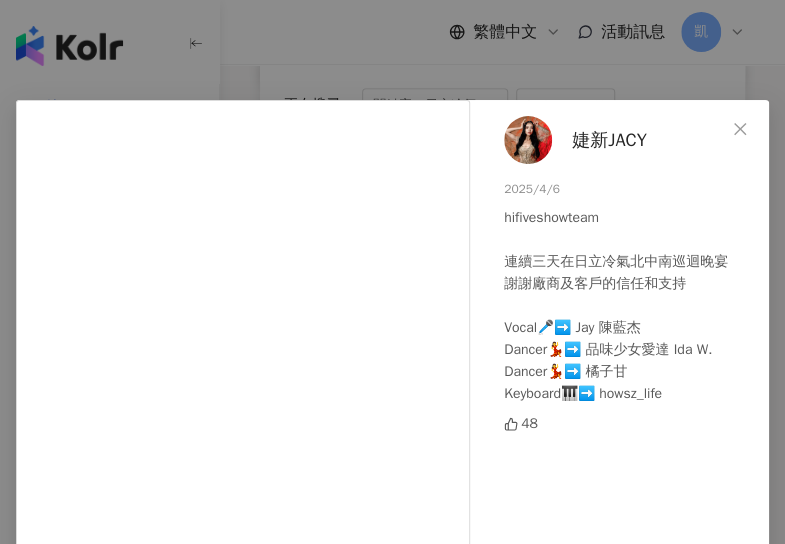 click on "婕新JACY 2025/4/6 hifiveshowteam
連續三天在日立冷氣北中南巡迴晚宴
謝謝廠商及客戶的信任和支持
Vocal🎤➡️ Jay 陳藍杰
Dancer💃➡️ 品味少女愛達  Ida W.
Dancer💃➡️ 橘子甘
Keyboard🎹➡️ howsz_life 48 查看原始貼文" at bounding box center (392, 272) 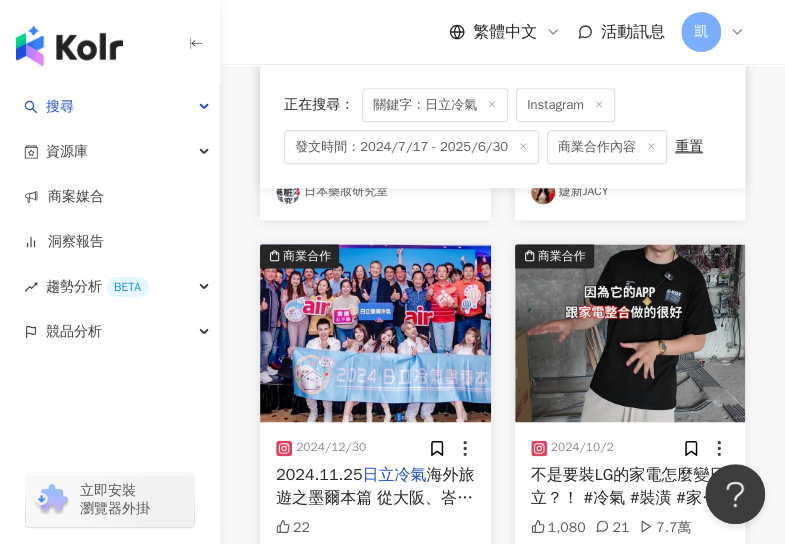 scroll, scrollTop: 3064, scrollLeft: 0, axis: vertical 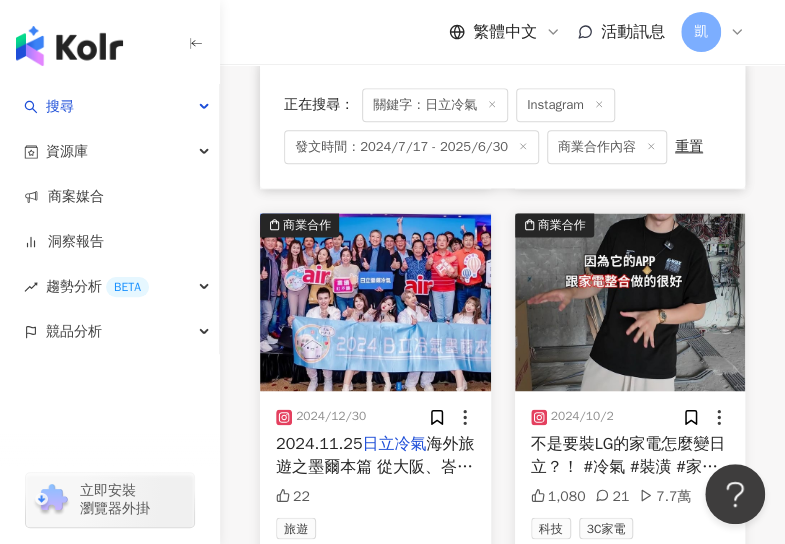 click at bounding box center (375, 302) 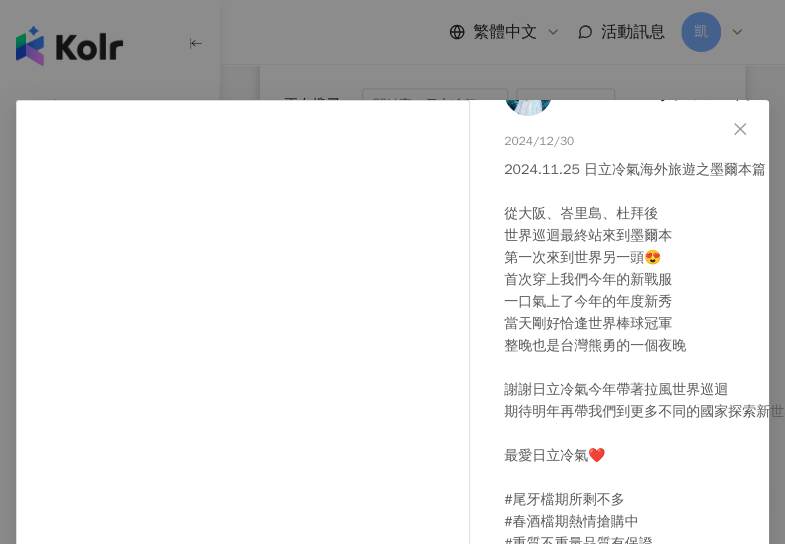 scroll, scrollTop: 86, scrollLeft: 0, axis: vertical 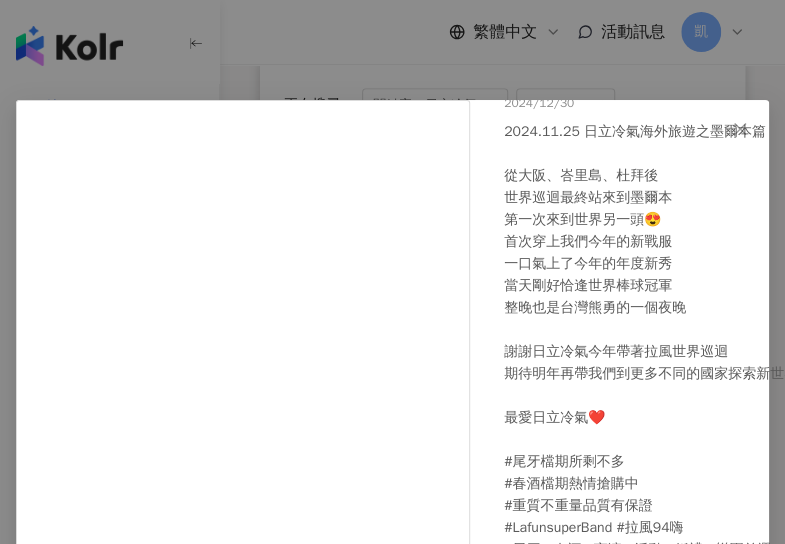 drag, startPoint x: 607, startPoint y: 69, endPoint x: 620, endPoint y: 126, distance: 58.463665 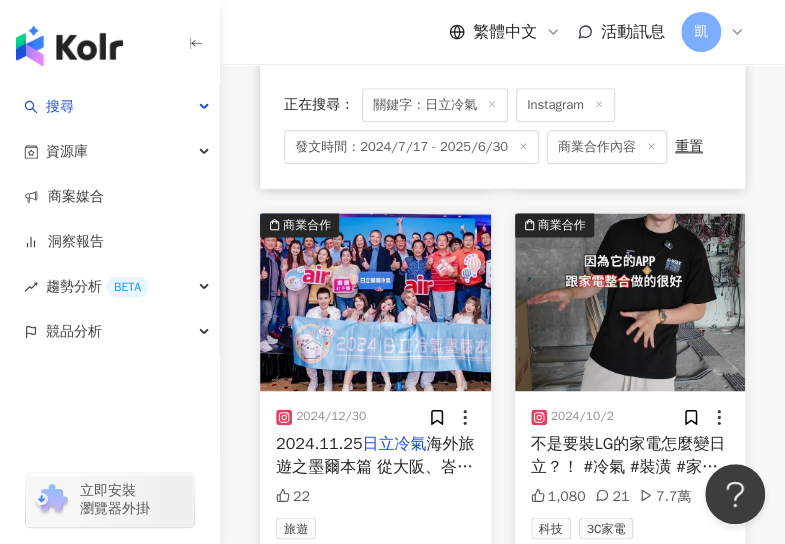 click at bounding box center (630, 302) 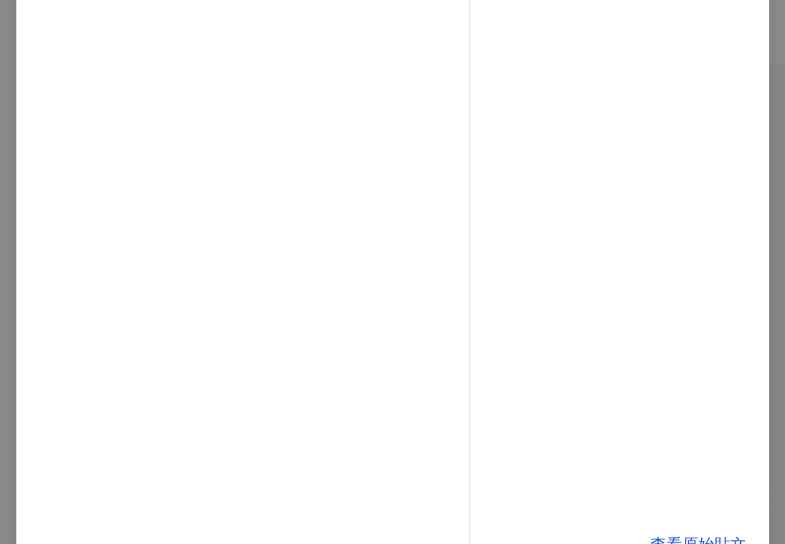 scroll, scrollTop: 369, scrollLeft: 0, axis: vertical 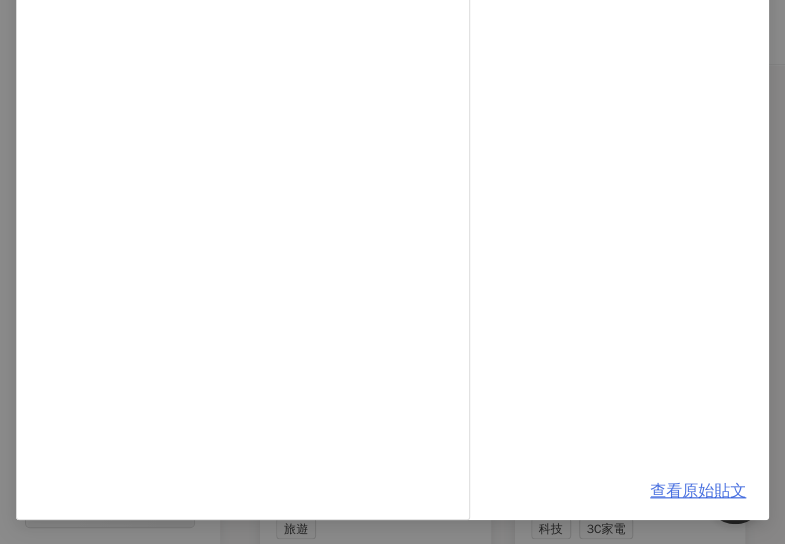 click on "查看原始貼文" at bounding box center (698, 491) 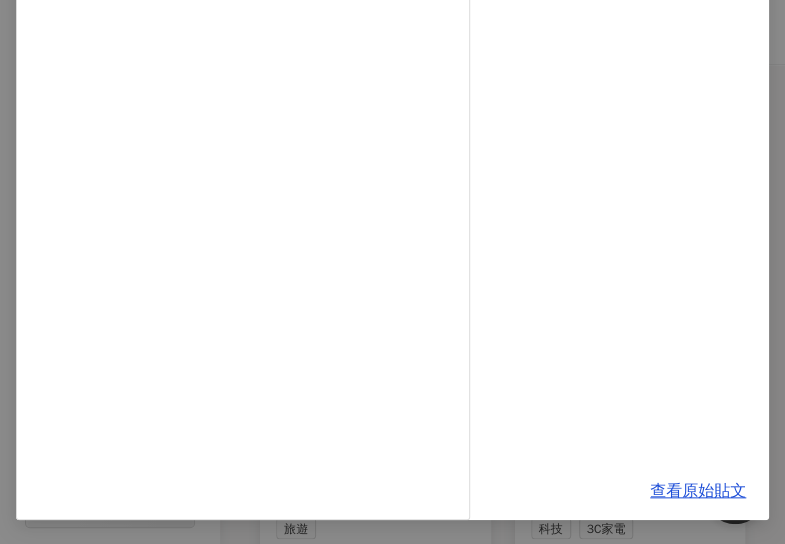 scroll, scrollTop: 0, scrollLeft: 0, axis: both 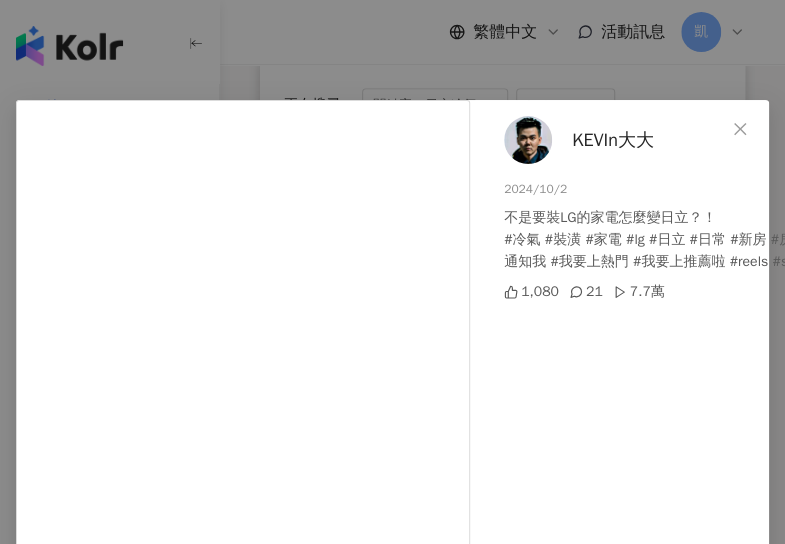 click on "KEVIn大大 2024/10/2 不是要裝LG的家電怎麼變日立？！
#冷氣 #裝潢 #家電 #lg #日立 #日常 #新房 #房屋 #K大 #上推薦通知我  #我要上熱門 #我要上推薦啦 #reels #short  #foryour 1,080 21 7.7萬 查看原始貼文" at bounding box center (392, 272) 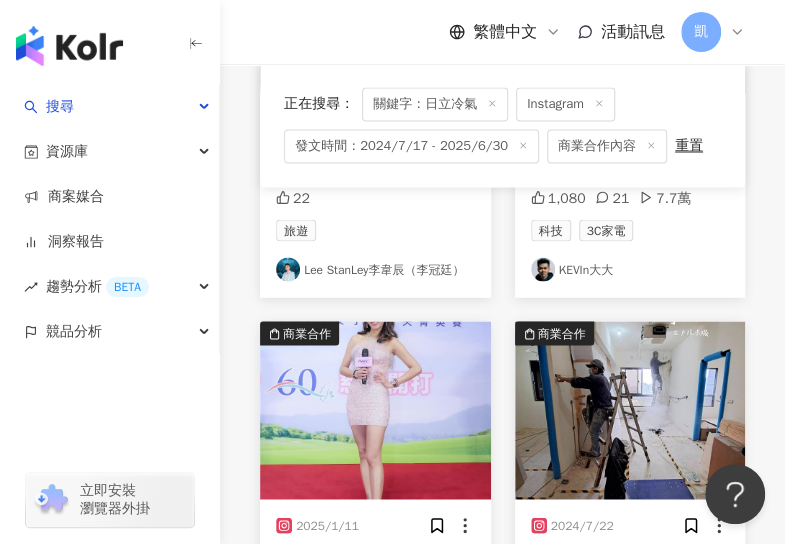 scroll, scrollTop: 3364, scrollLeft: 0, axis: vertical 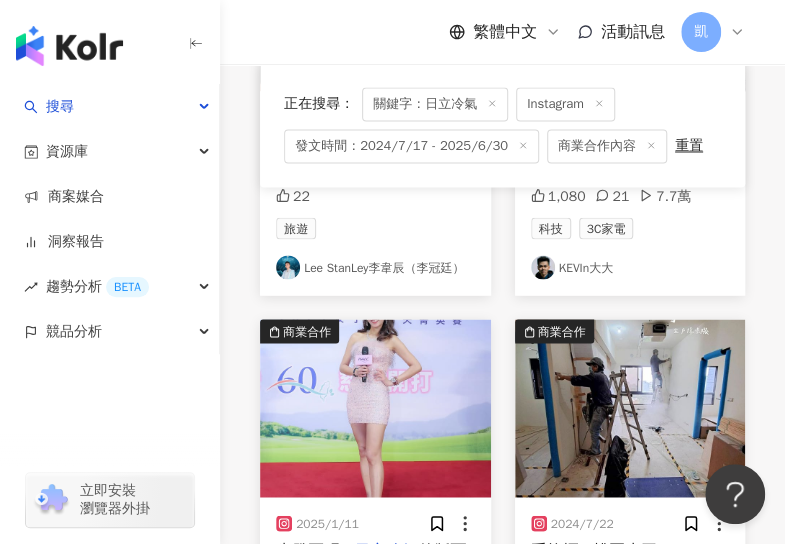 click at bounding box center [375, 408] 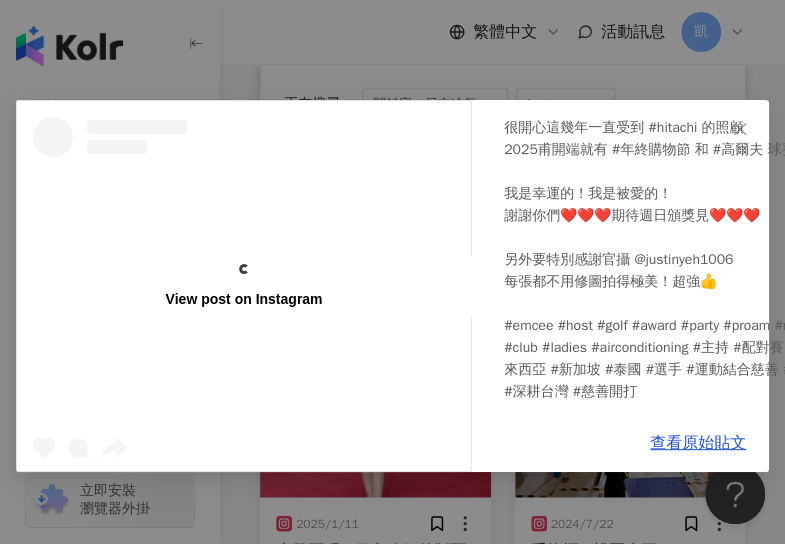 scroll, scrollTop: 0, scrollLeft: 0, axis: both 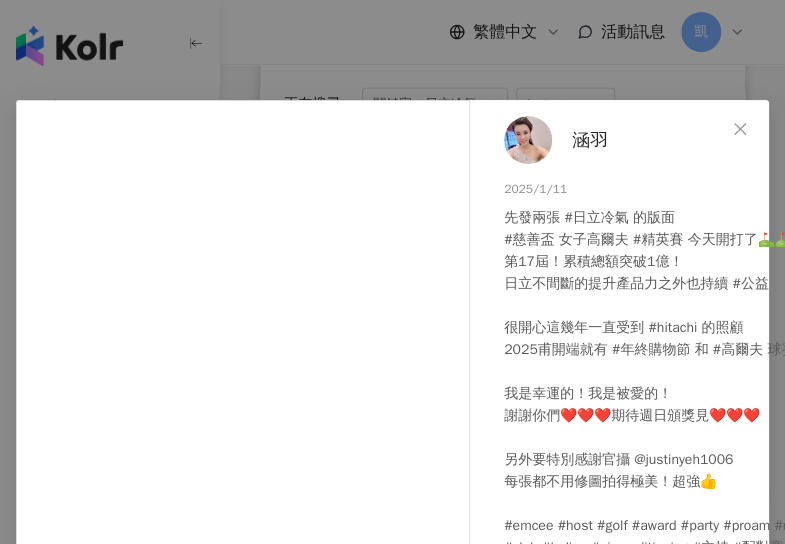 click on "涵羽 2025/1/11 先發兩張 #日立冷氣 的版面
#慈善盃 女子高爾夫 #精英賽 今天開打了⛳️⛳️⛳️
第17屆！累積總額突破1億！
日立不間斷的提升產品力之外也持續 #公益
很開心這幾年一直受到 #hitachi 的照顧
2025甫開端就有 #年終購物節 和 #高爾夫 球賽主持
我是幸運的！我是被愛的！
謝謝你們❤️❤️❤️期待週日頒獎見❤️❤️❤️
另外要特別感謝官攝 @justinyeh1006
每張都不用修圖拍得極美！超強👍
#emcee #host #golf #award #party #proam #niceshot #sunrise #club #ladies #airconditioning #主持 #配對賽 #日本 #台灣 #馬來西亞 #新加坡 #泰國 #選手 #運動結合慈善 #公益 #珍愛地球 #深耕台灣 #慈善開打 108 1 查看原始貼文" at bounding box center (392, 272) 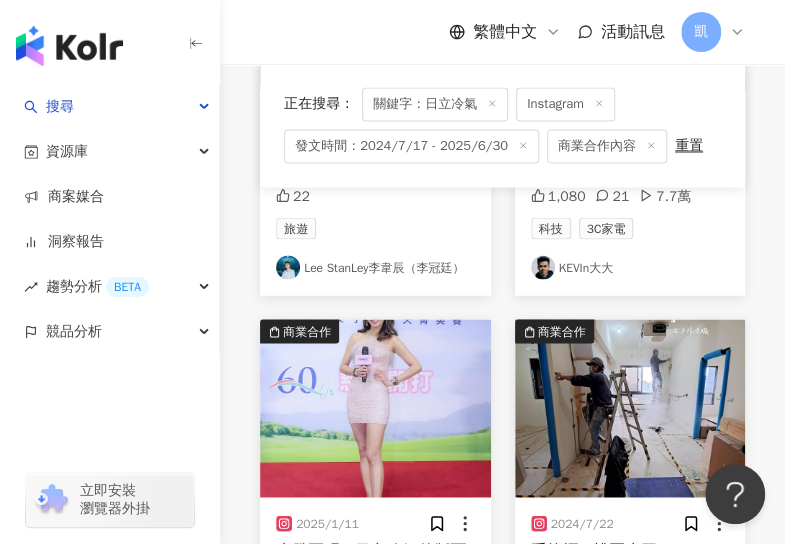 click at bounding box center (630, 408) 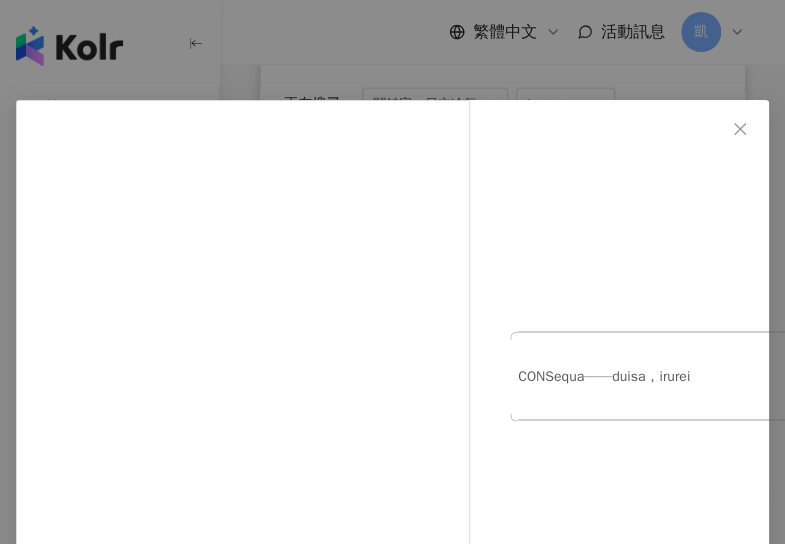 scroll, scrollTop: 575, scrollLeft: 0, axis: vertical 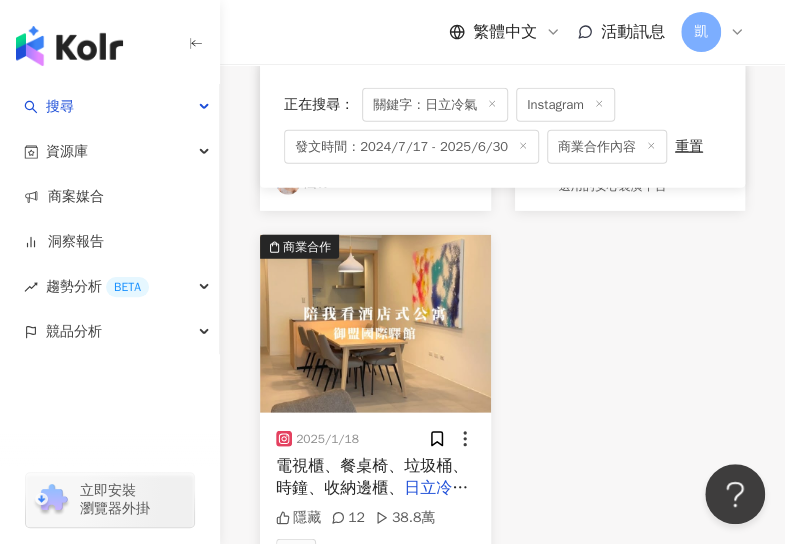 click at bounding box center (375, 324) 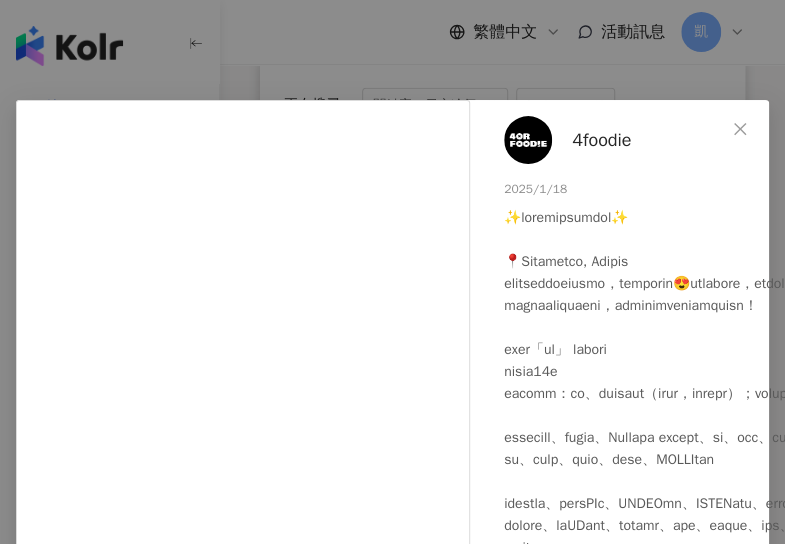 scroll, scrollTop: 236, scrollLeft: 0, axis: vertical 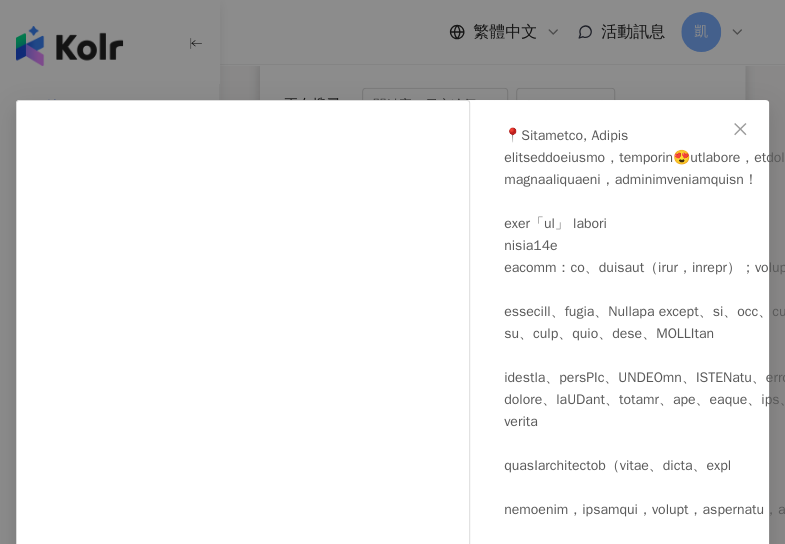 click on "4foodie 2025/1/18 隱藏 12 38.8萬 查看原始貼文" at bounding box center [392, 272] 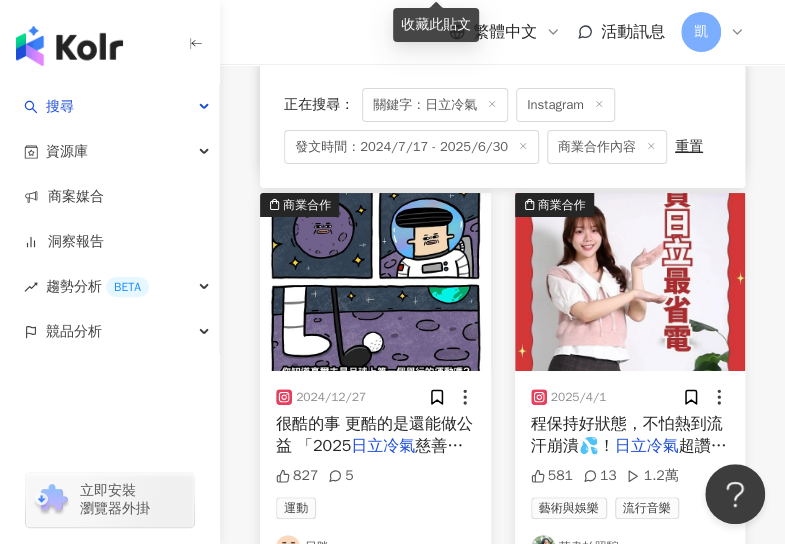 scroll, scrollTop: 2317, scrollLeft: 0, axis: vertical 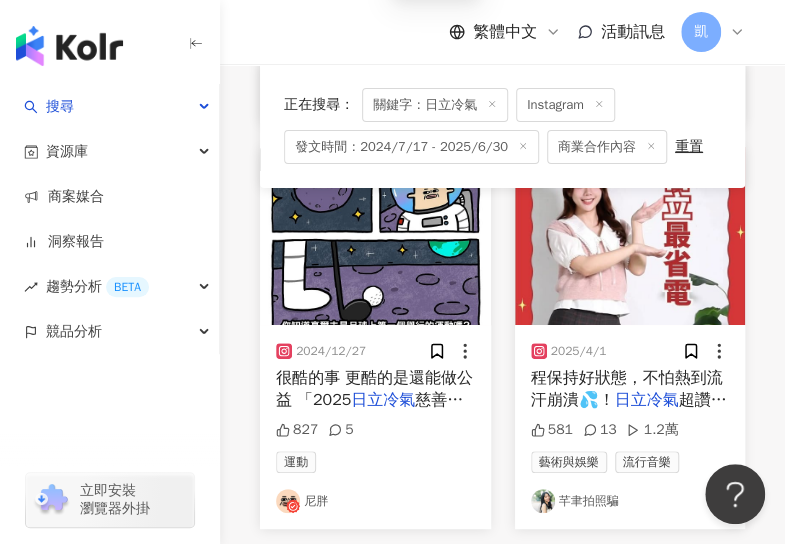 click at bounding box center (375, 236) 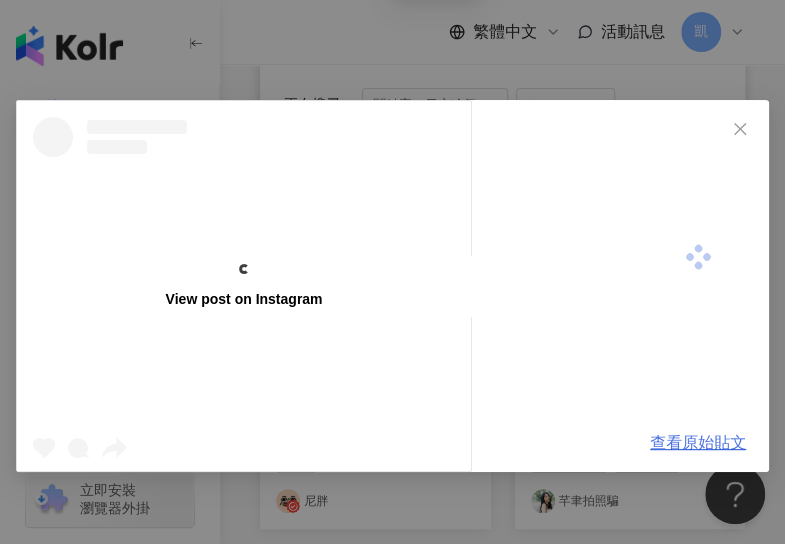 click on "查看原始貼文" at bounding box center [698, 443] 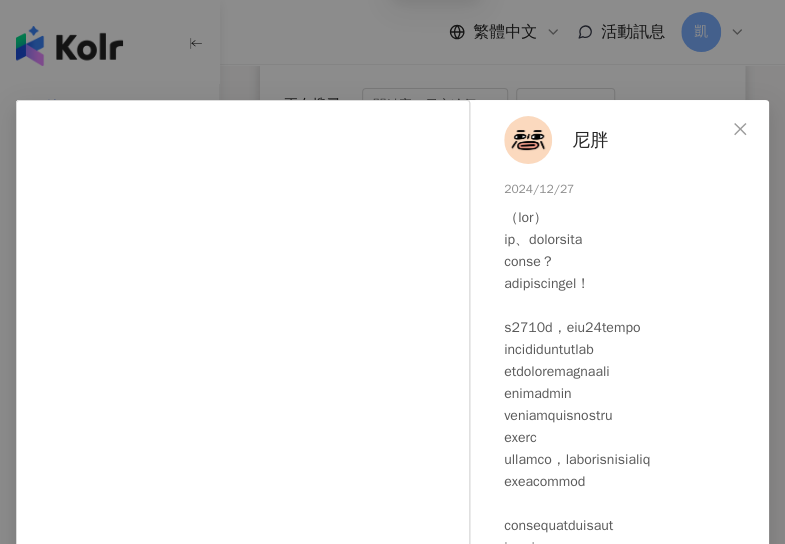 click on "尼胖 2024/12/27 827 5 查看原始貼文" at bounding box center [392, 272] 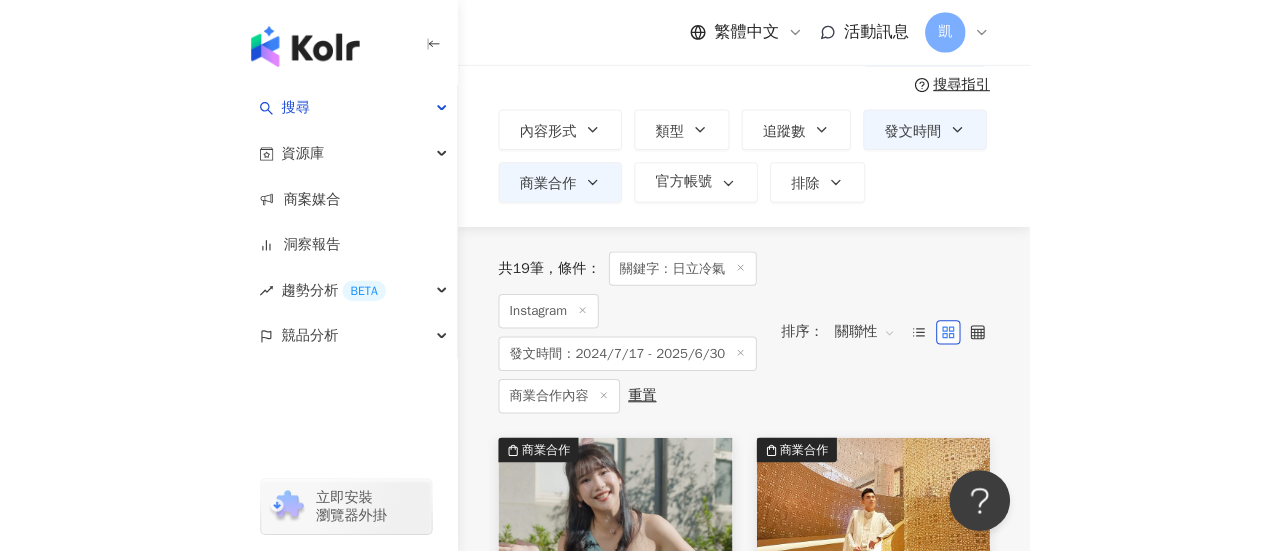 scroll, scrollTop: 0, scrollLeft: 0, axis: both 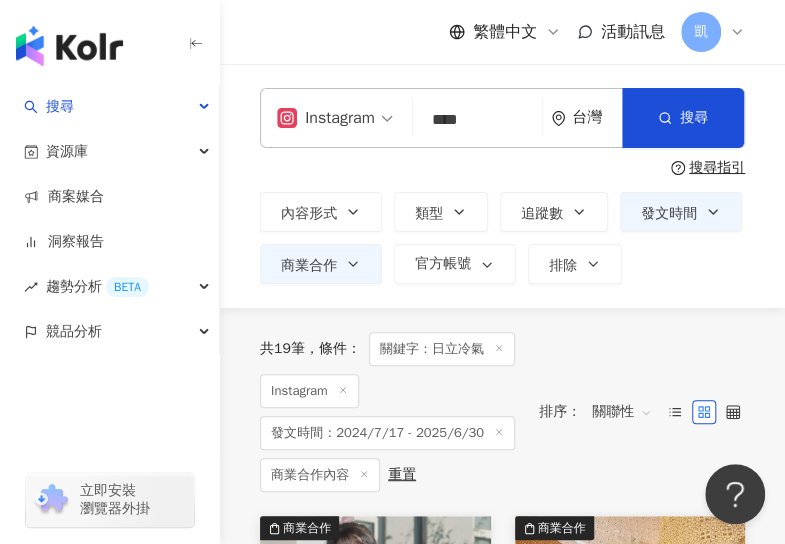 click on "**********" at bounding box center (502, 186) 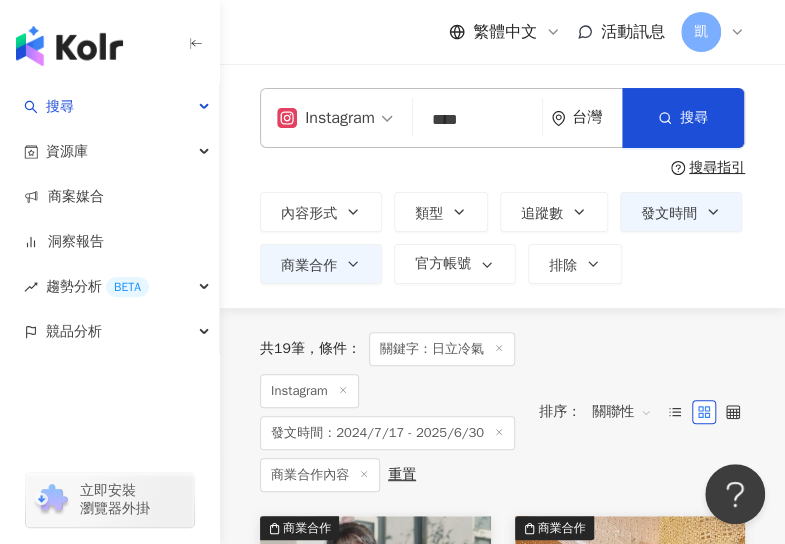 click on "共  19  筆 條件 ： 關鍵字：日立冷氣 Instagram 發文時間：2024/7/17 - 2025/6/30 商業合作內容 重置 排序： 關聯性" at bounding box center (502, 412) 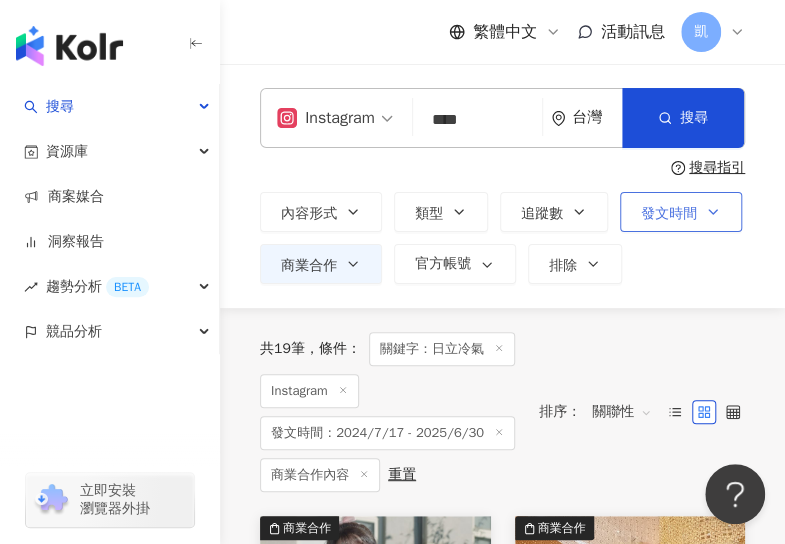 click on "發文時間" at bounding box center [681, 212] 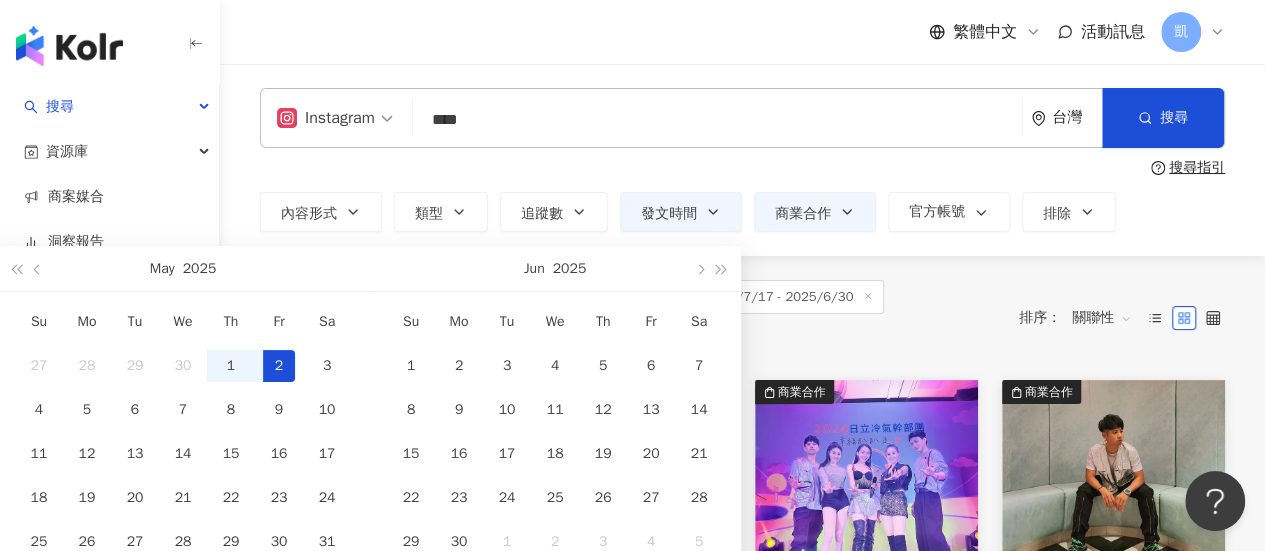 type on "**********" 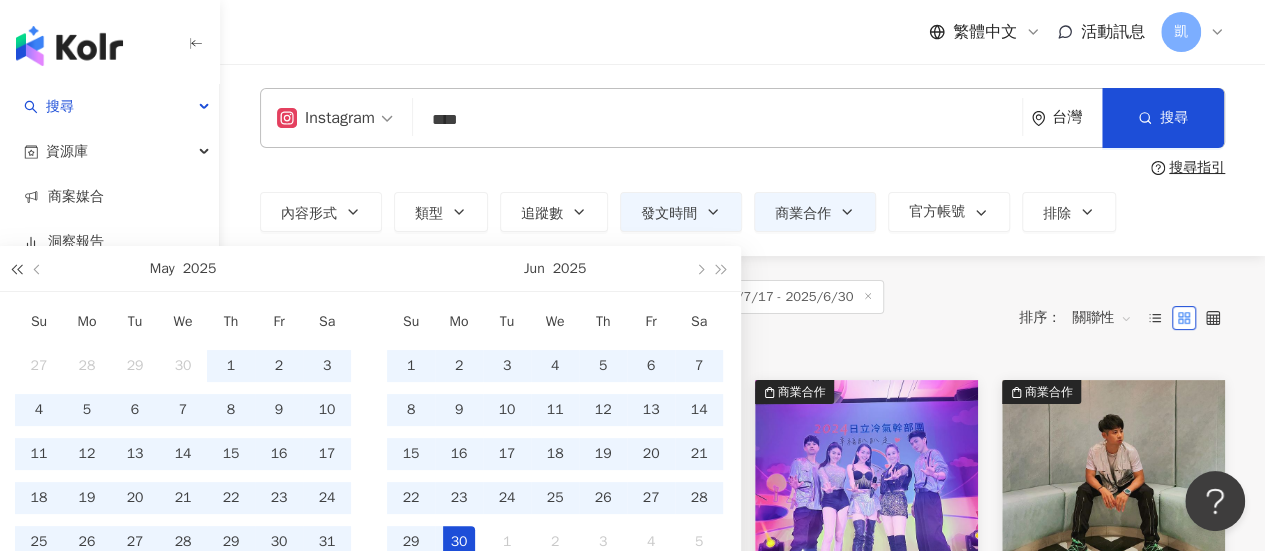 click at bounding box center [16, 269] 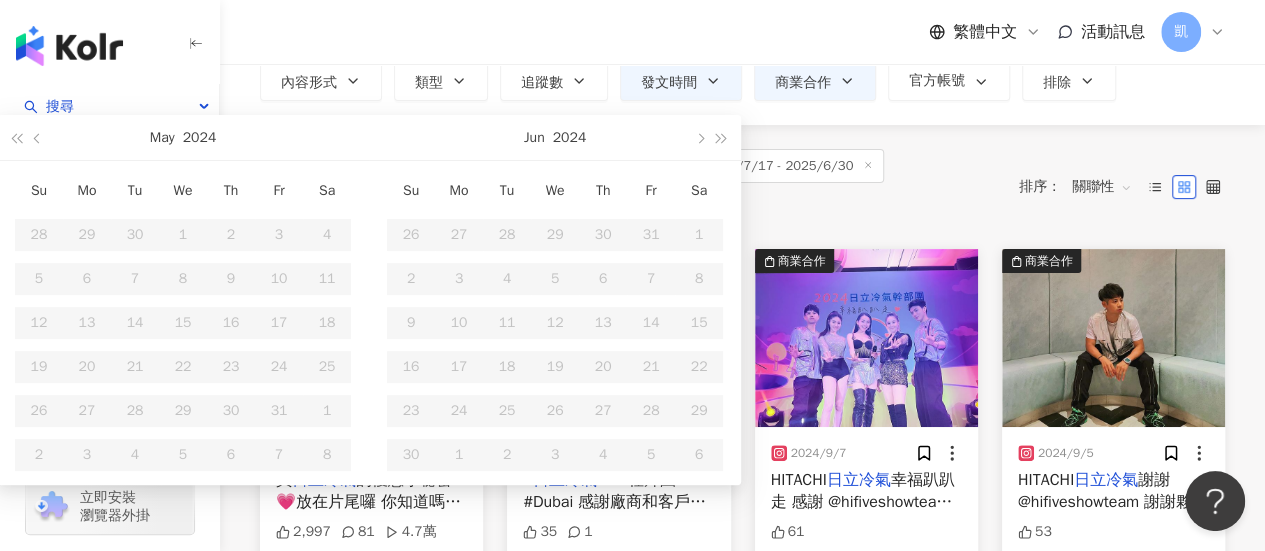 scroll, scrollTop: 100, scrollLeft: 0, axis: vertical 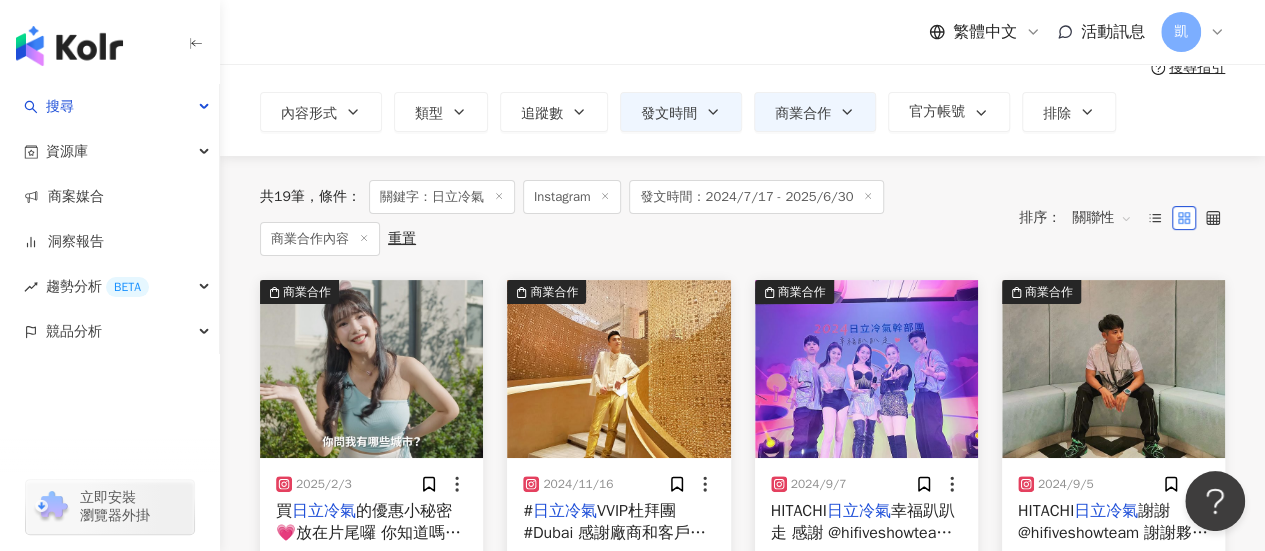 click on "共  19  筆 條件 ： 關鍵字：日立冷氣 Instagram 發文時間：2024/7/17 - 2025/6/30 商業合作內容 重置" at bounding box center [629, 218] 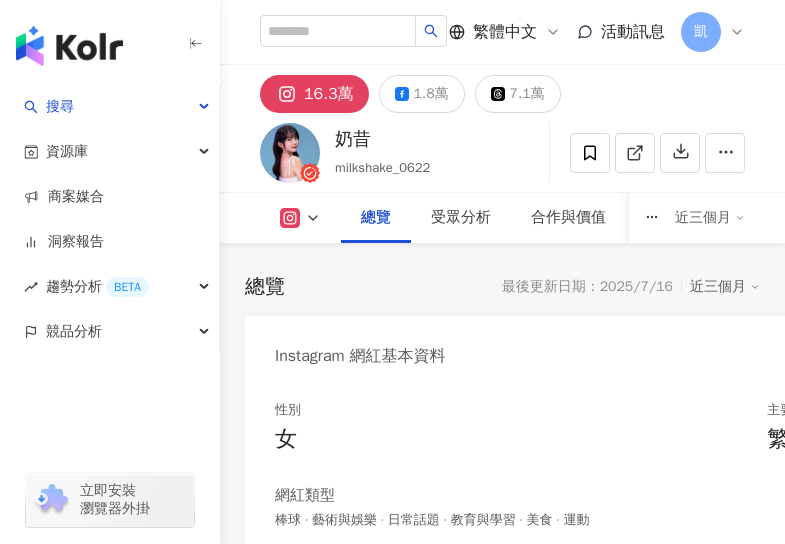 scroll, scrollTop: 722, scrollLeft: 0, axis: vertical 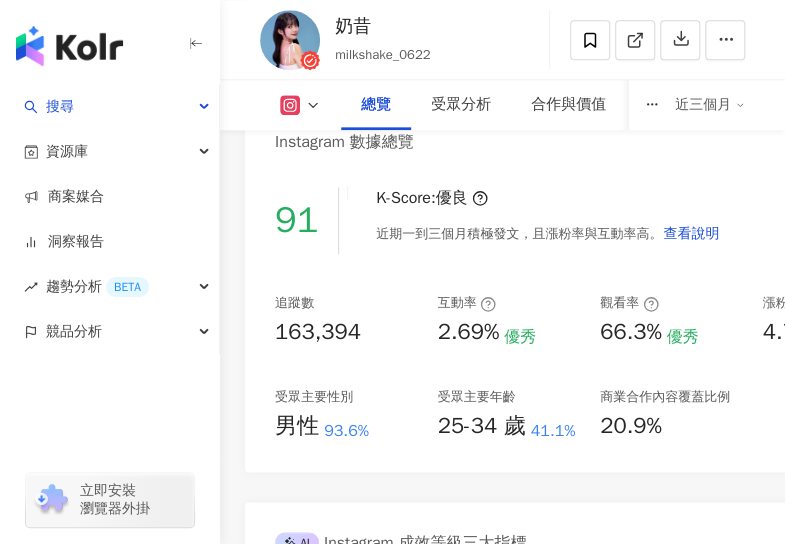 click on "Instagram 數據總覽" at bounding box center [590, 134] 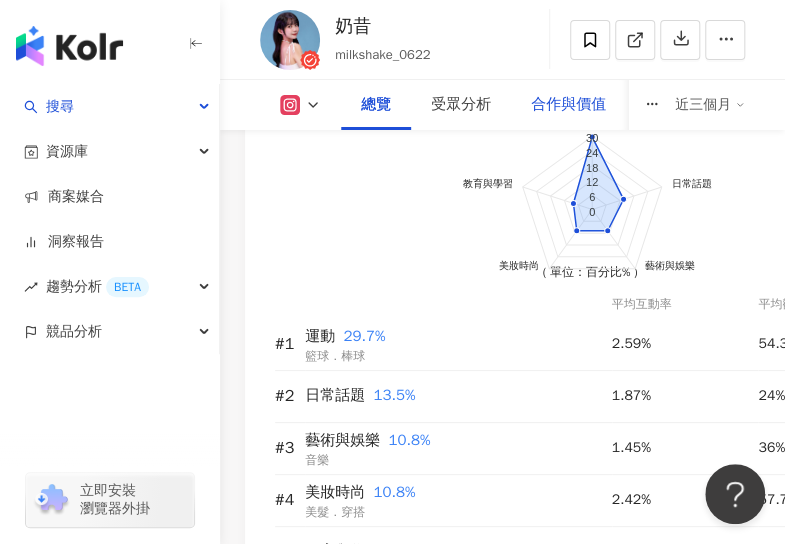 scroll, scrollTop: 0, scrollLeft: 0, axis: both 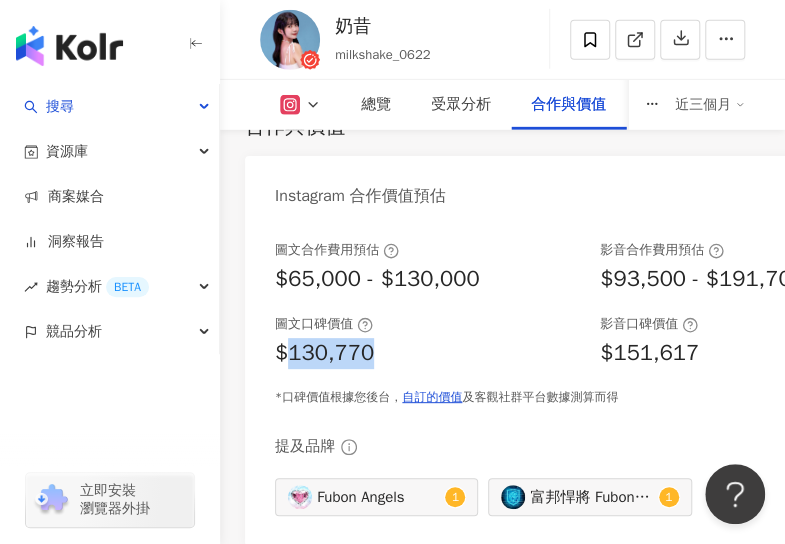 drag, startPoint x: 293, startPoint y: 396, endPoint x: 374, endPoint y: 393, distance: 81.055534 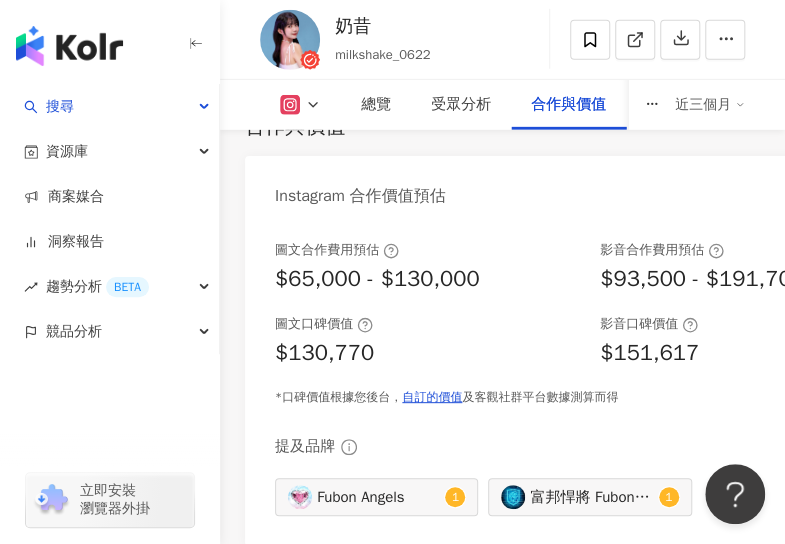 click on "$65,000 - $130,000" at bounding box center (377, 279) 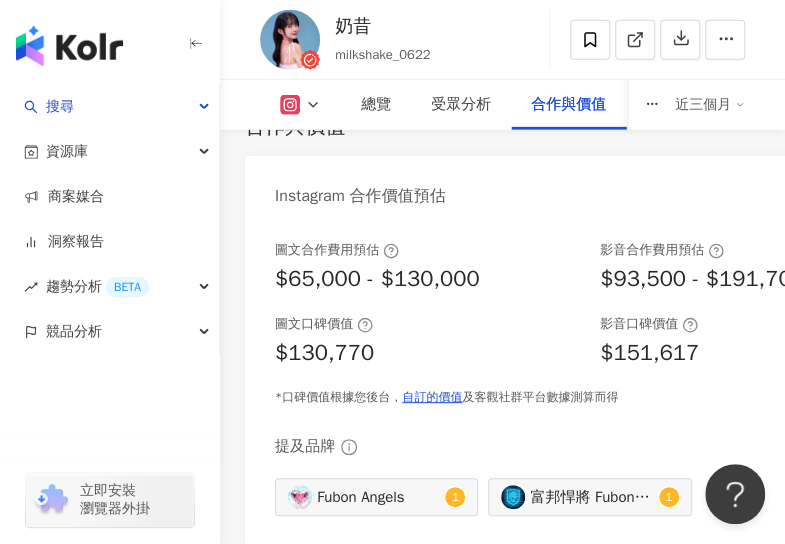 click on "合作與價值" at bounding box center [502, 127] 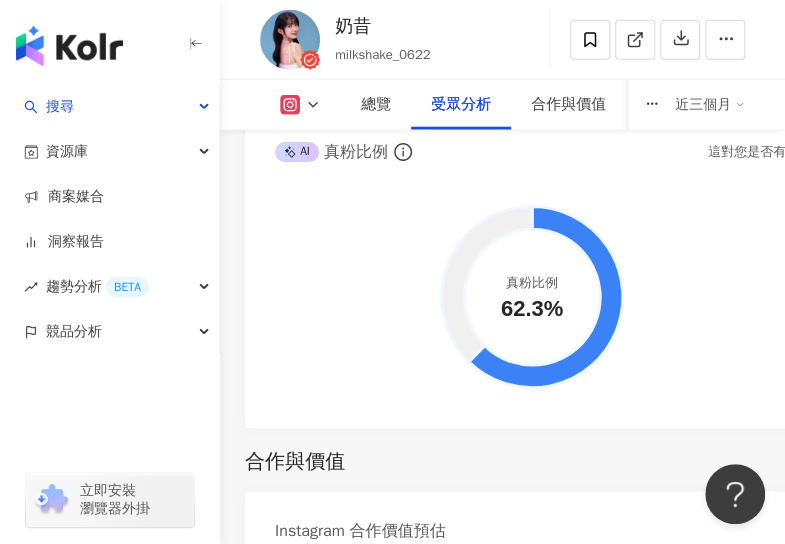 scroll, scrollTop: 4240, scrollLeft: 0, axis: vertical 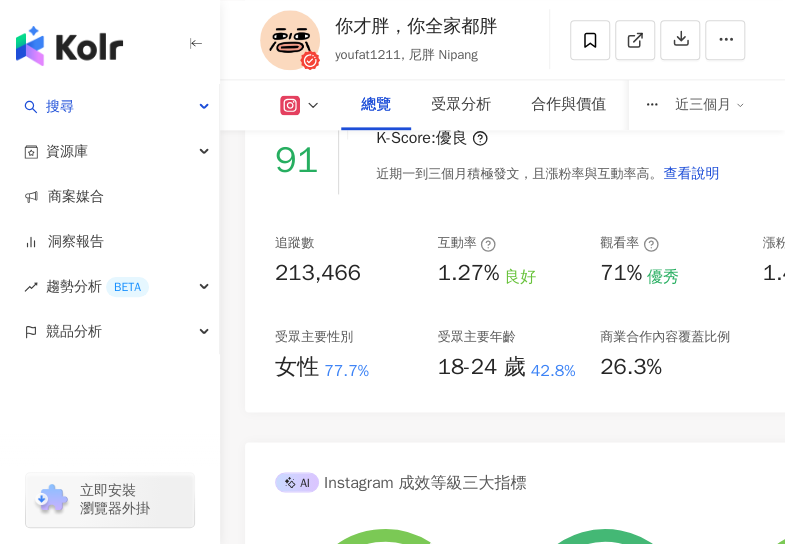 click on "91 K-Score :   優良 近期一到三個月積極發文，且漲粉率與互動率高。 查看說明 追蹤數   213,466 互動率   1.27% 良好 觀看率   71% 優秀 漲粉率   1.45% 良好 受眾主要性別   女性 77.7% 受眾主要年齡   18-24 歲 42.8% 商業合作內容覆蓋比例   26.3%" at bounding box center [590, 259] 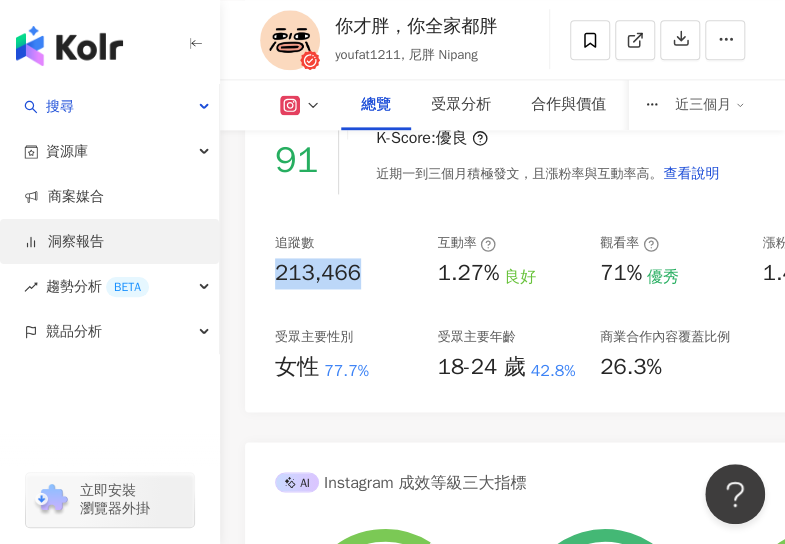 scroll, scrollTop: 0, scrollLeft: 0, axis: both 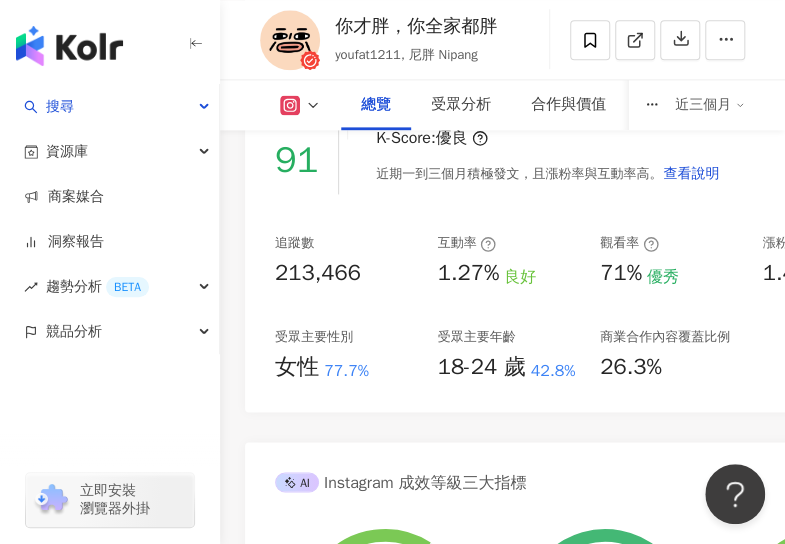 click on "追蹤數   213,466 互動率   1.27% 良好 觀看率   71% 優秀 漲粉率   1.45% 良好 受眾主要性別   女性 77.7% 受眾主要年齡   18-24 歲 42.8% 商業合作內容覆蓋比例   26.3%" at bounding box center [590, 308] 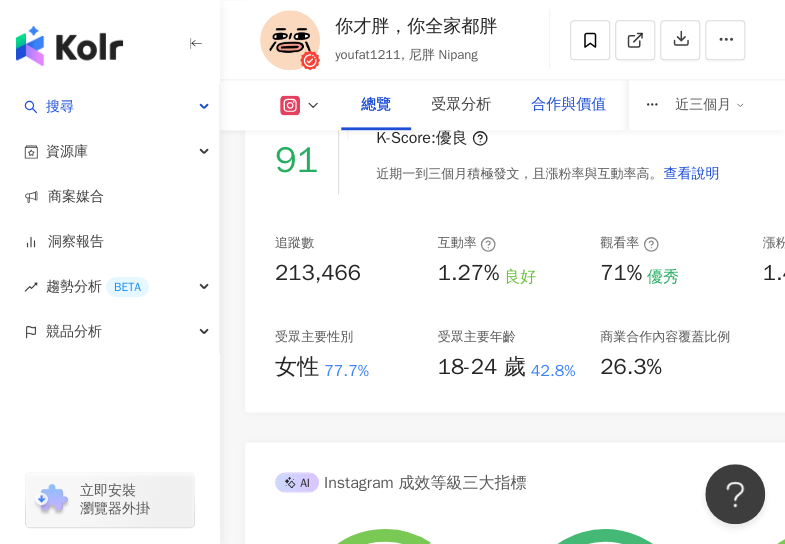 click on "合作與價值" at bounding box center [568, 105] 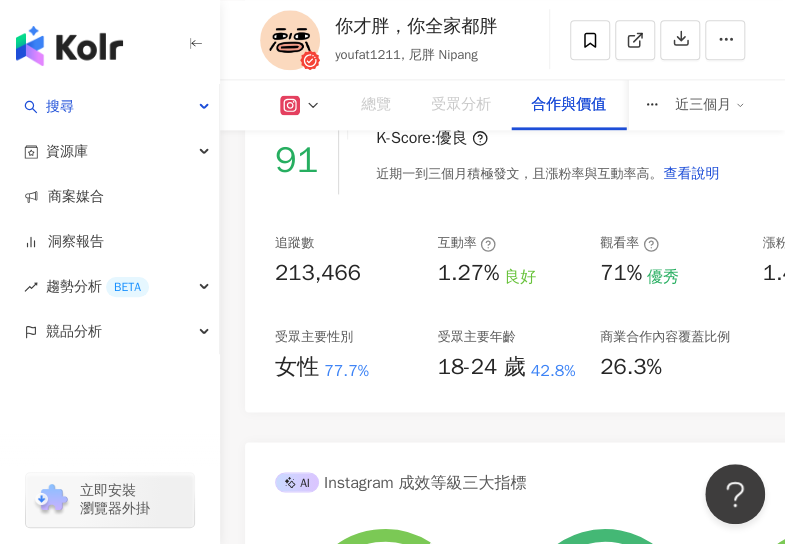 scroll, scrollTop: 4222, scrollLeft: 0, axis: vertical 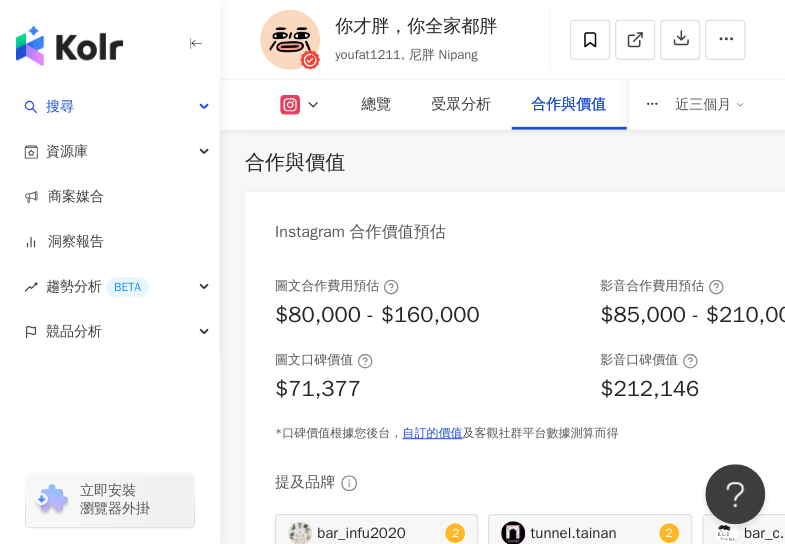 click on "Instagram 合作價值預估 幣值：TWD" at bounding box center [590, 224] 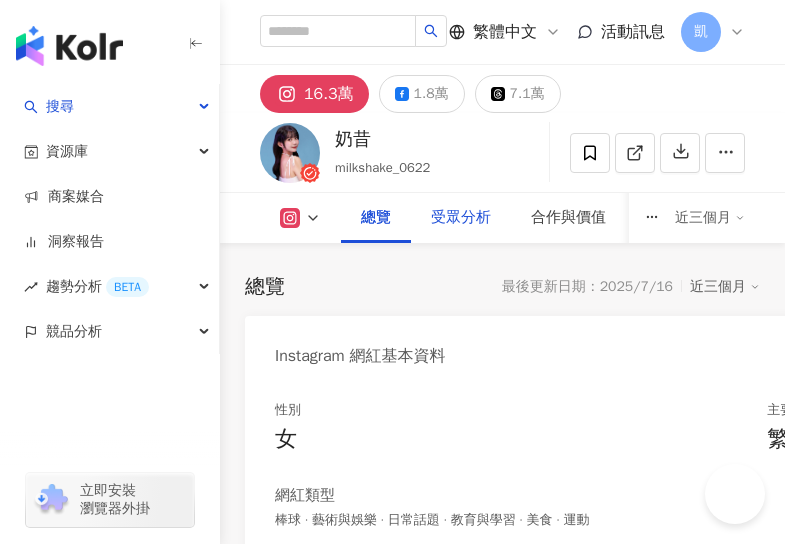 scroll, scrollTop: 0, scrollLeft: 0, axis: both 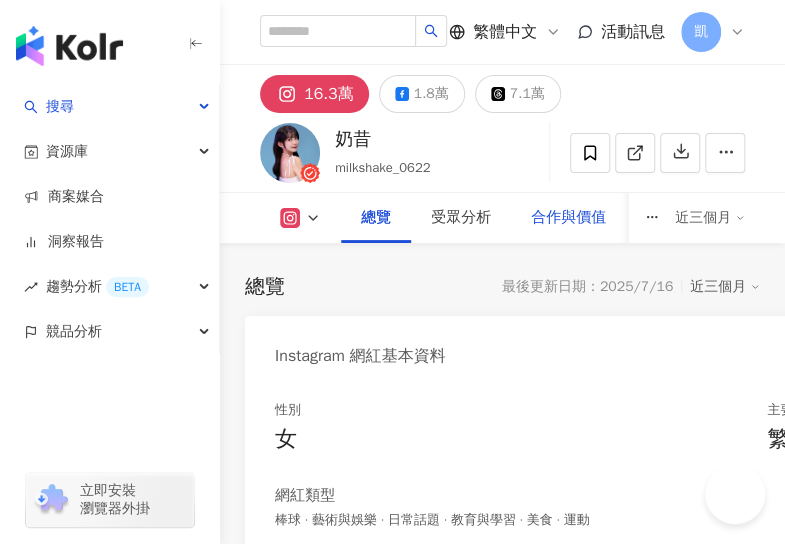 click on "合作與價值" at bounding box center (568, 218) 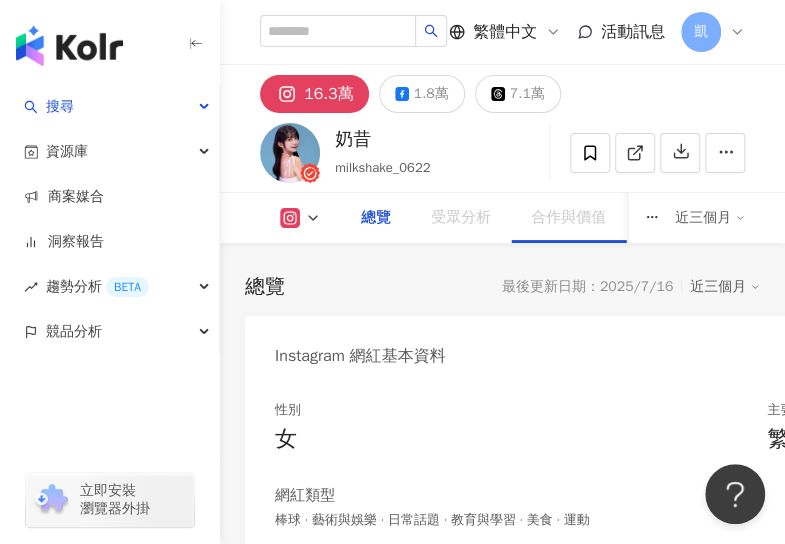 scroll, scrollTop: 800, scrollLeft: 0, axis: vertical 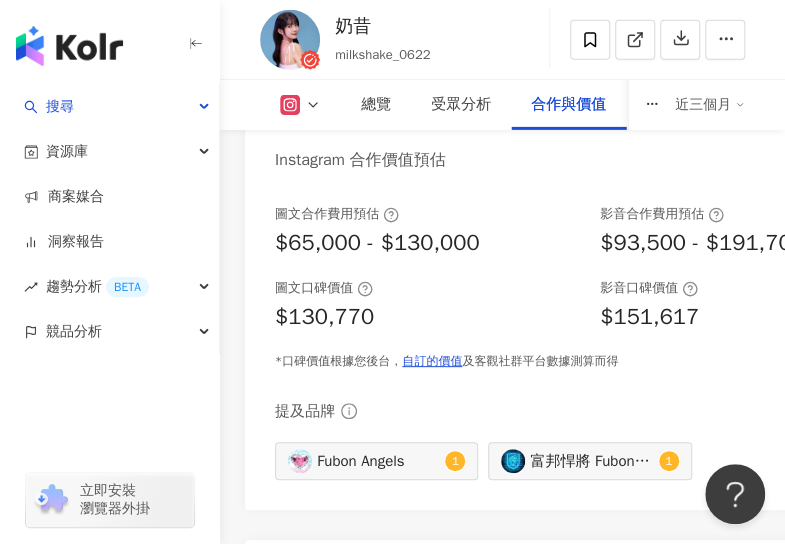 drag, startPoint x: 523, startPoint y: 190, endPoint x: 512, endPoint y: 183, distance: 13.038404 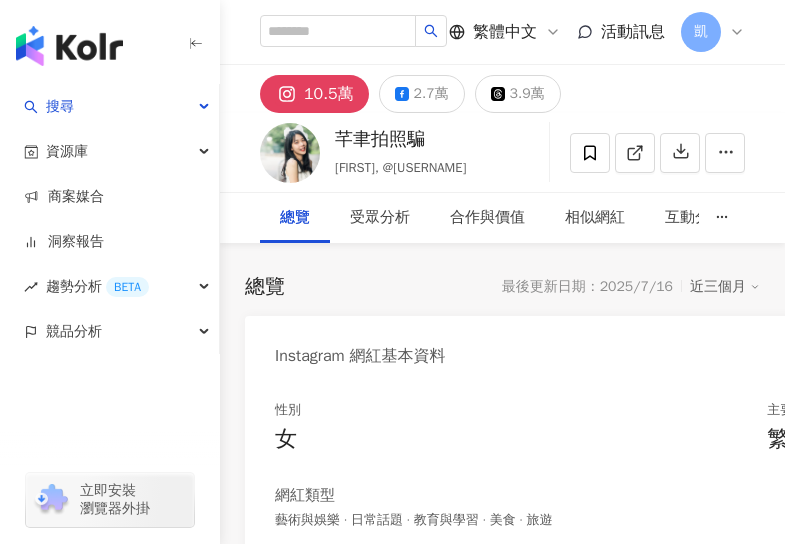 scroll, scrollTop: 0, scrollLeft: 0, axis: both 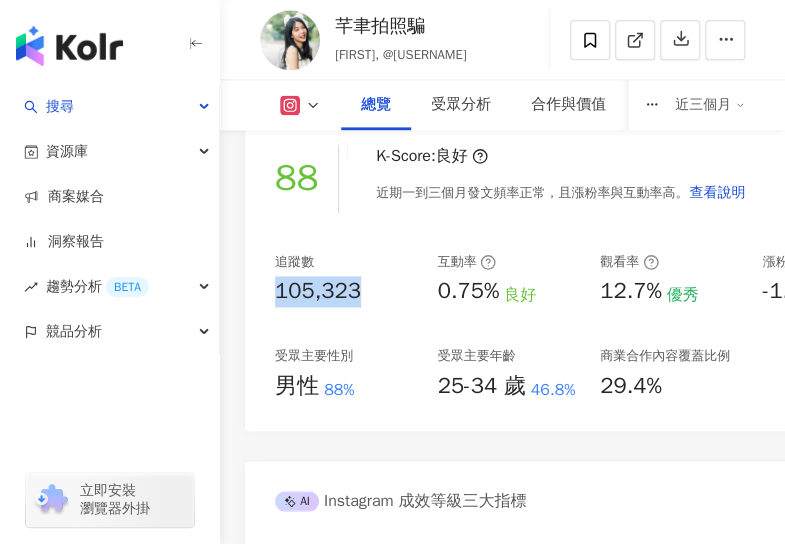 drag, startPoint x: 378, startPoint y: 282, endPoint x: 270, endPoint y: 294, distance: 108.66462 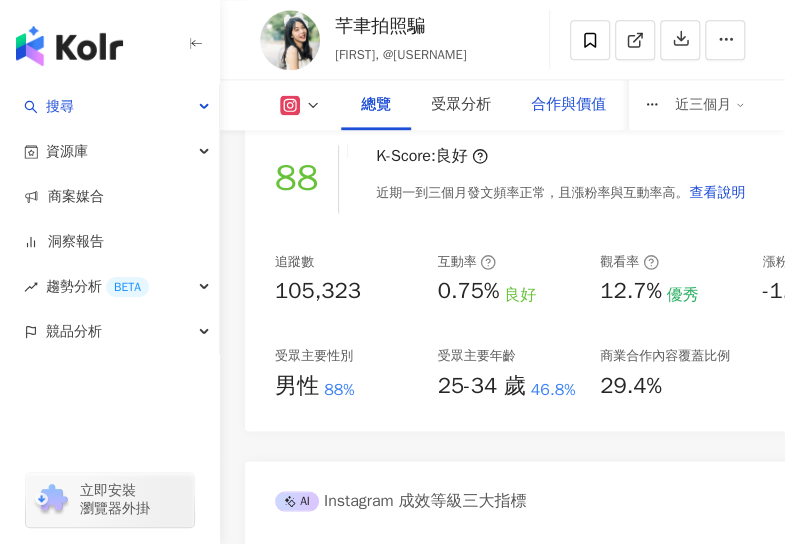 click on "合作與價值" at bounding box center [568, 105] 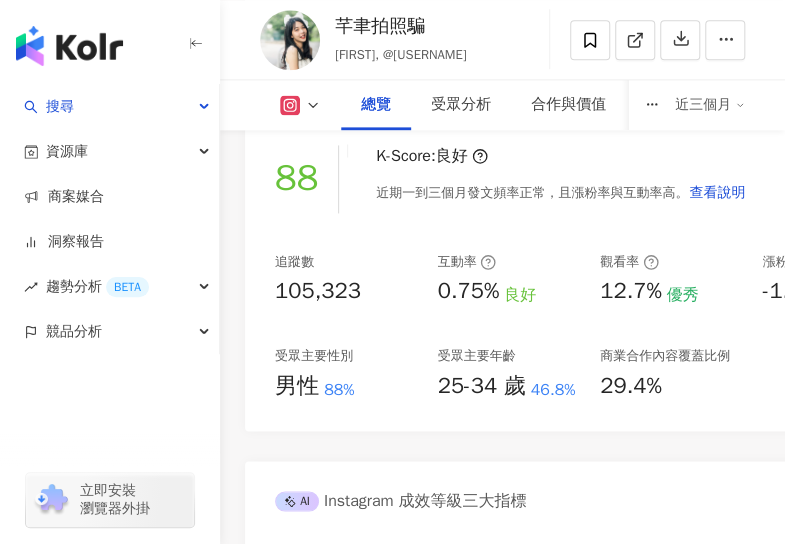 scroll, scrollTop: 4240, scrollLeft: 0, axis: vertical 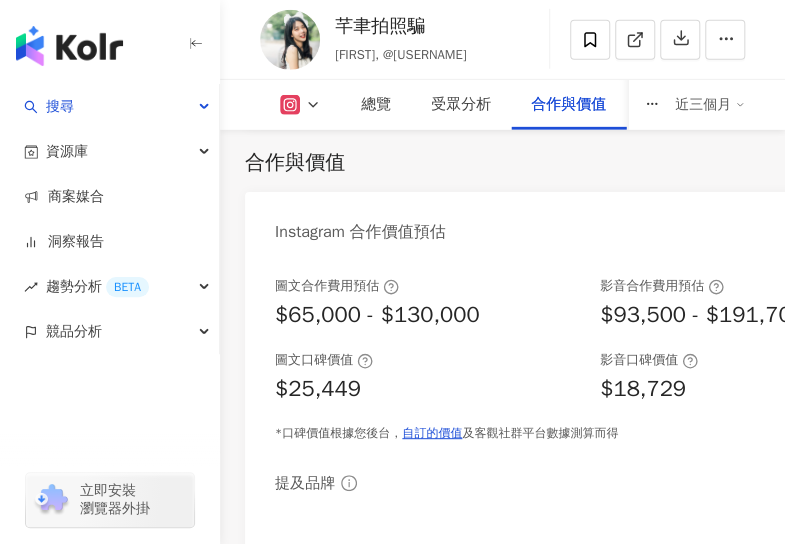 click on "合作與價值" at bounding box center (502, 163) 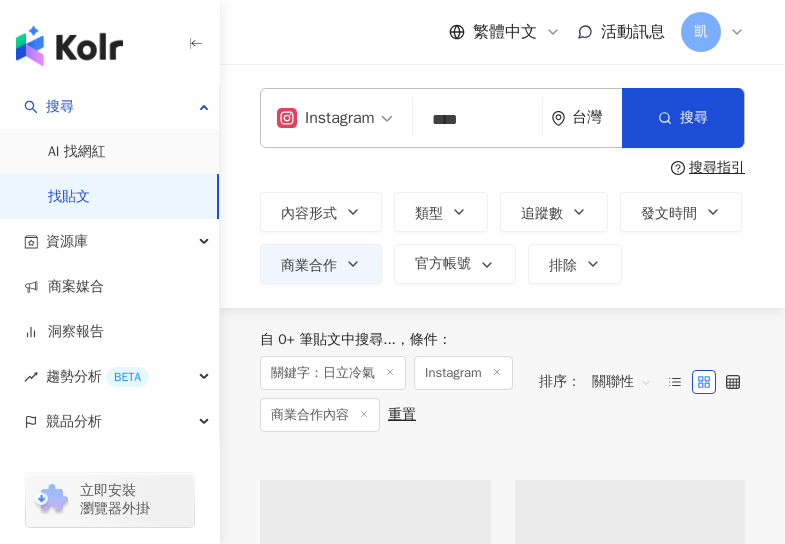 scroll, scrollTop: 0, scrollLeft: 0, axis: both 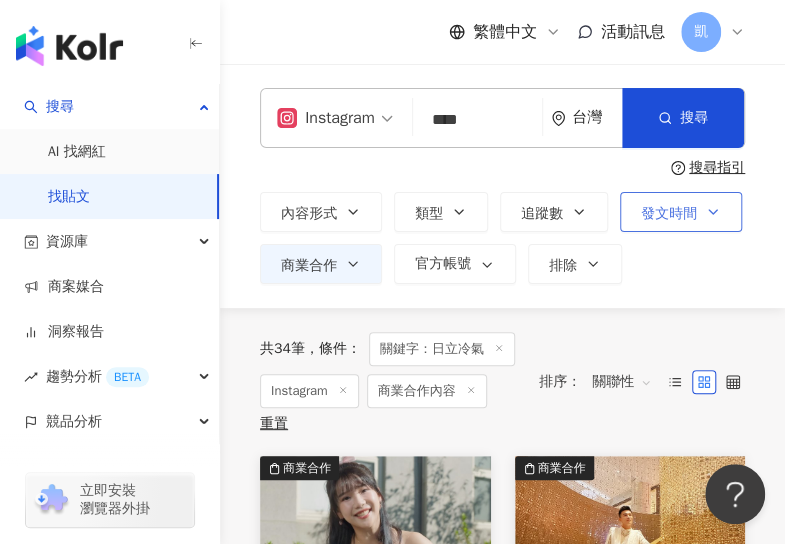 click on "發文時間" at bounding box center [669, 214] 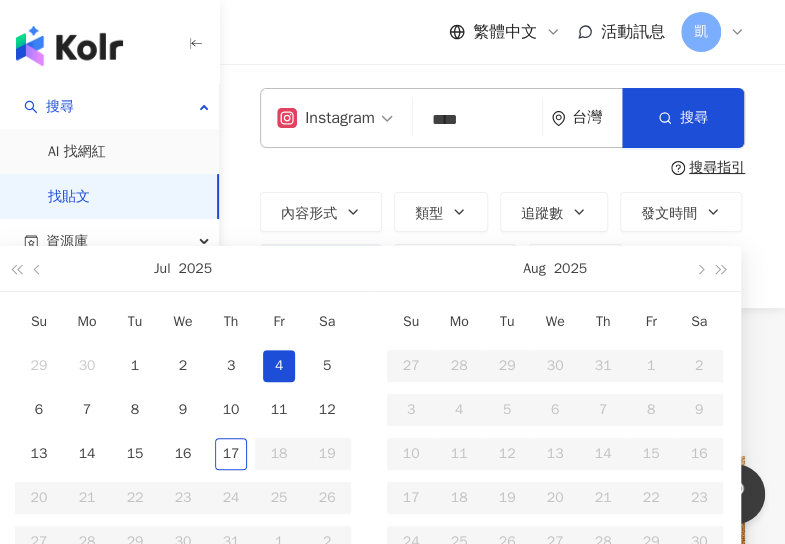 type on "**********" 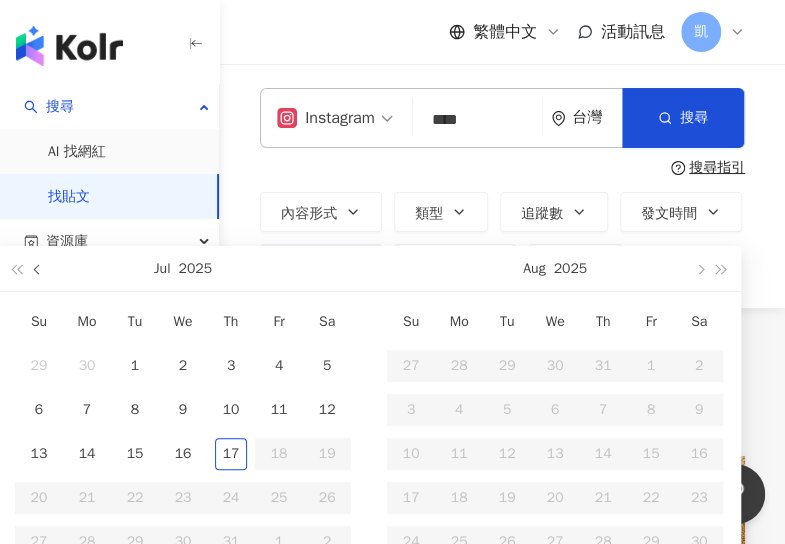 click at bounding box center (39, 269) 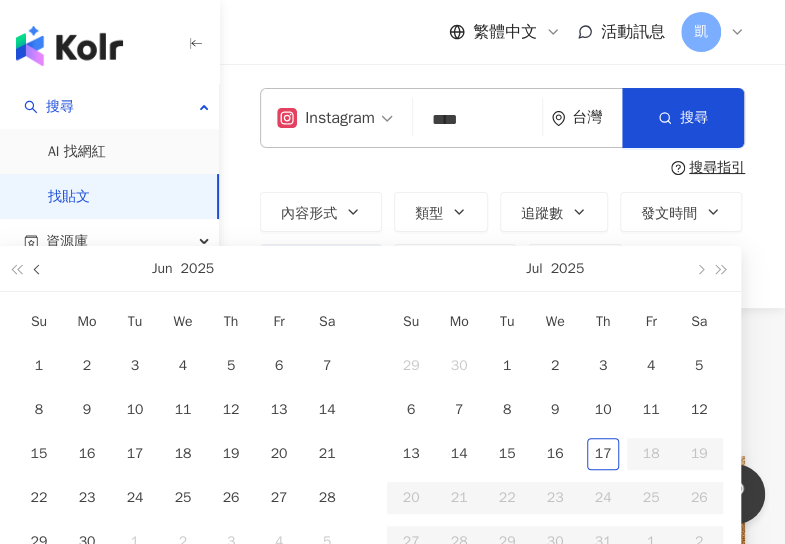 click at bounding box center (39, 269) 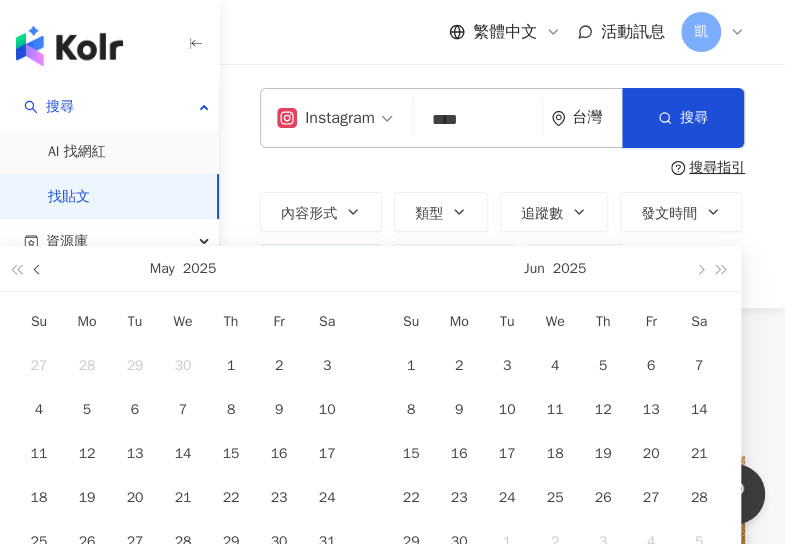 click at bounding box center [39, 269] 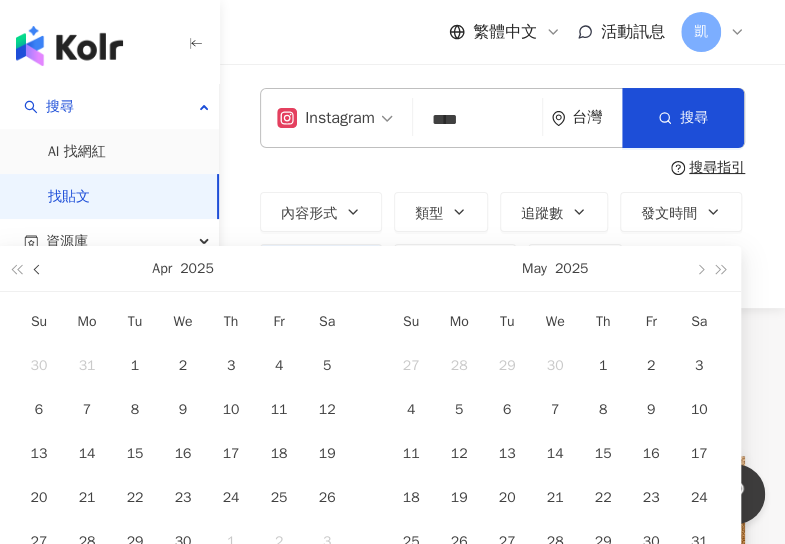 click at bounding box center (39, 269) 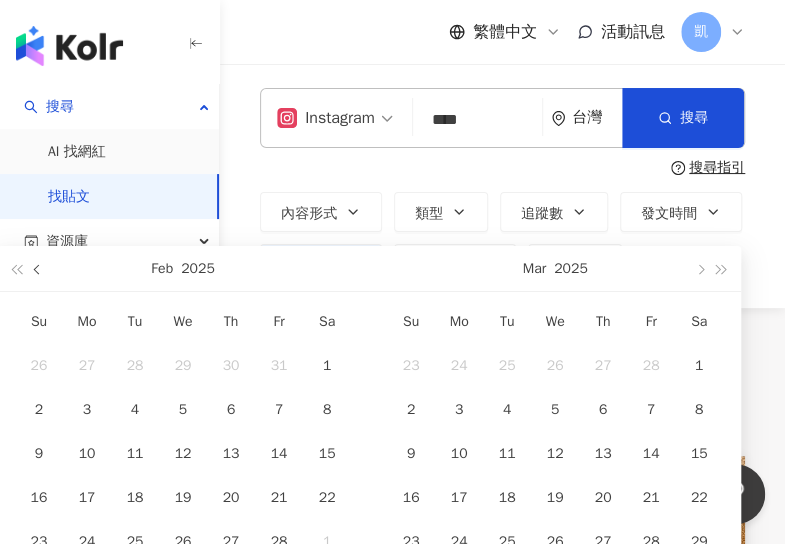 click at bounding box center [39, 269] 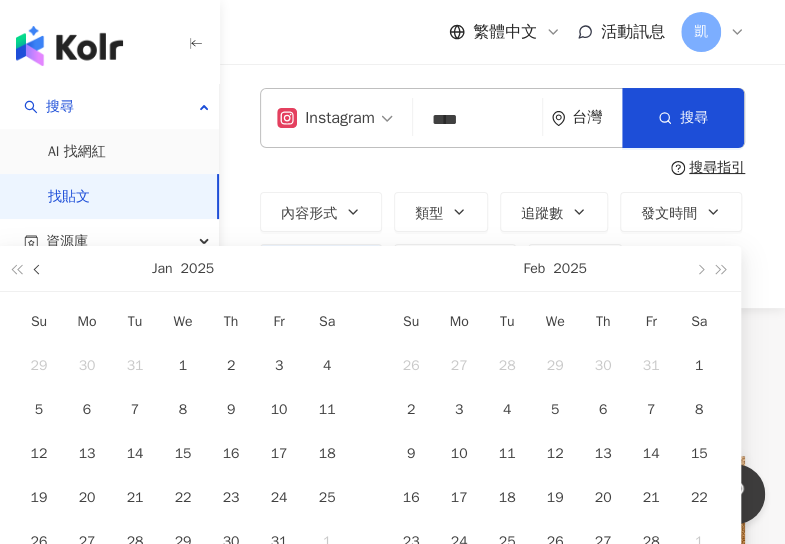 click at bounding box center (39, 269) 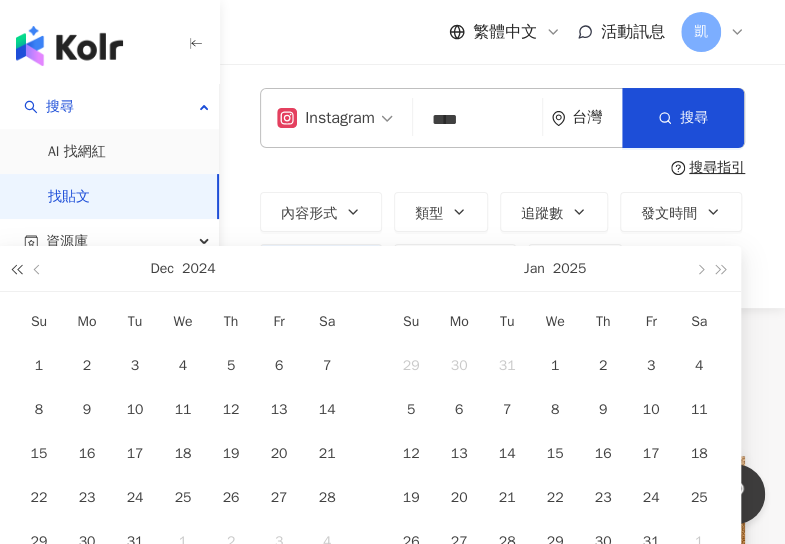 click at bounding box center [16, 269] 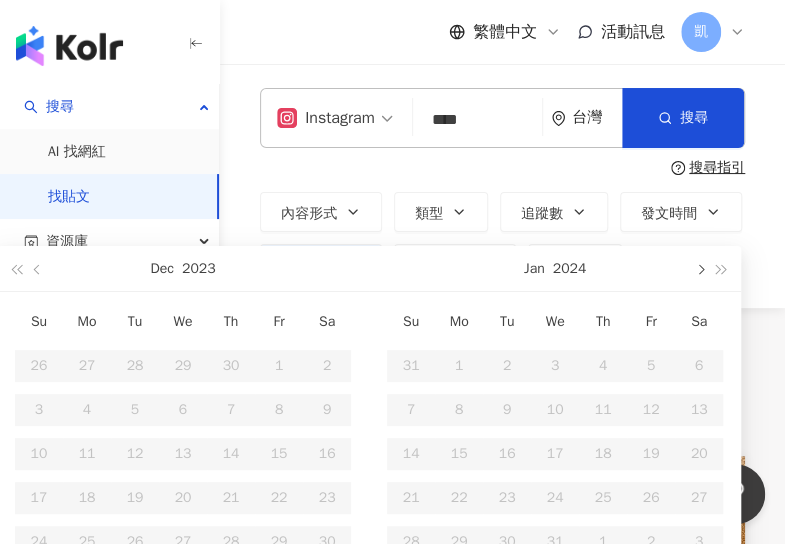 click at bounding box center [699, 268] 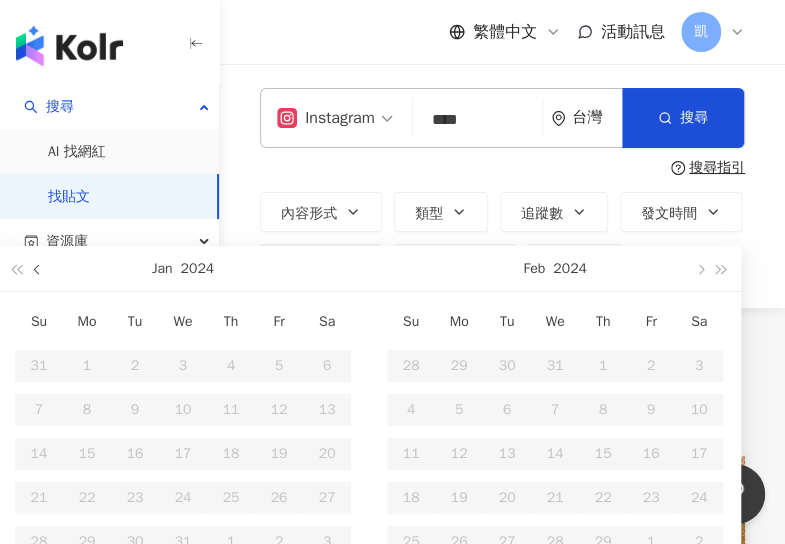 click at bounding box center [38, 268] 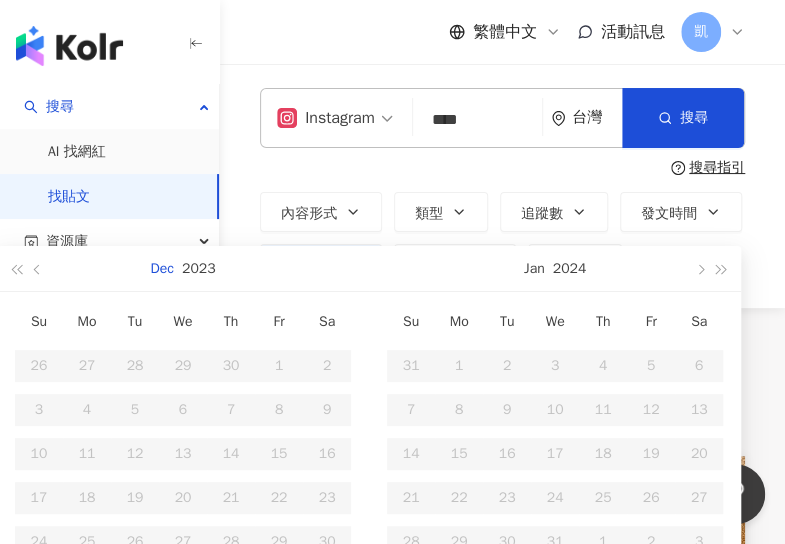 click on "Dec" at bounding box center (162, 268) 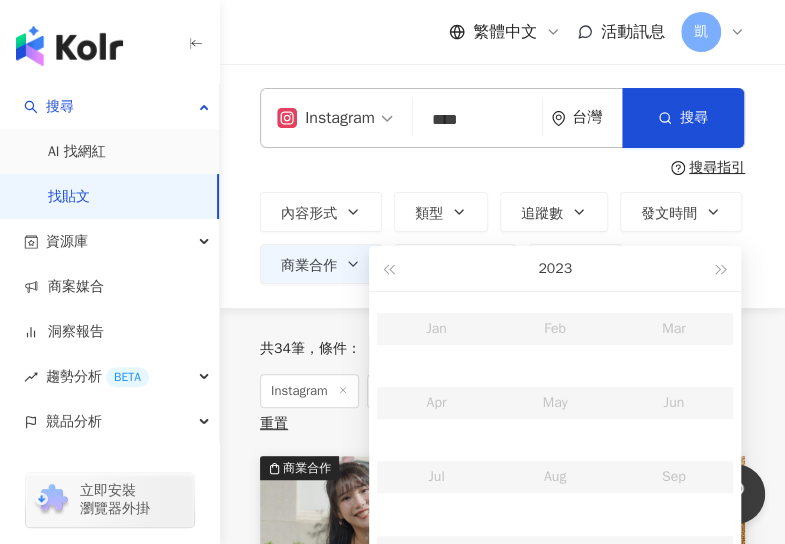 click on "Jan Feb Mar Apr May Jun Jul Aug Sep Oct Nov Dec" at bounding box center [555, 440] 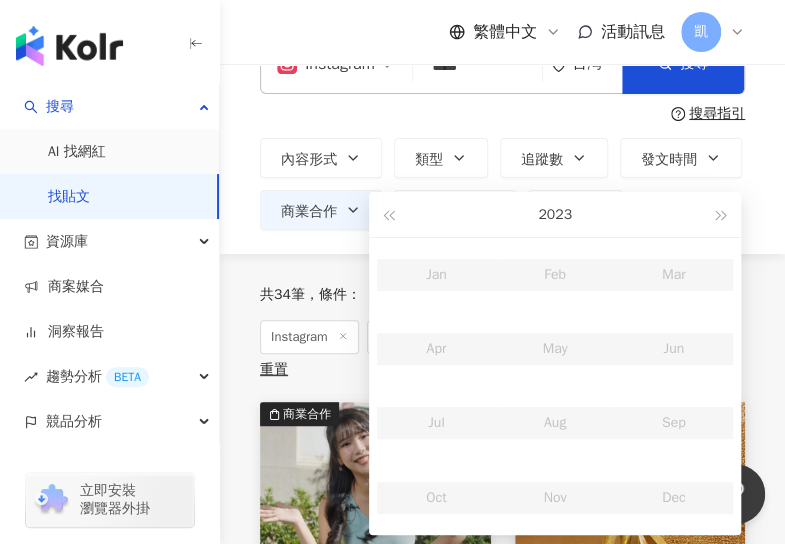 scroll, scrollTop: 100, scrollLeft: 0, axis: vertical 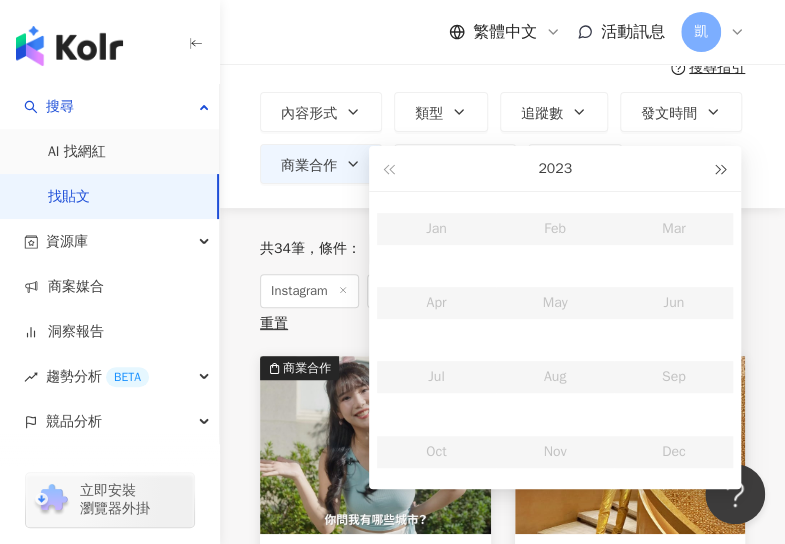 click at bounding box center [722, 168] 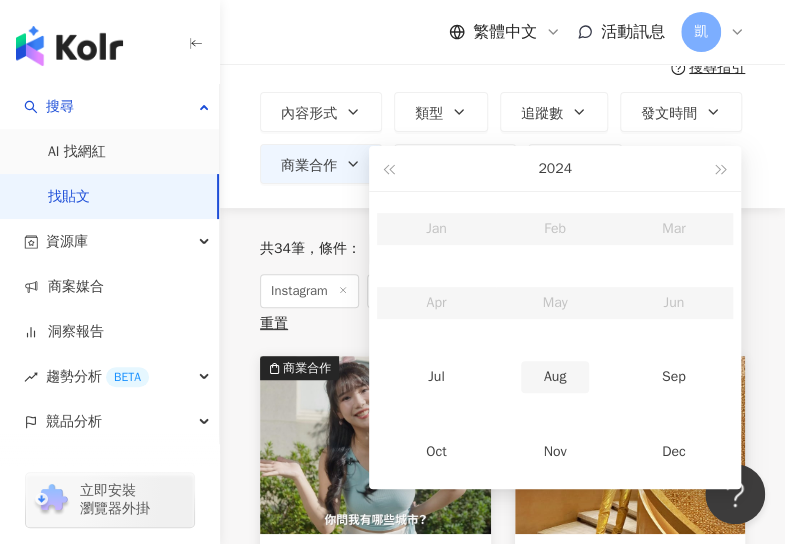 type on "**********" 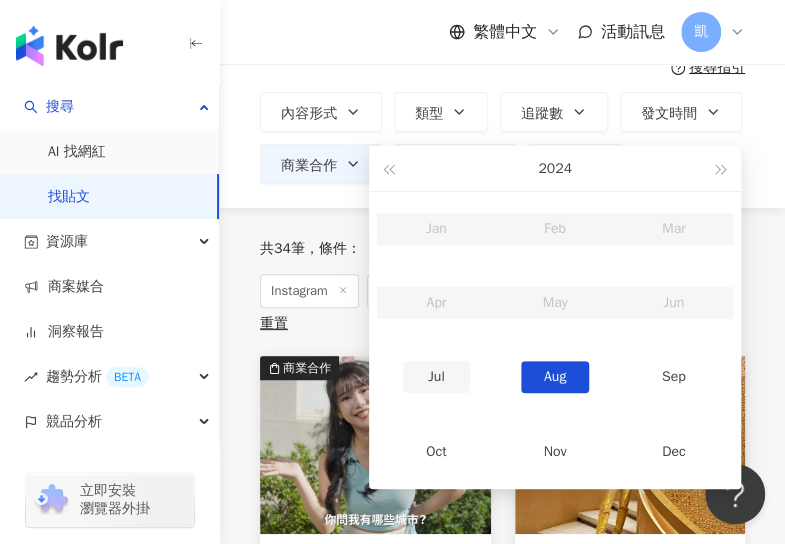 type on "**********" 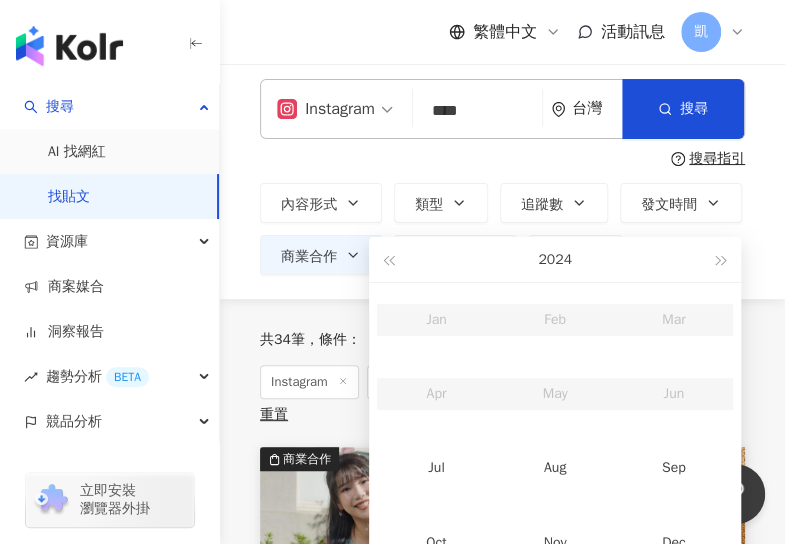 scroll, scrollTop: 0, scrollLeft: 0, axis: both 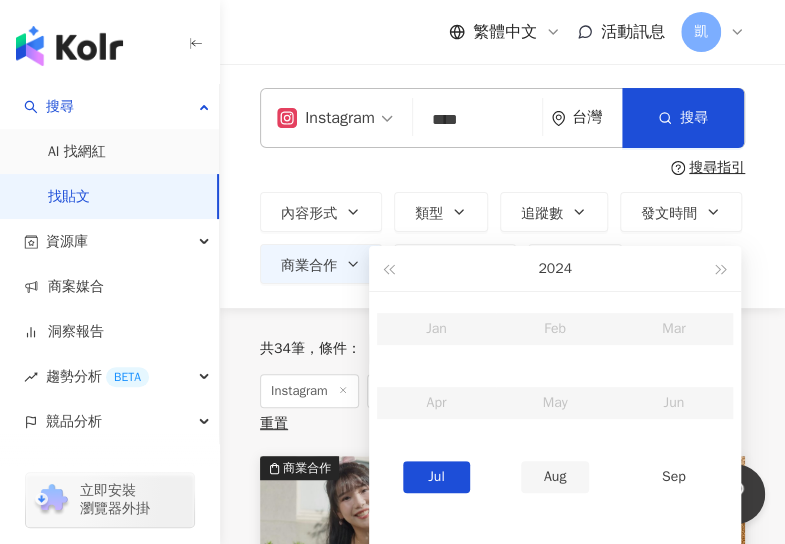 type on "**********" 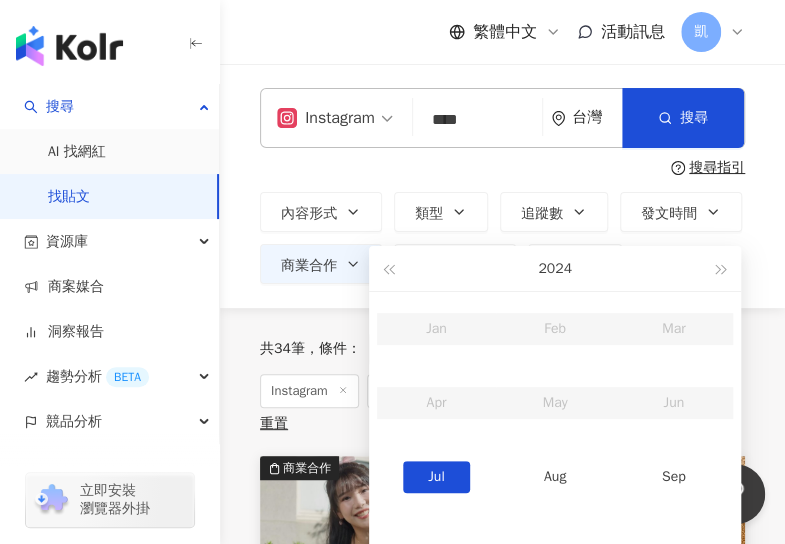 click on "Jul" at bounding box center [437, 477] 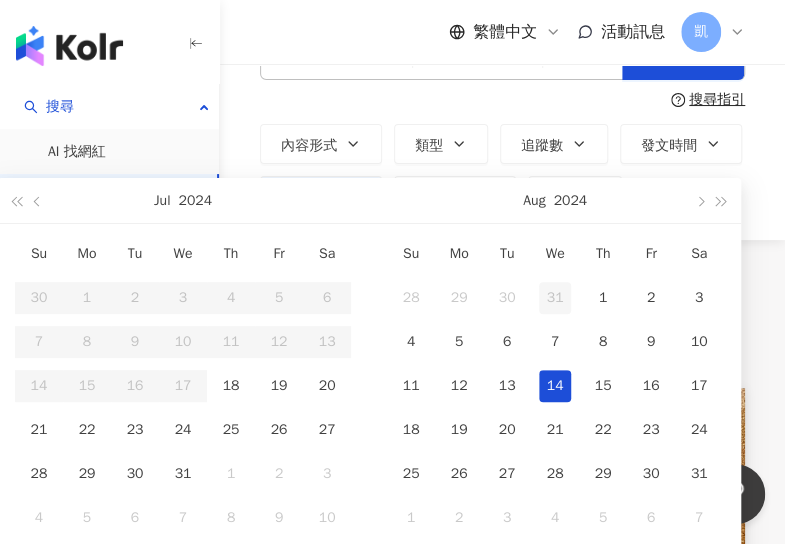 scroll, scrollTop: 100, scrollLeft: 0, axis: vertical 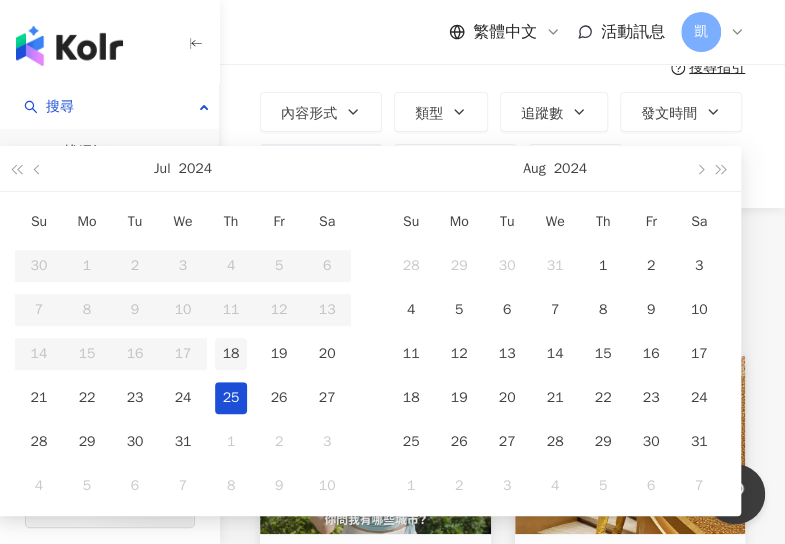type on "**********" 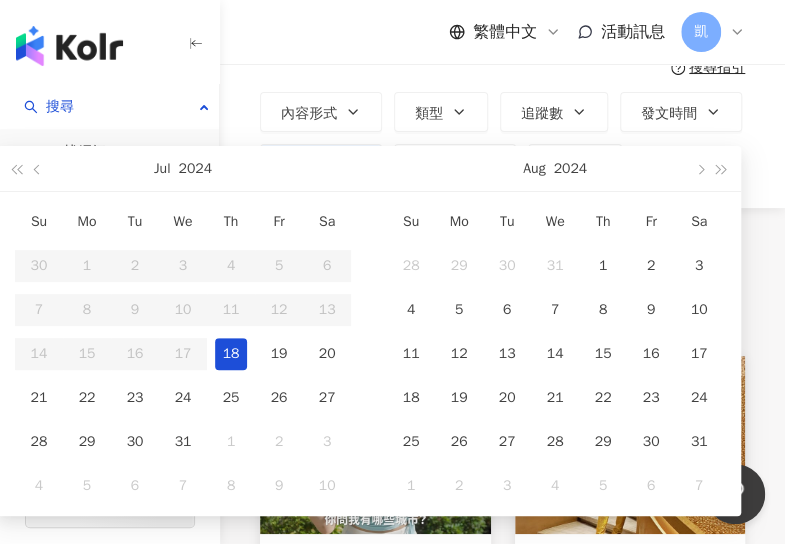 click on "18" at bounding box center (231, 354) 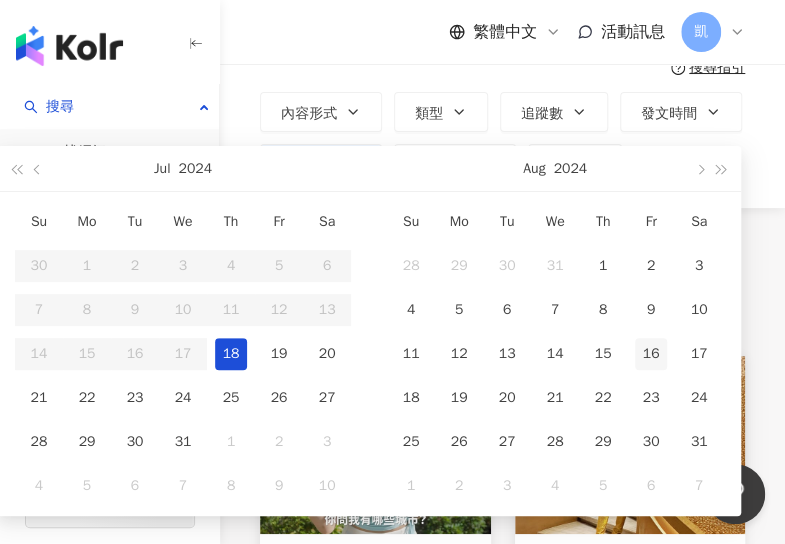 type on "**********" 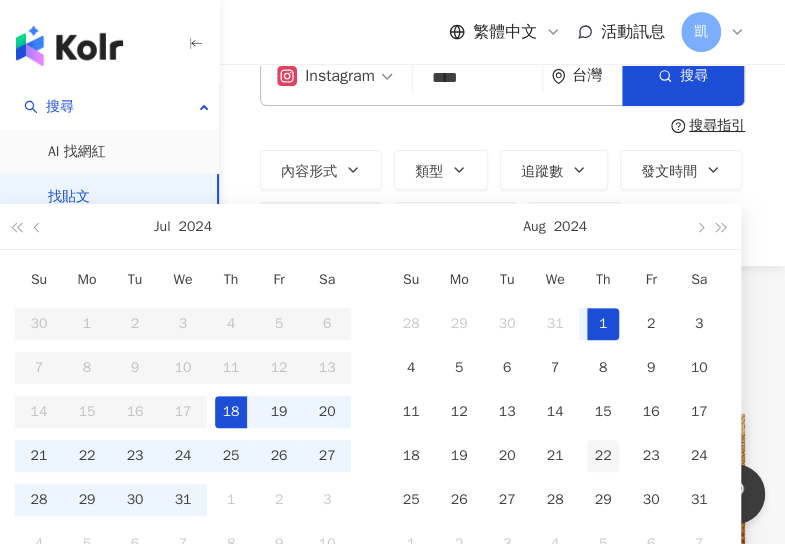 scroll, scrollTop: 0, scrollLeft: 0, axis: both 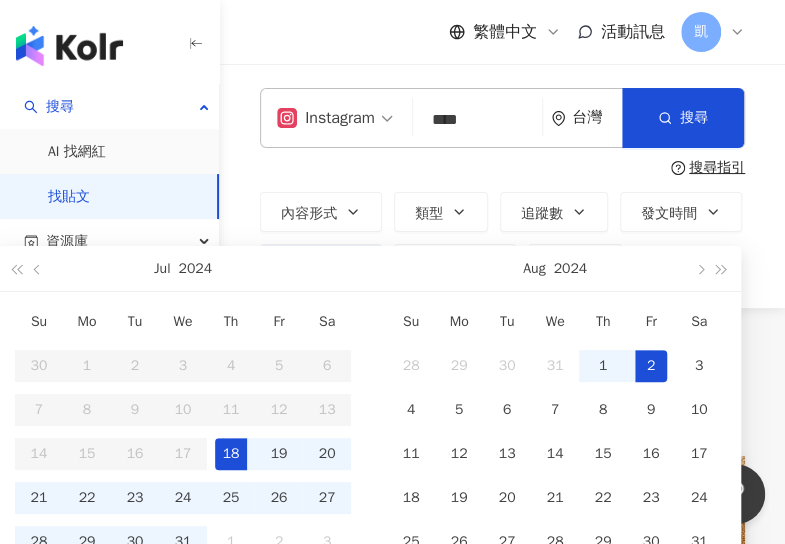type on "**********" 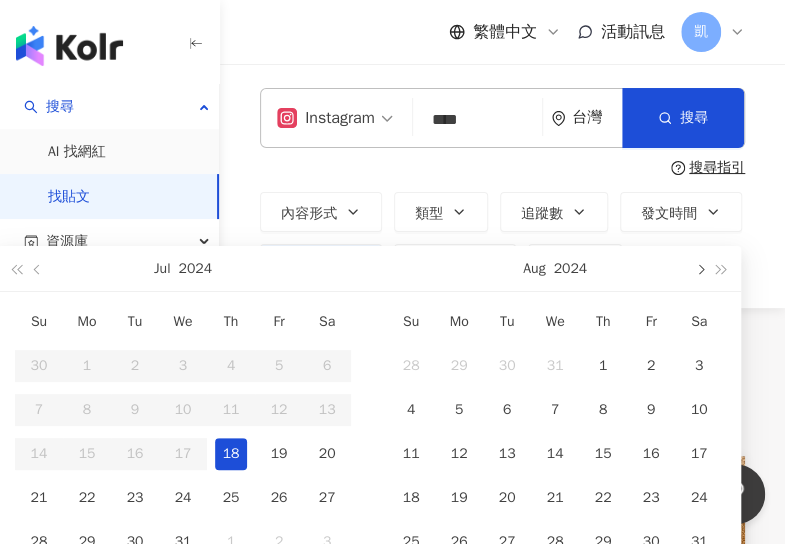 click at bounding box center [699, 268] 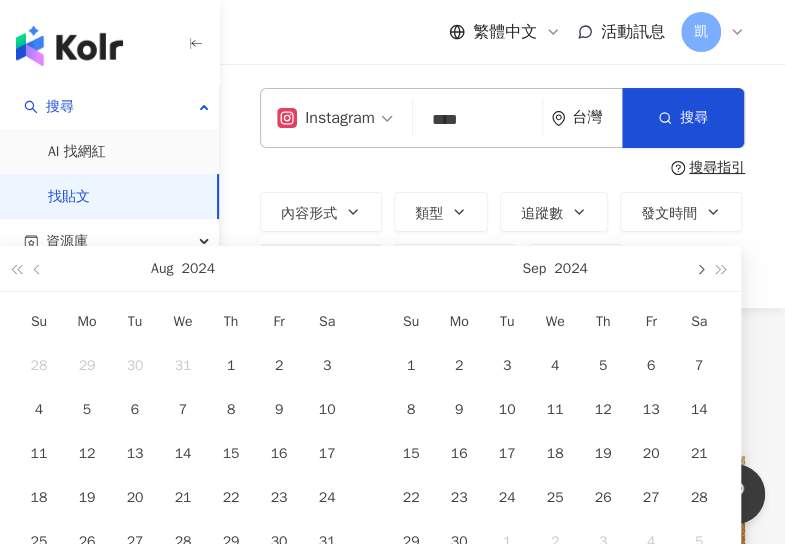 click at bounding box center (699, 268) 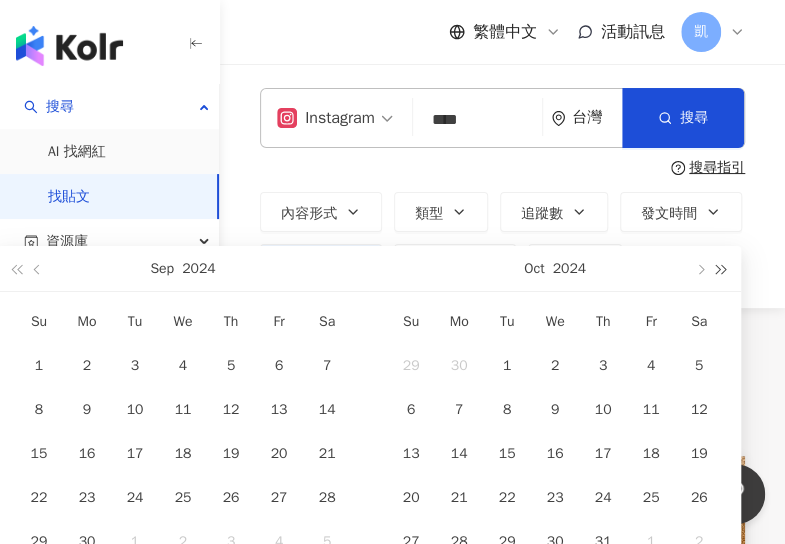 click at bounding box center (722, 268) 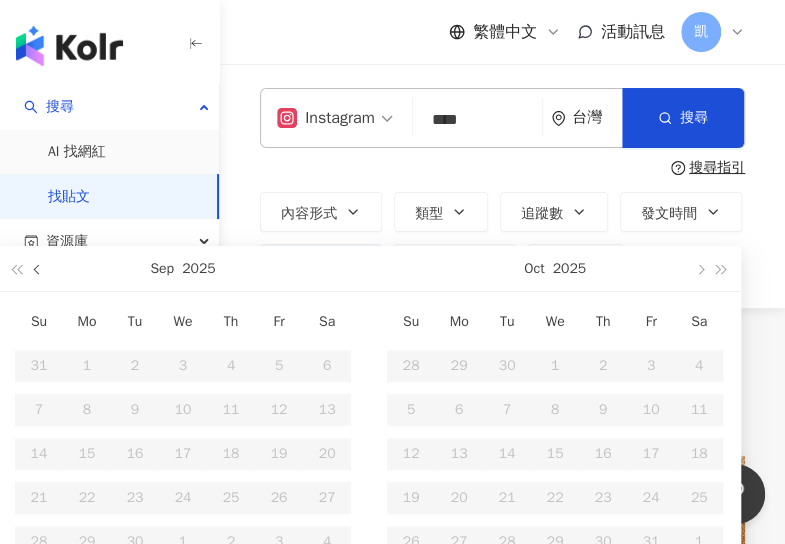 click at bounding box center (38, 268) 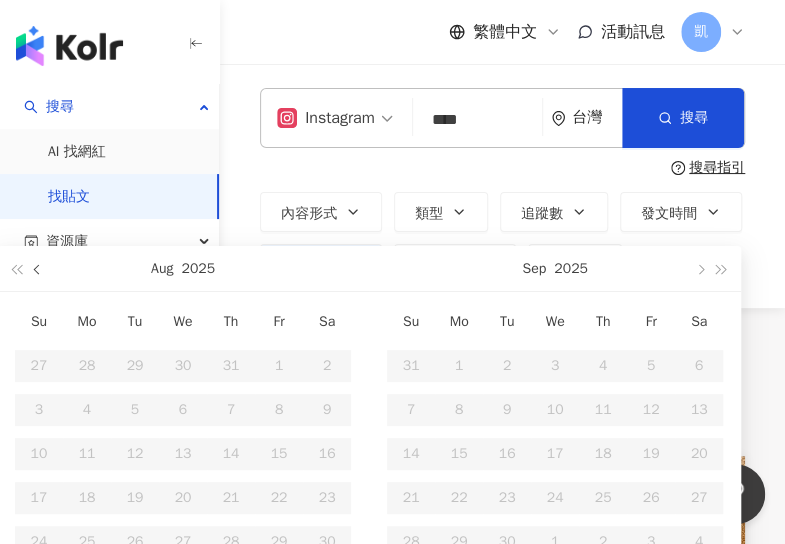 click at bounding box center (39, 269) 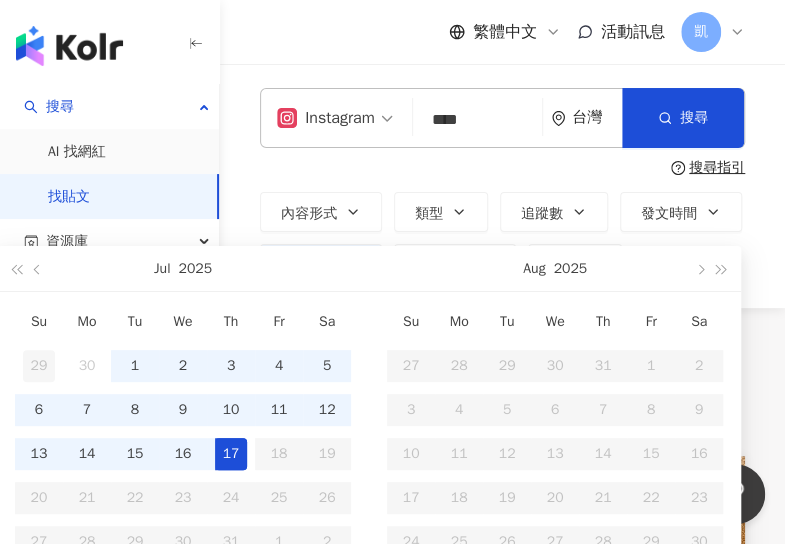type on "**********" 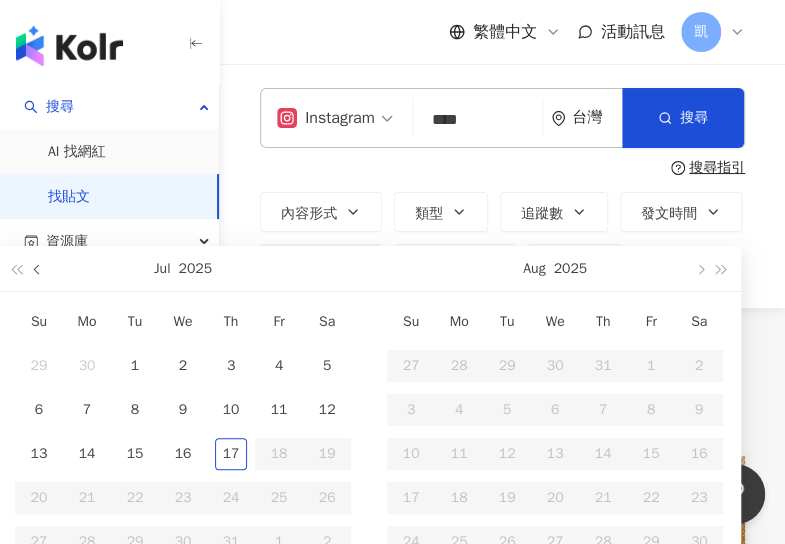 click at bounding box center (38, 268) 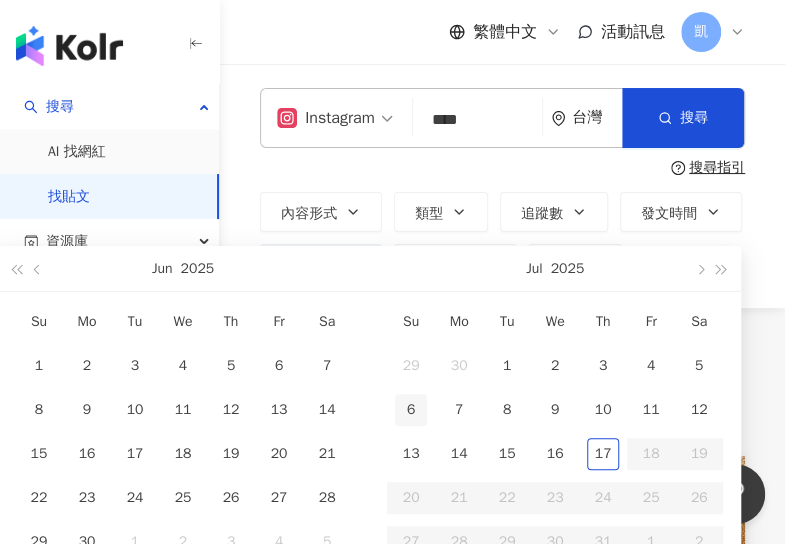 type on "**********" 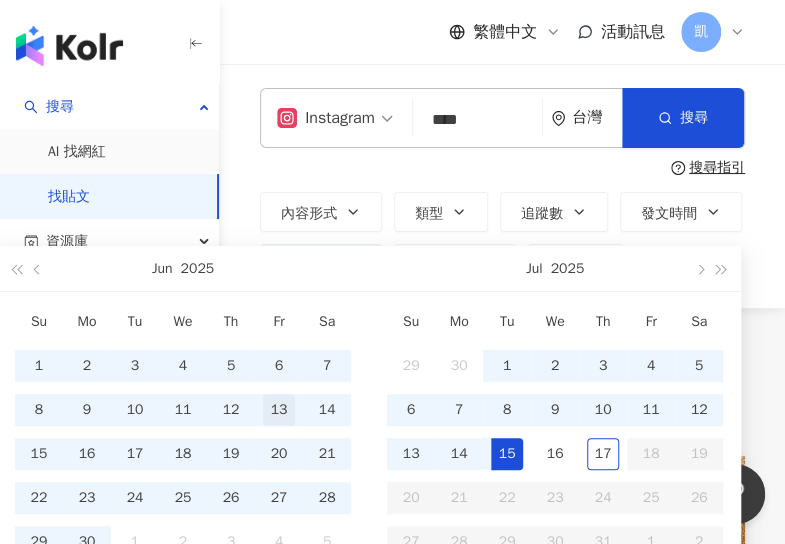 type on "**********" 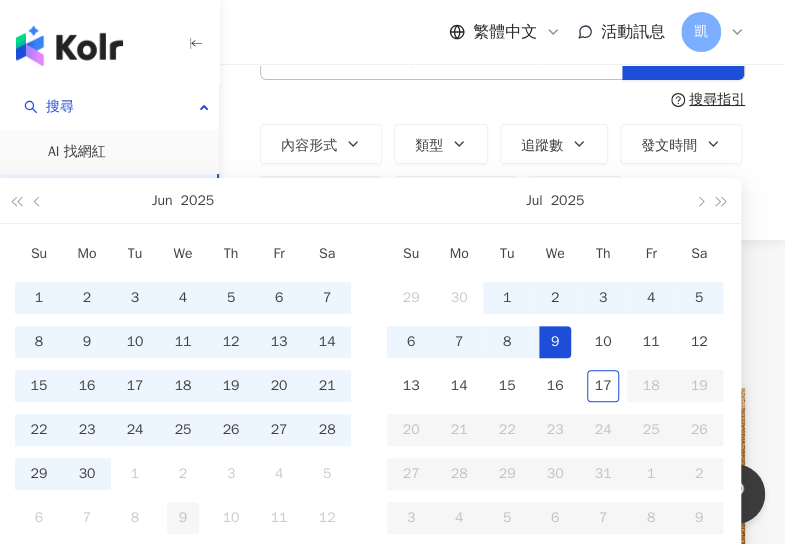 scroll, scrollTop: 100, scrollLeft: 0, axis: vertical 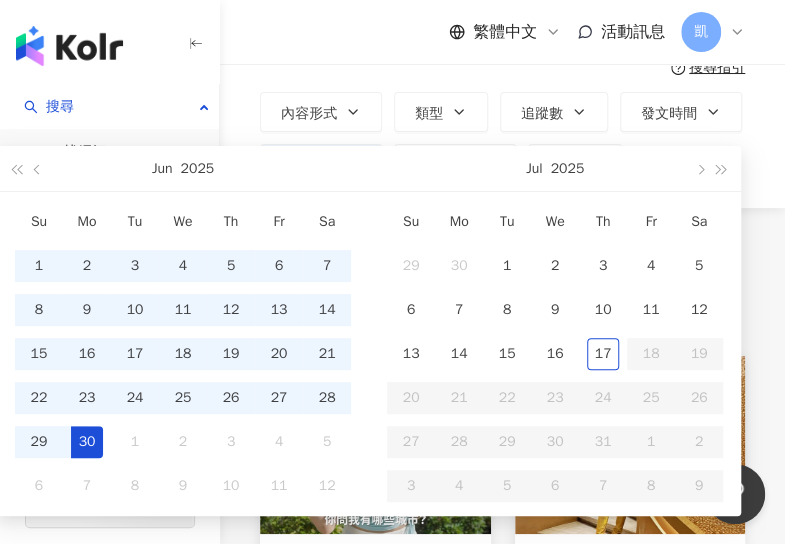 click on "30" at bounding box center [87, 442] 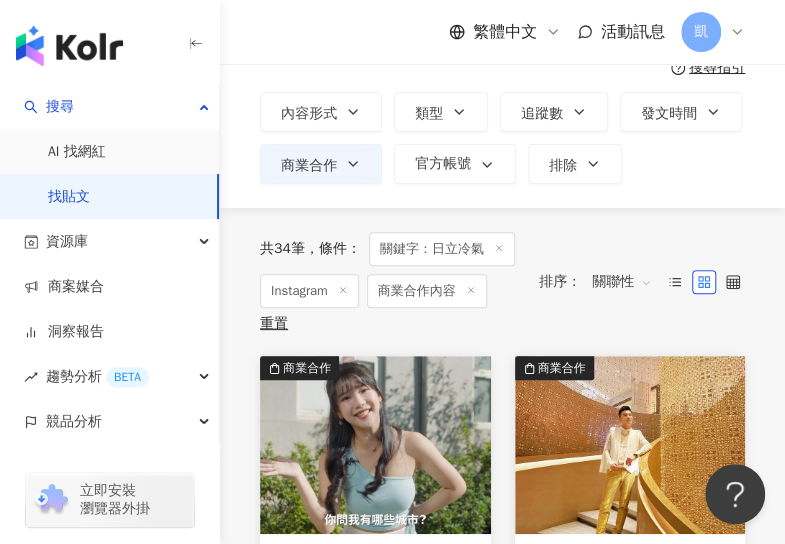 type on "**********" 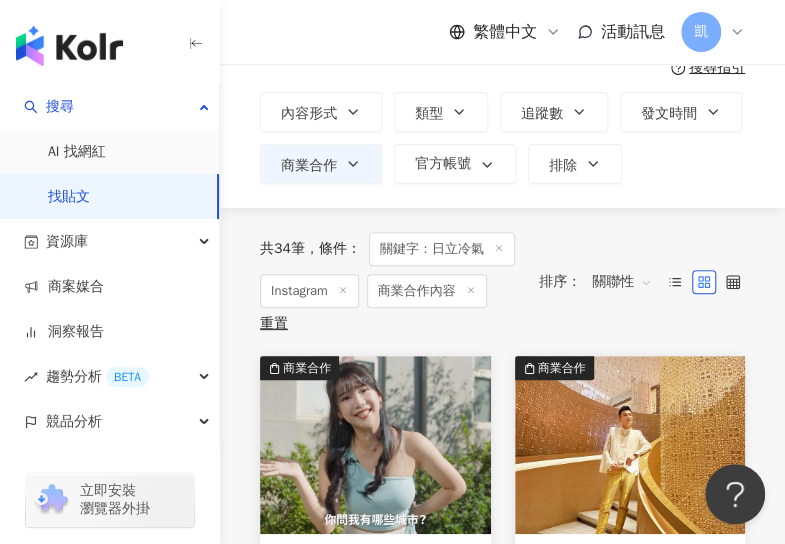 type 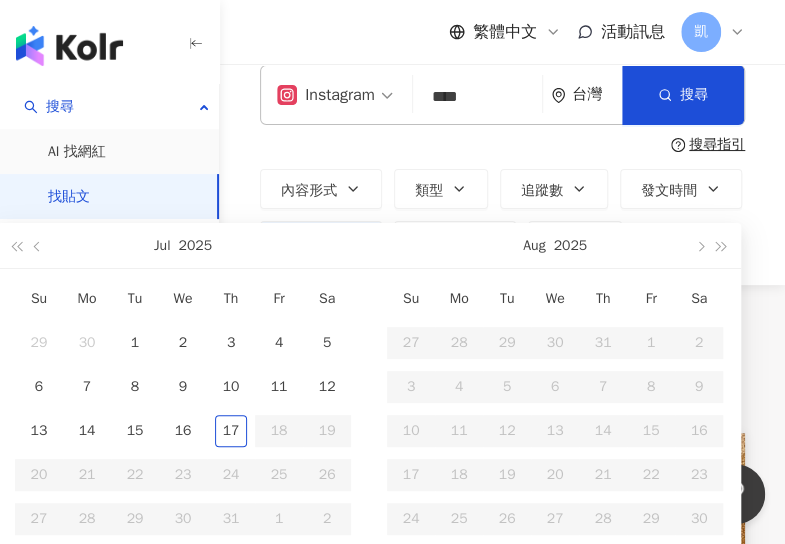 scroll, scrollTop: 0, scrollLeft: 0, axis: both 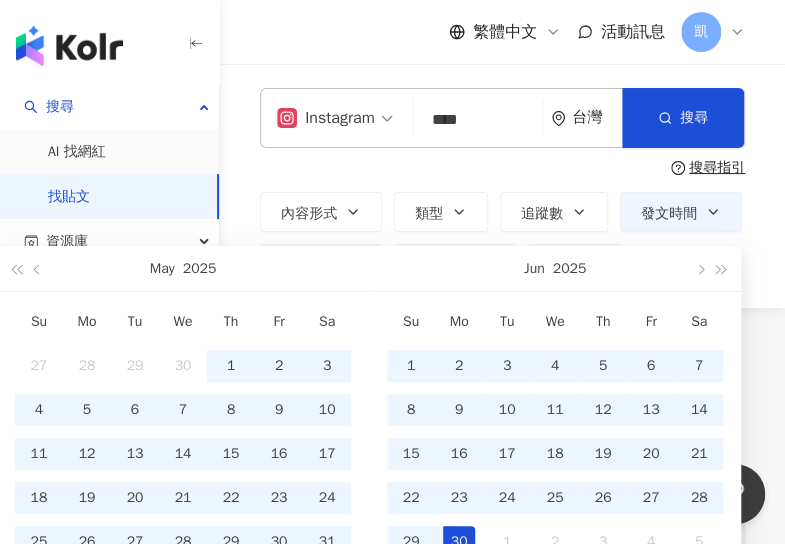 type on "**********" 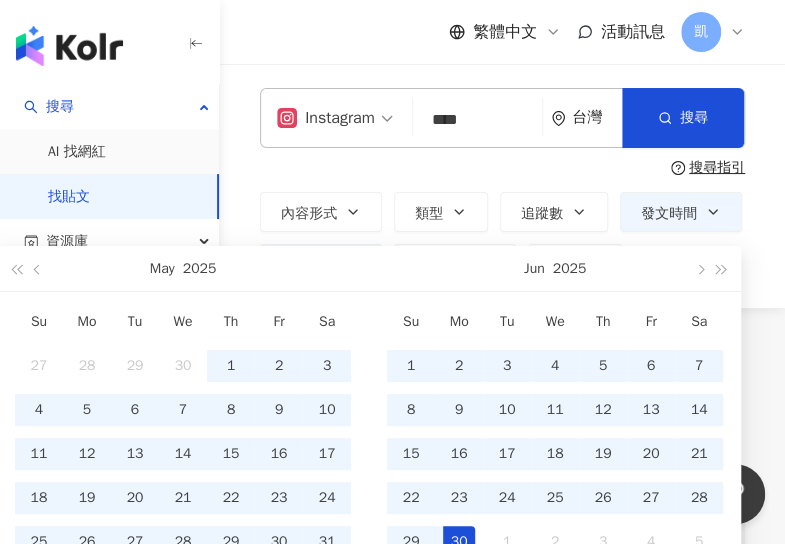 type on "**********" 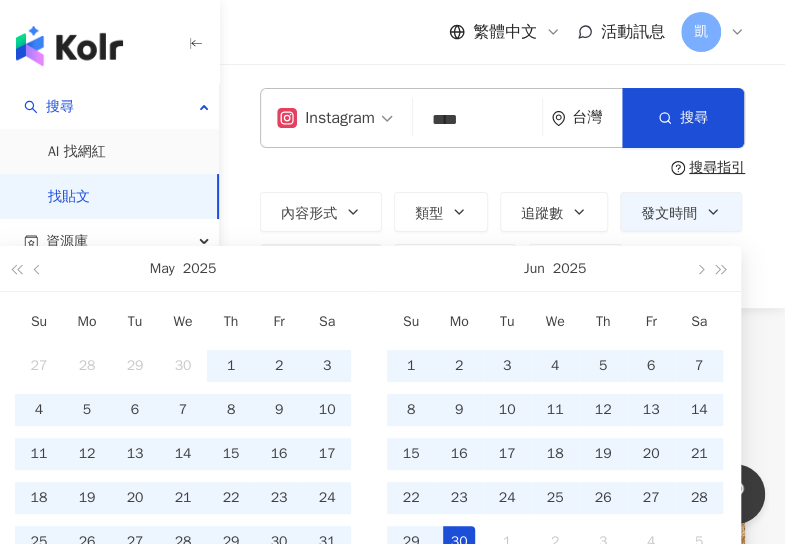 click on "**********" at bounding box center [502, 186] 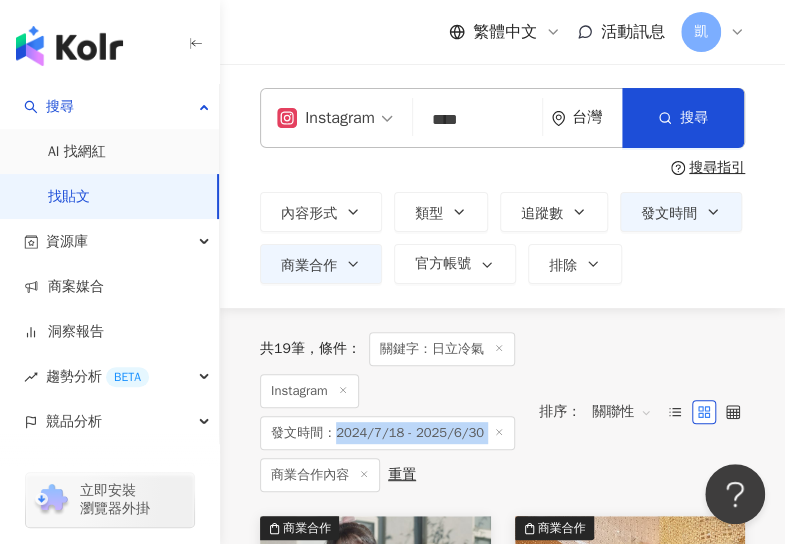 drag, startPoint x: 336, startPoint y: 415, endPoint x: 477, endPoint y: 414, distance: 141.00354 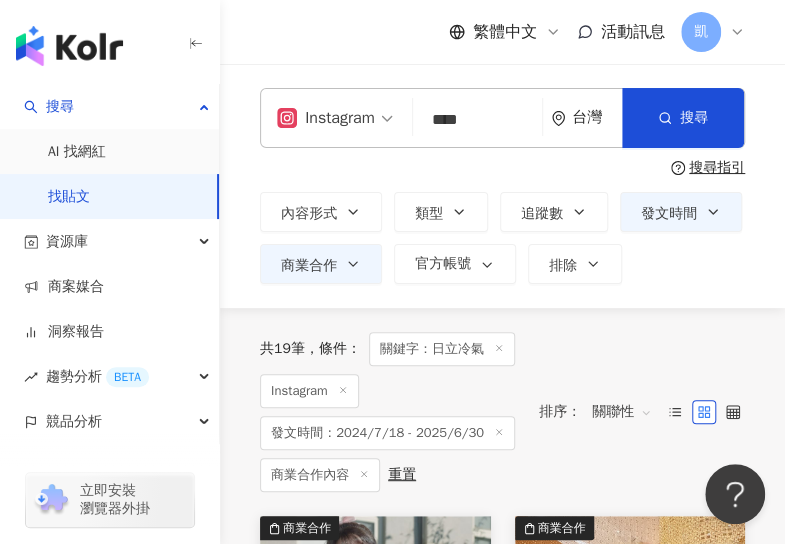 click on "****" at bounding box center (477, 119) 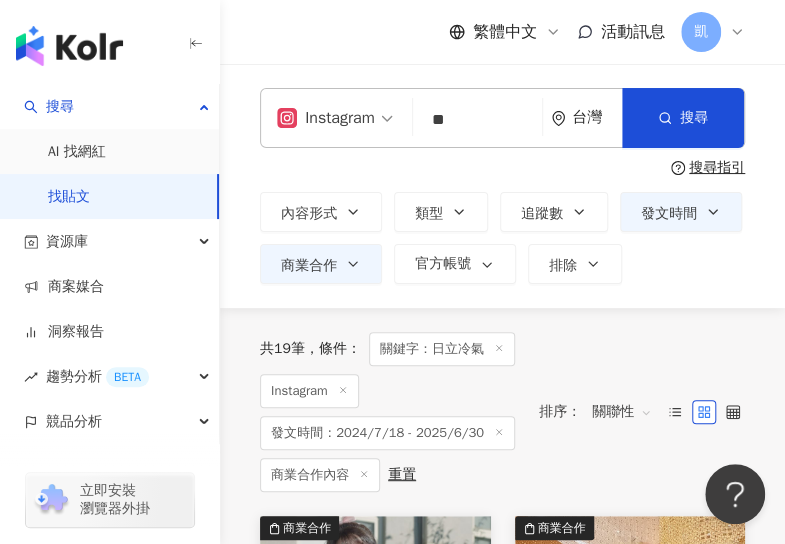 type on "*" 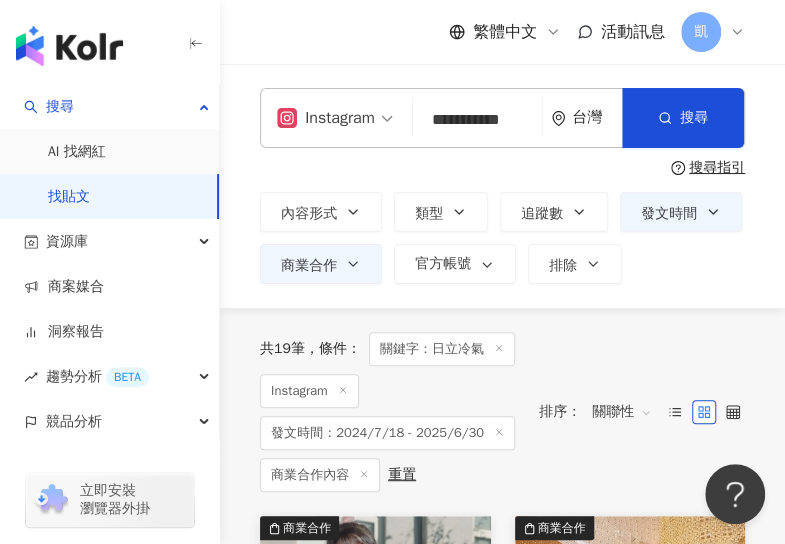 scroll, scrollTop: 0, scrollLeft: 25, axis: horizontal 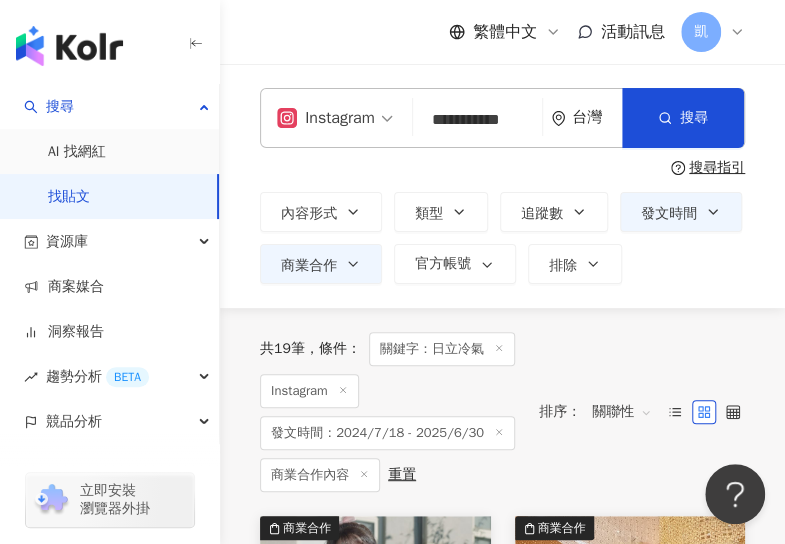 type on "**********" 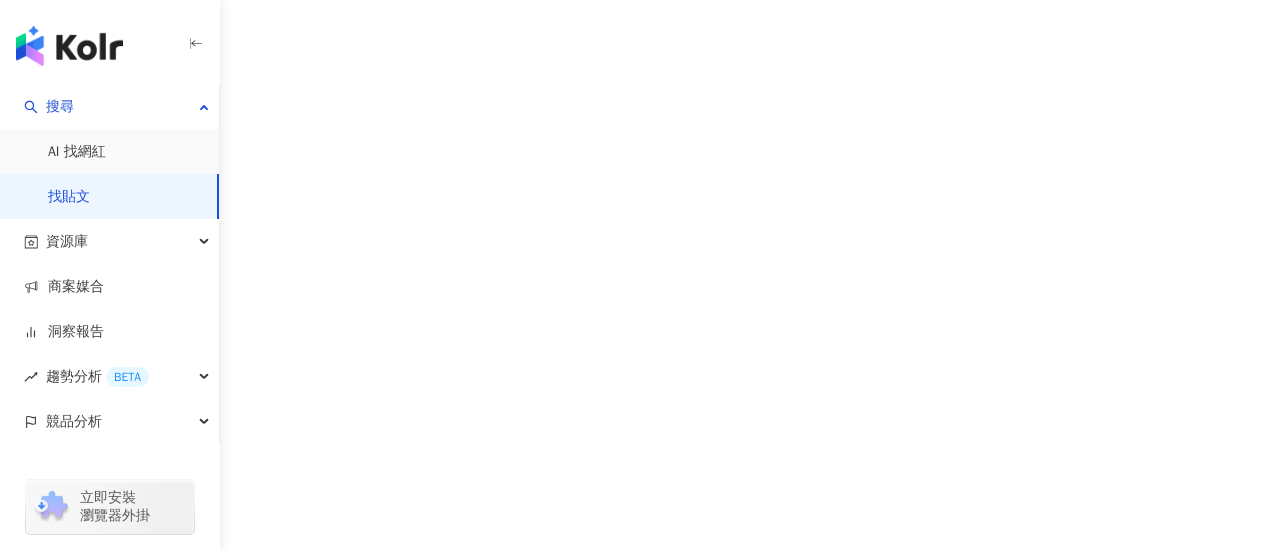 scroll, scrollTop: 0, scrollLeft: 0, axis: both 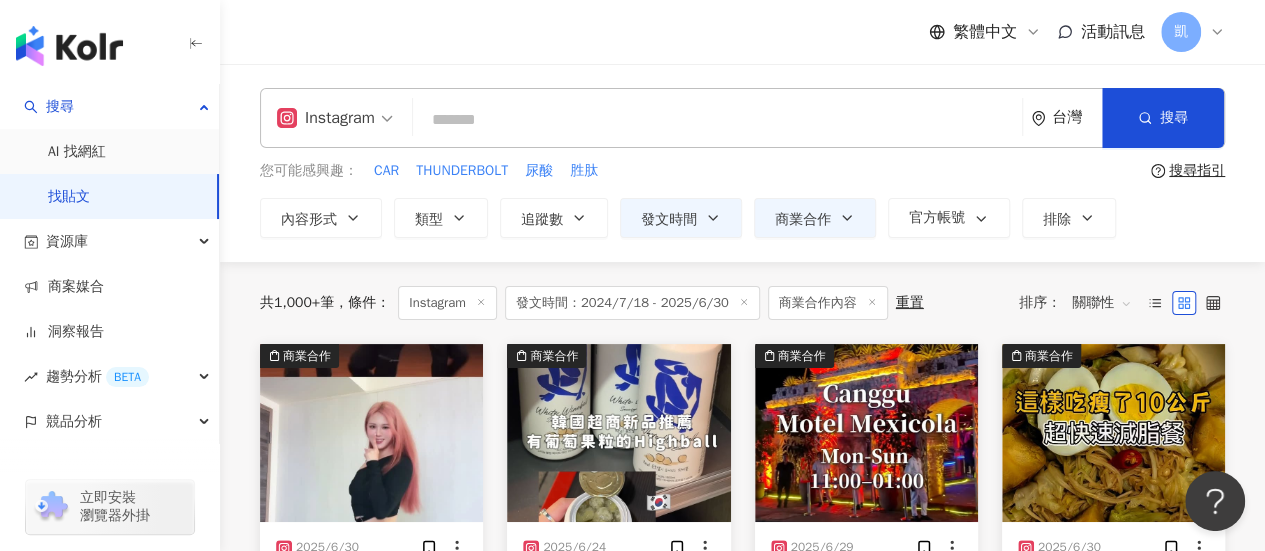 click at bounding box center (717, 119) 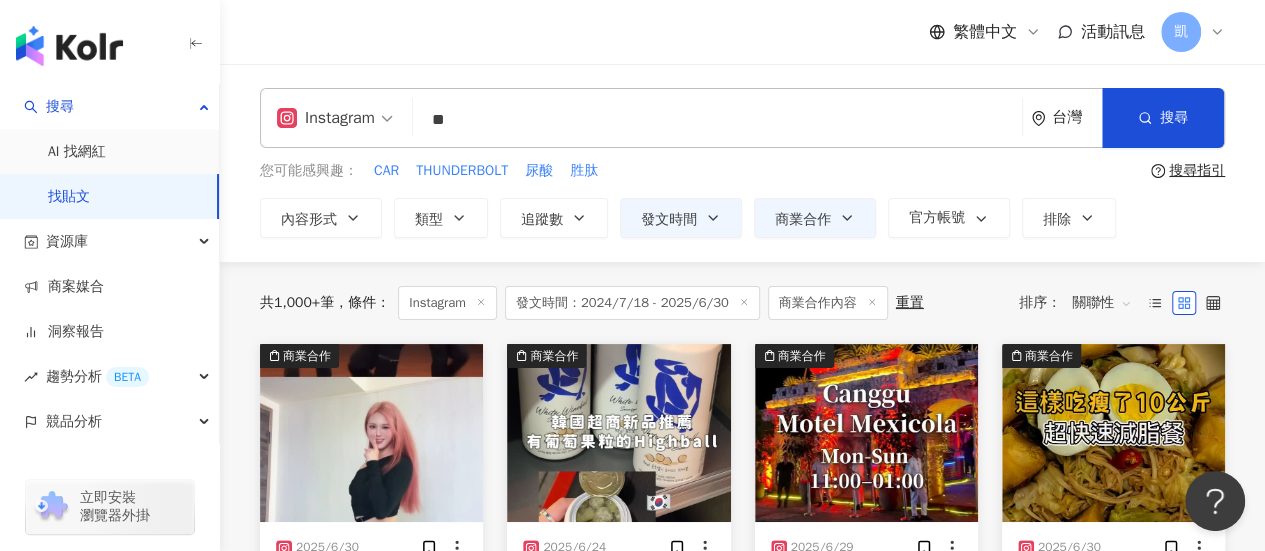 type on "*" 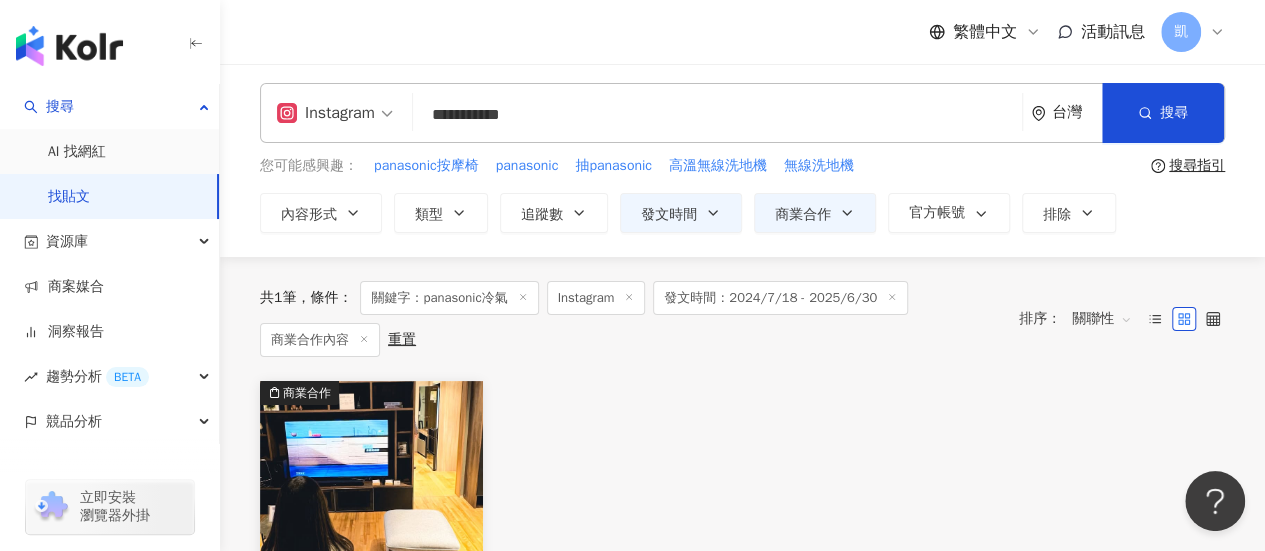 scroll, scrollTop: 0, scrollLeft: 0, axis: both 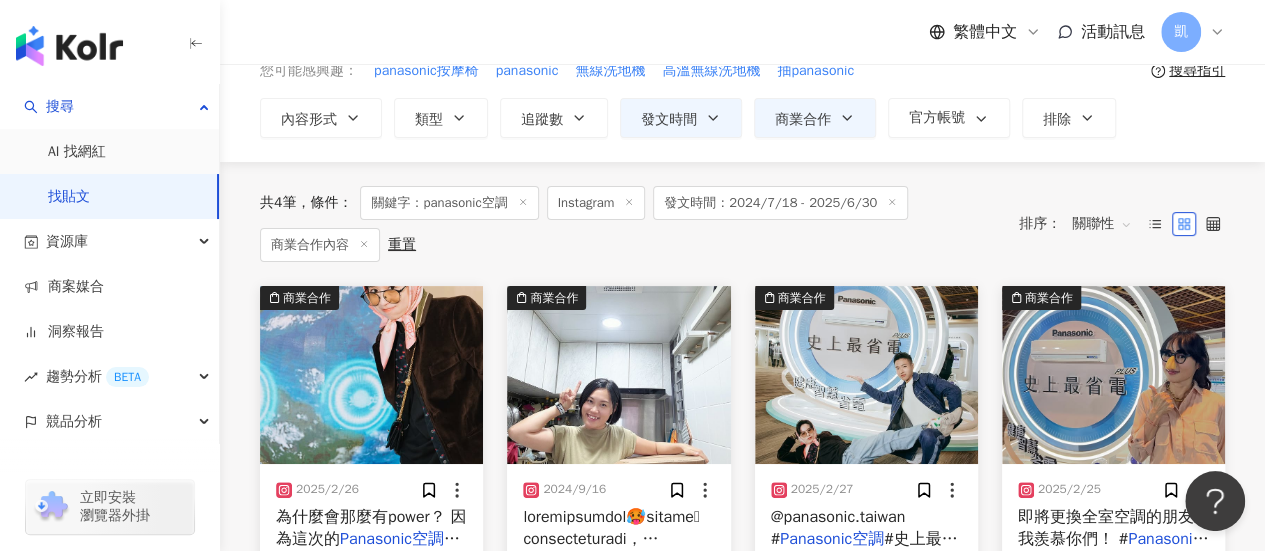 click at bounding box center (371, 375) 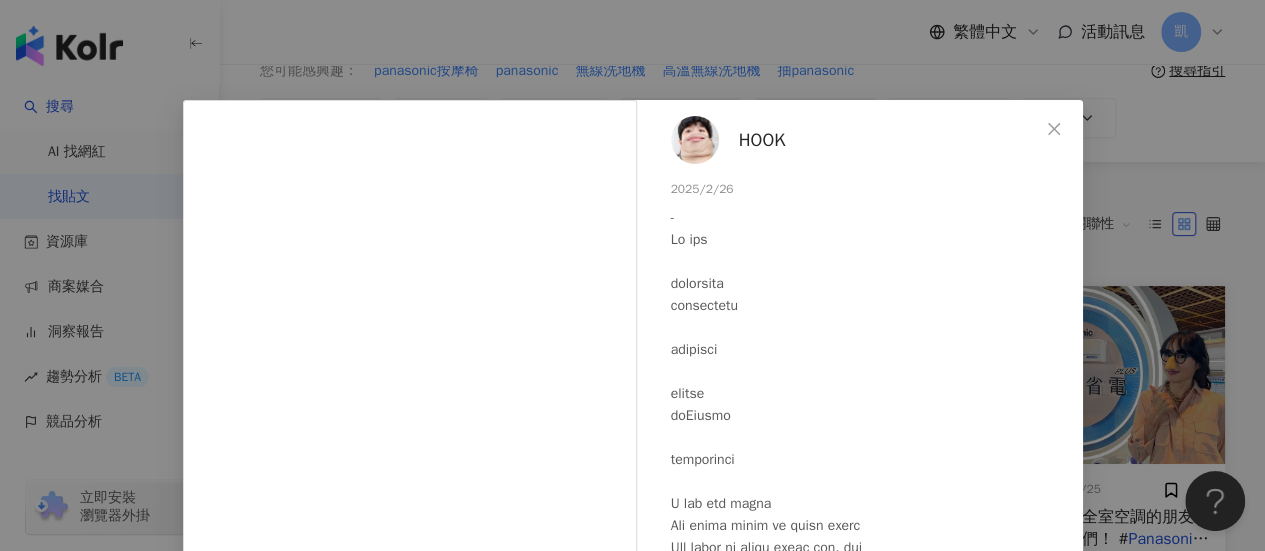 click at bounding box center (869, 1142) 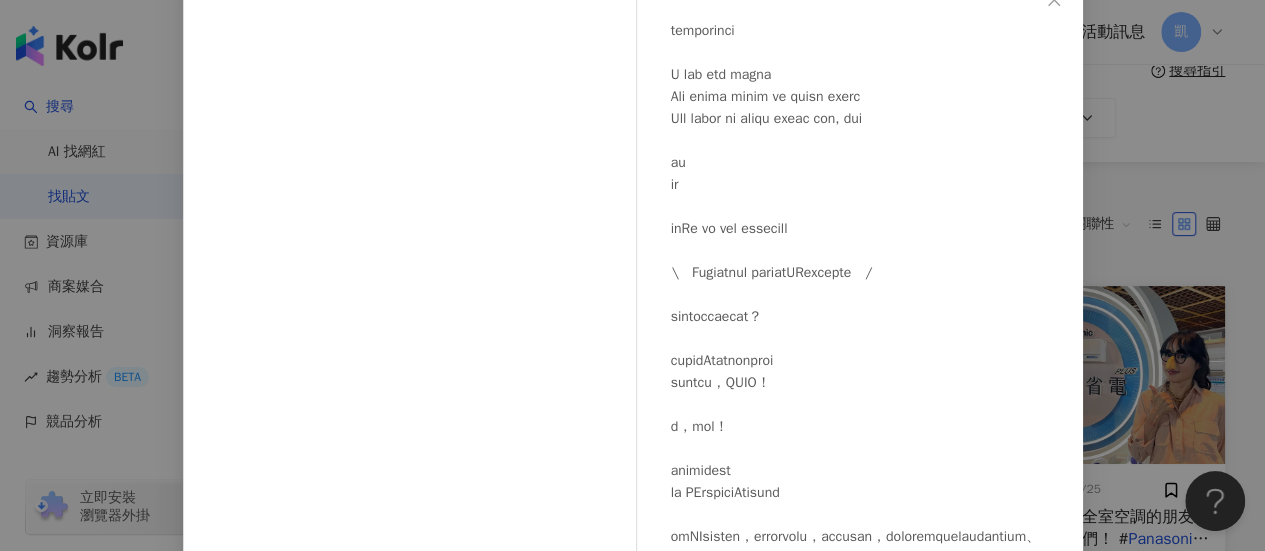 scroll, scrollTop: 300, scrollLeft: 0, axis: vertical 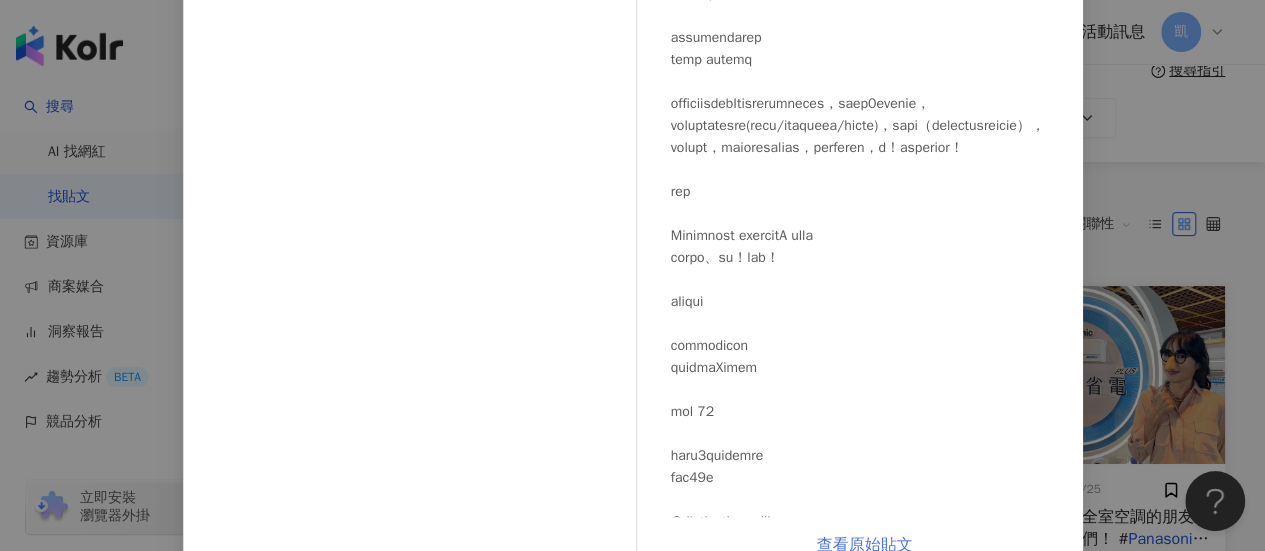 click on "查看原始貼文" at bounding box center [865, 545] 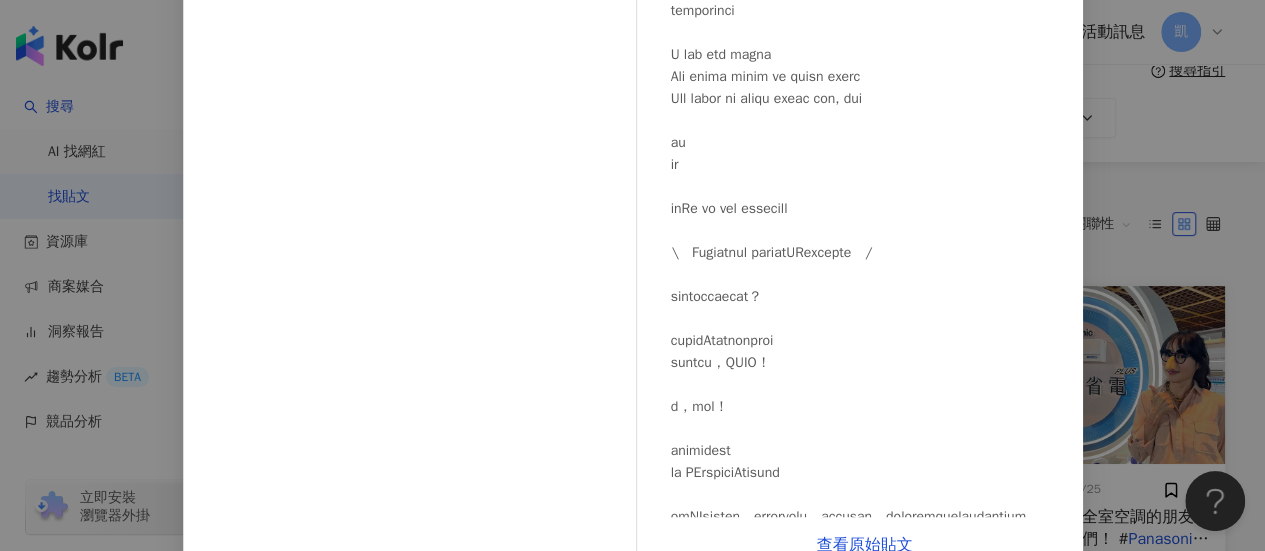scroll, scrollTop: 0, scrollLeft: 0, axis: both 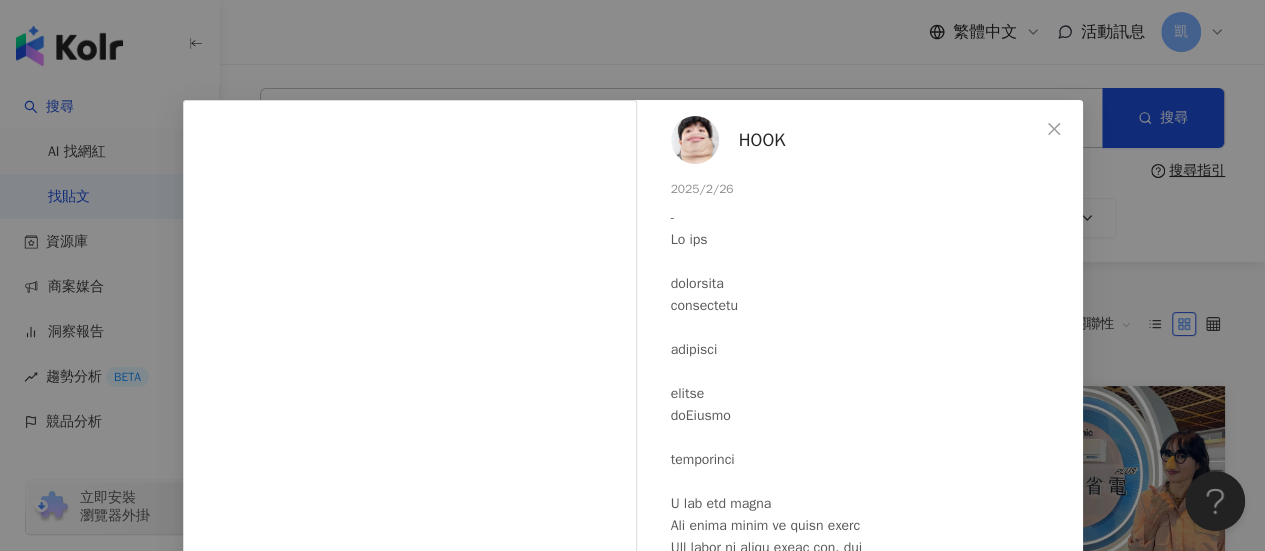 click on "HOOK" at bounding box center (762, 140) 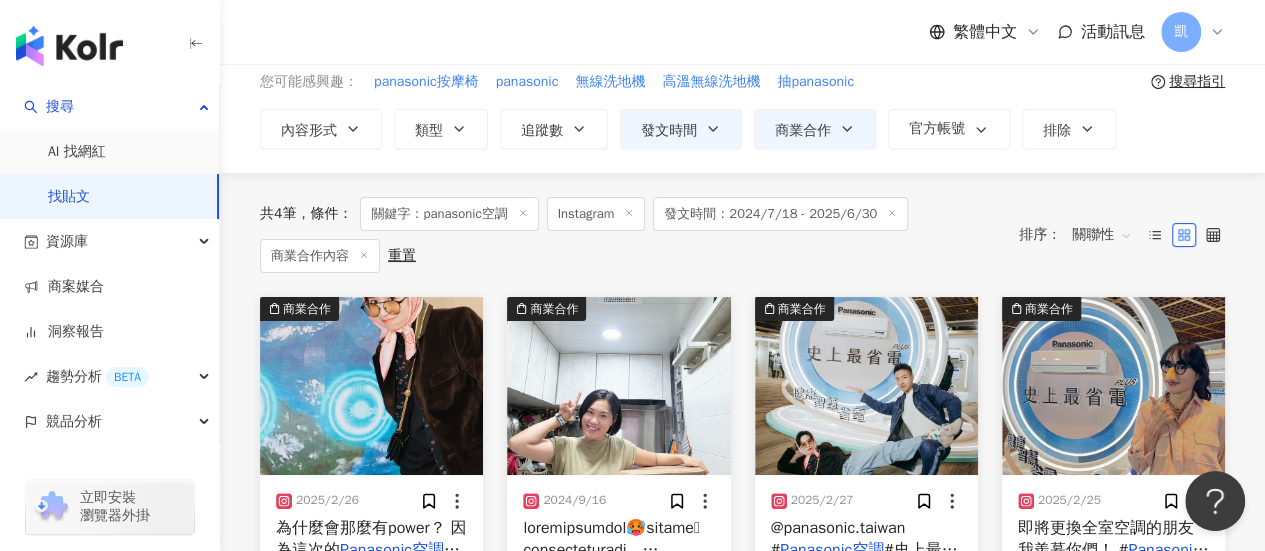 scroll, scrollTop: 200, scrollLeft: 0, axis: vertical 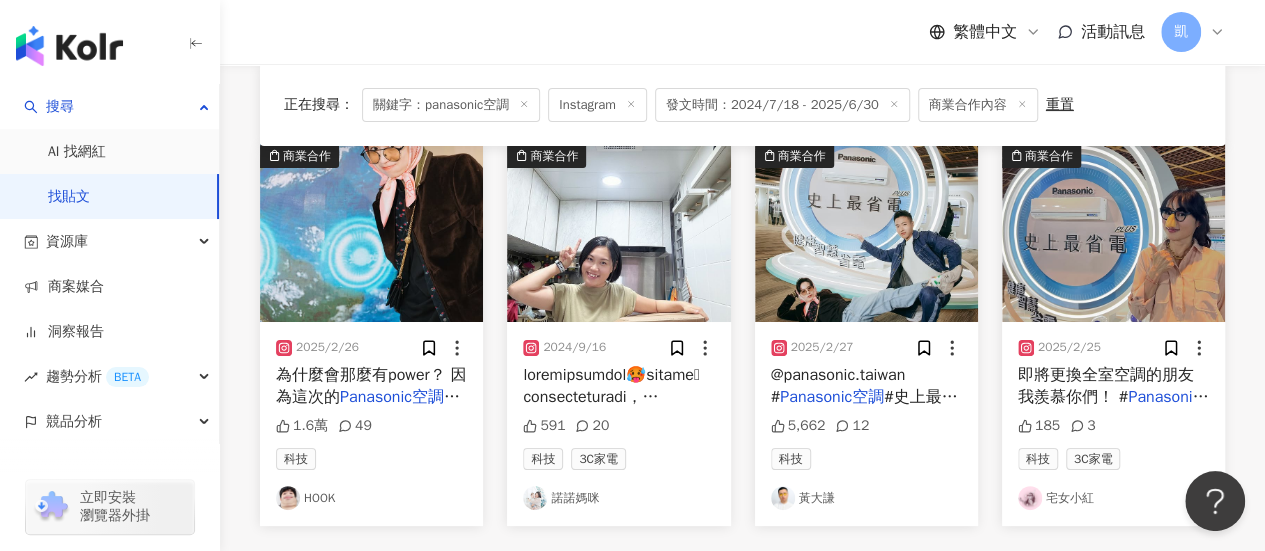 click at bounding box center [618, 233] 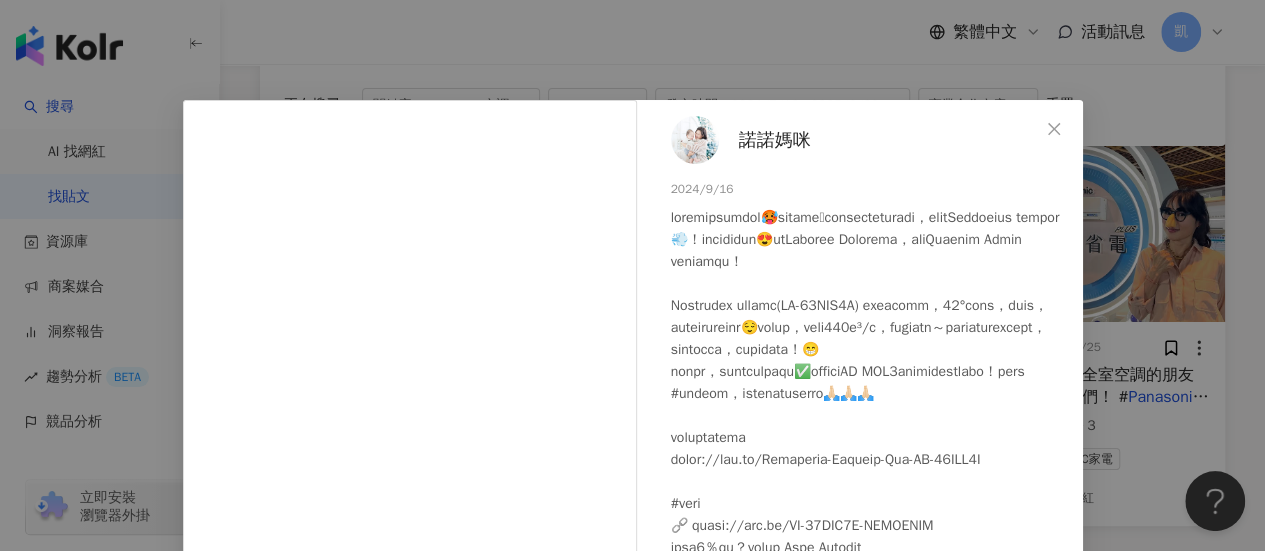 scroll, scrollTop: 124, scrollLeft: 0, axis: vertical 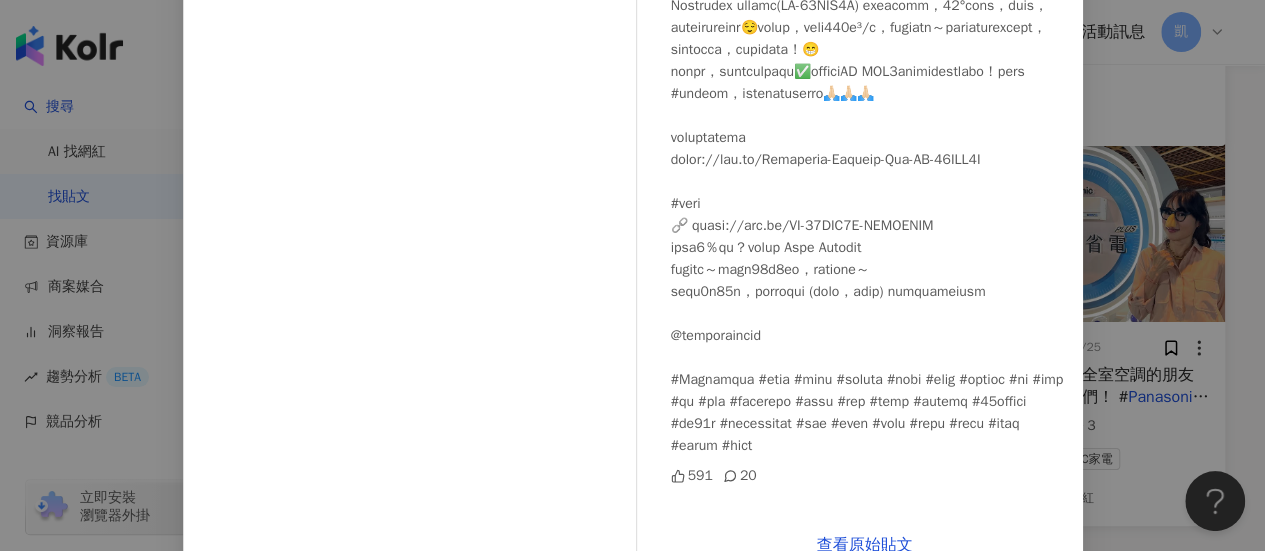 click on "諾諾媽咪 2024/9/16 591 20 查看原始貼文" at bounding box center [632, 275] 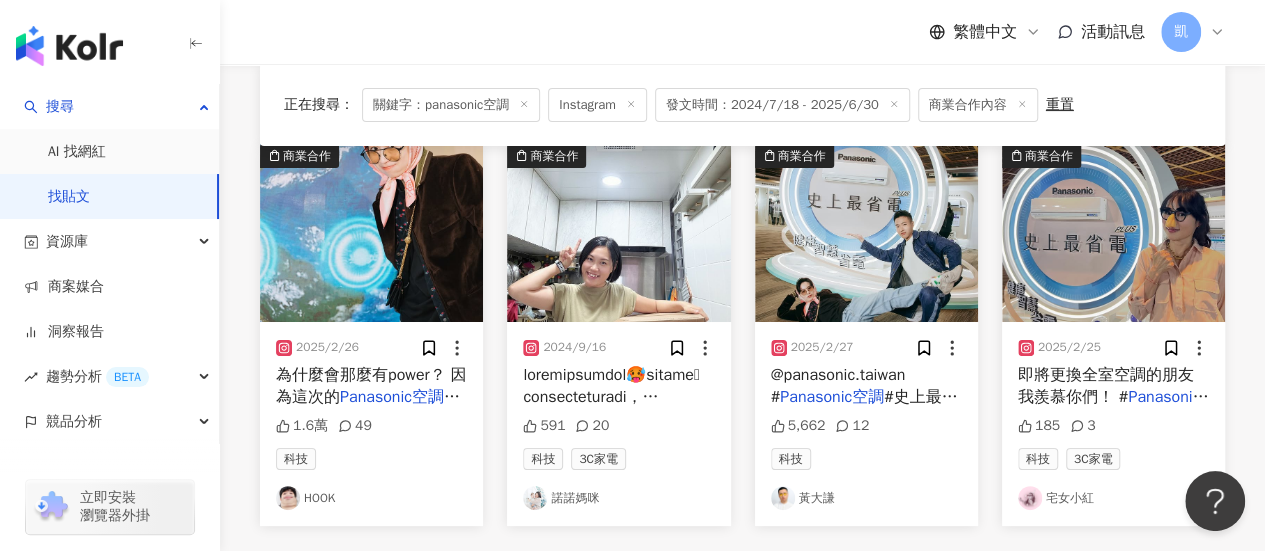 click at bounding box center [866, 233] 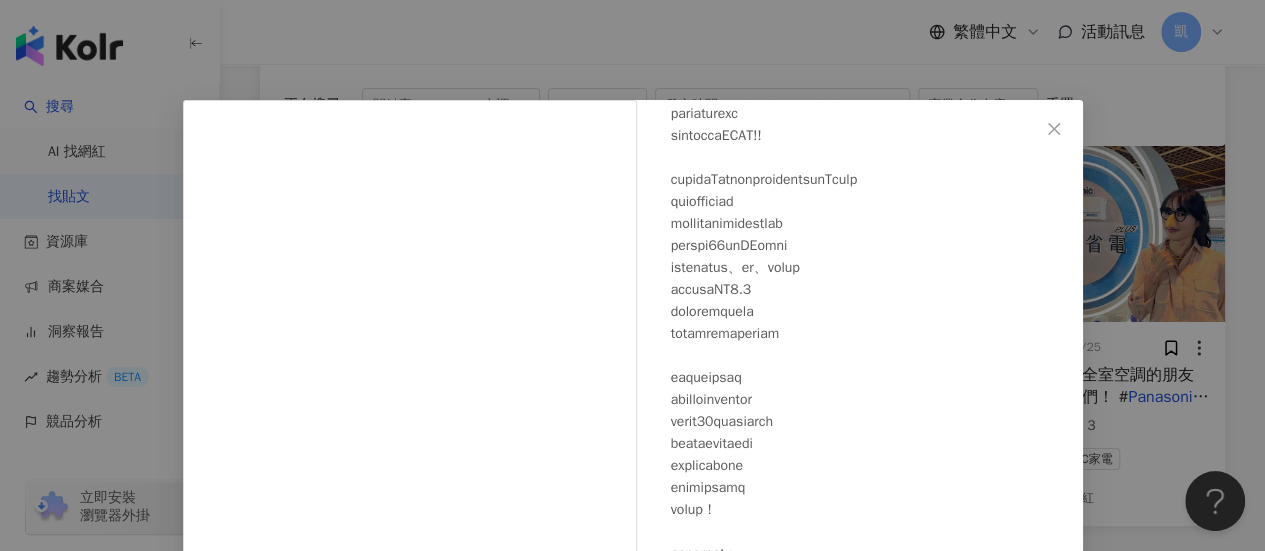 scroll, scrollTop: 762, scrollLeft: 0, axis: vertical 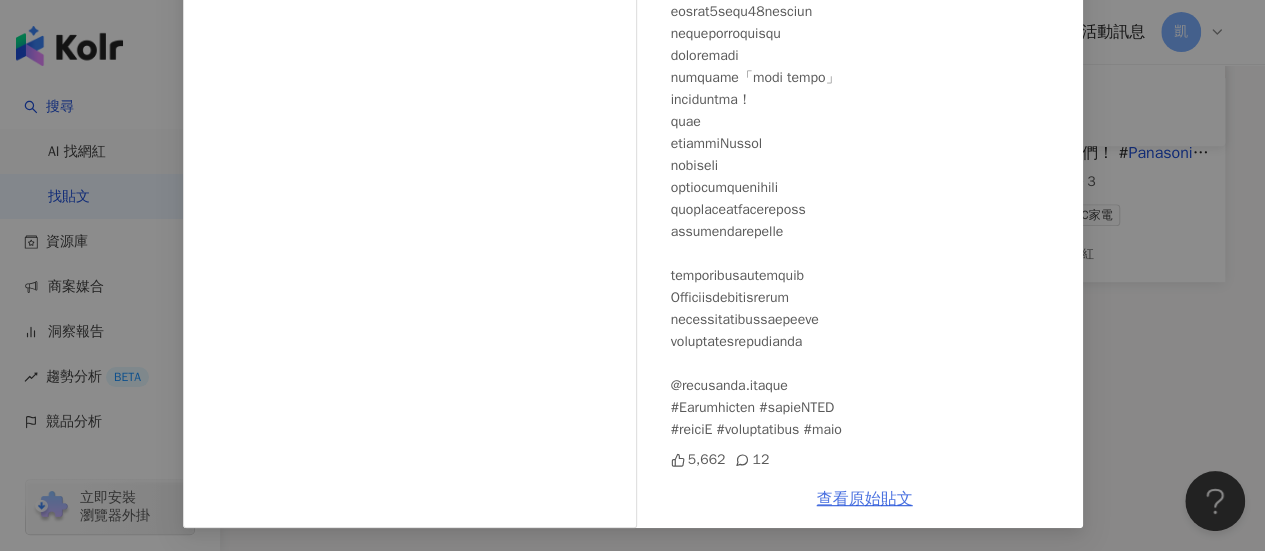 click on "查看原始貼文" at bounding box center [865, 499] 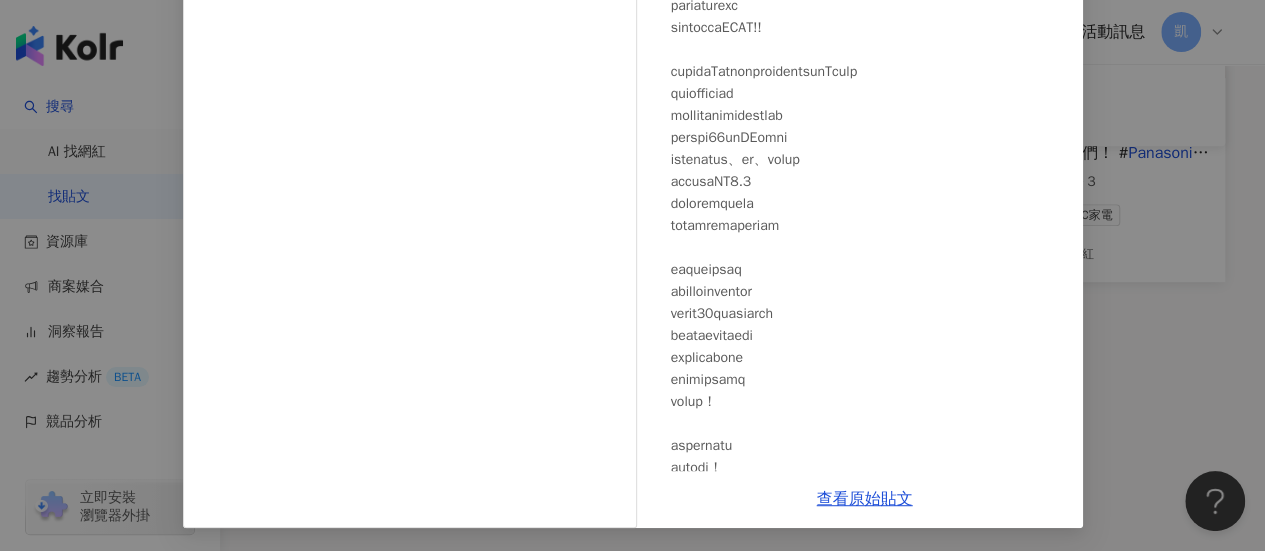 scroll, scrollTop: 0, scrollLeft: 0, axis: both 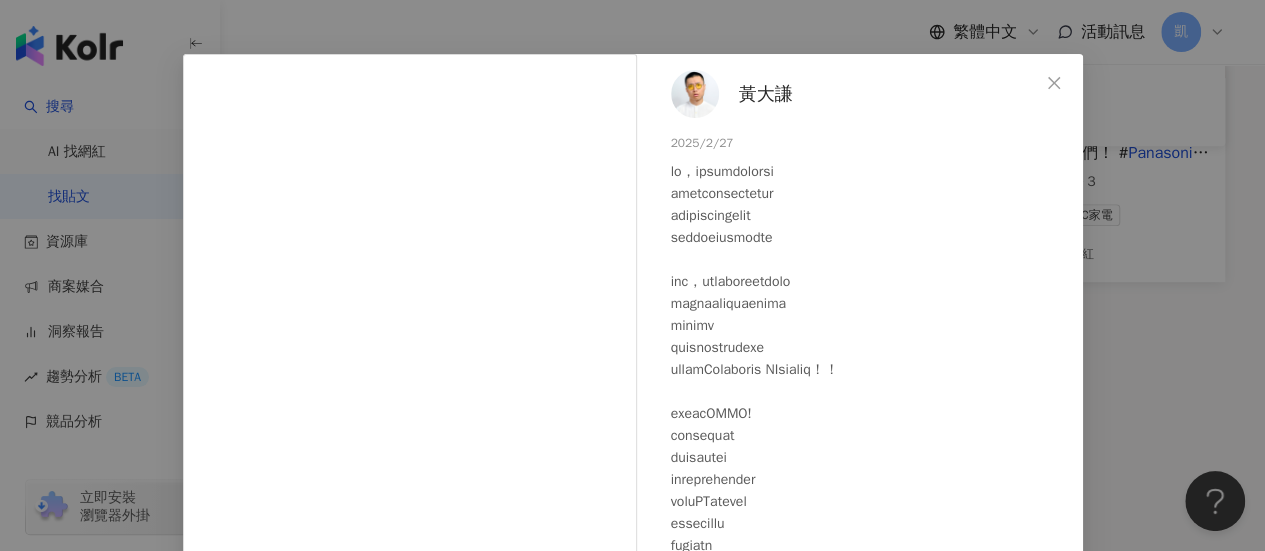 click on "黃大謙" at bounding box center [766, 94] 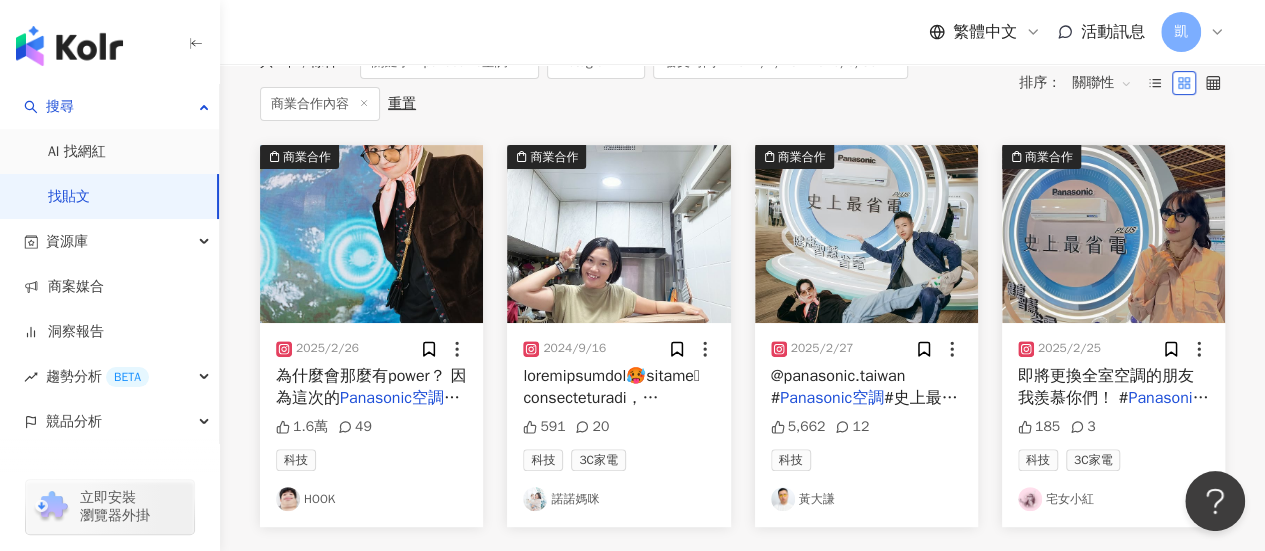 scroll, scrollTop: 144, scrollLeft: 0, axis: vertical 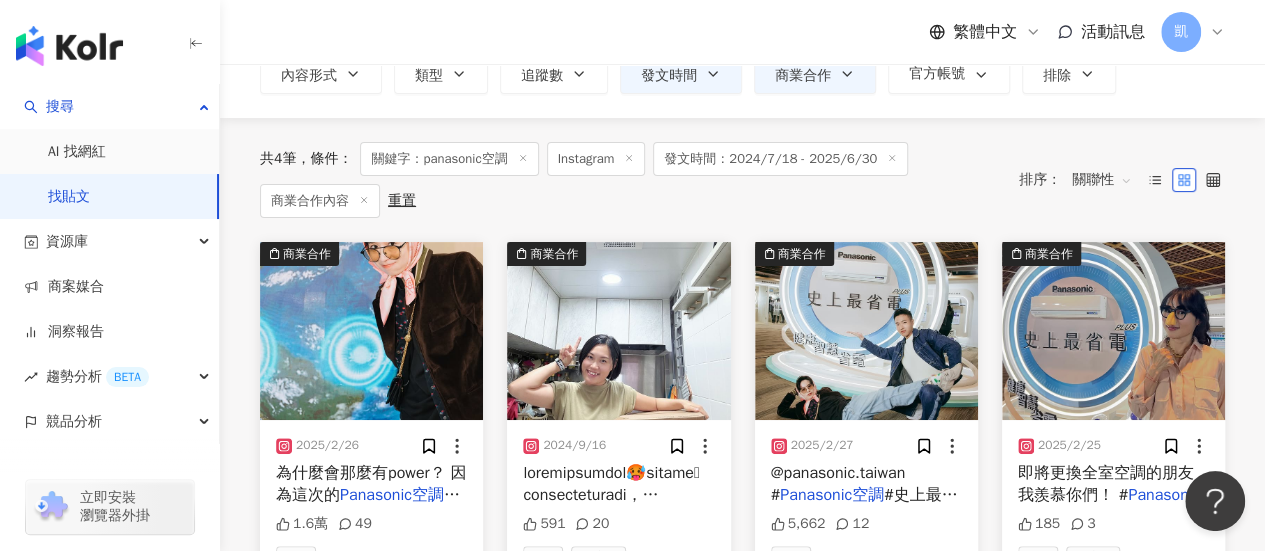 click at bounding box center [1113, 331] 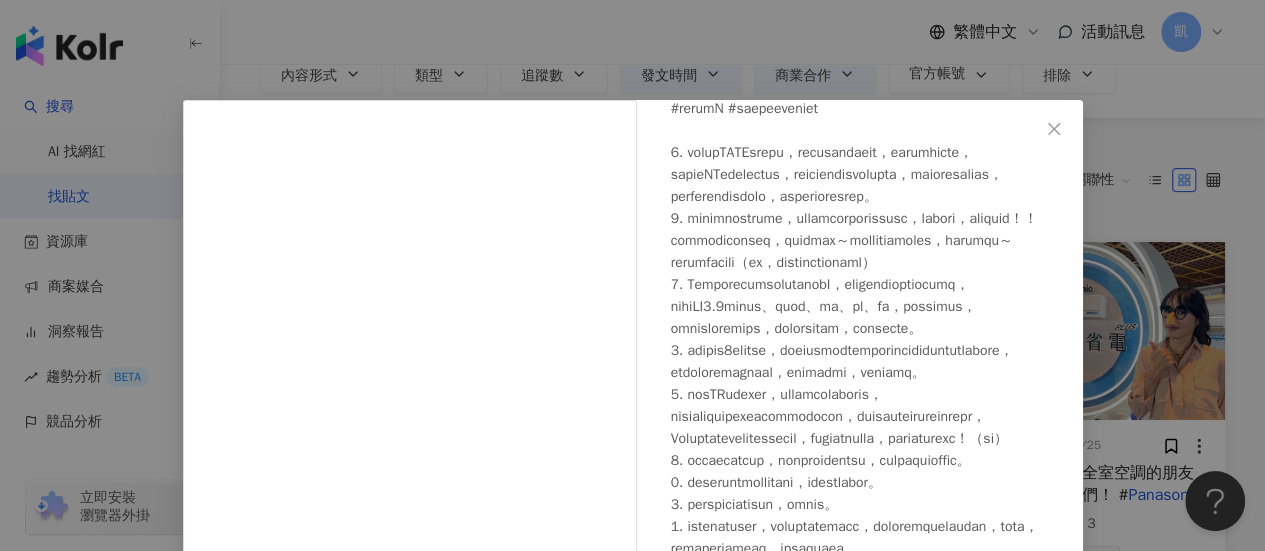 scroll, scrollTop: 1142, scrollLeft: 0, axis: vertical 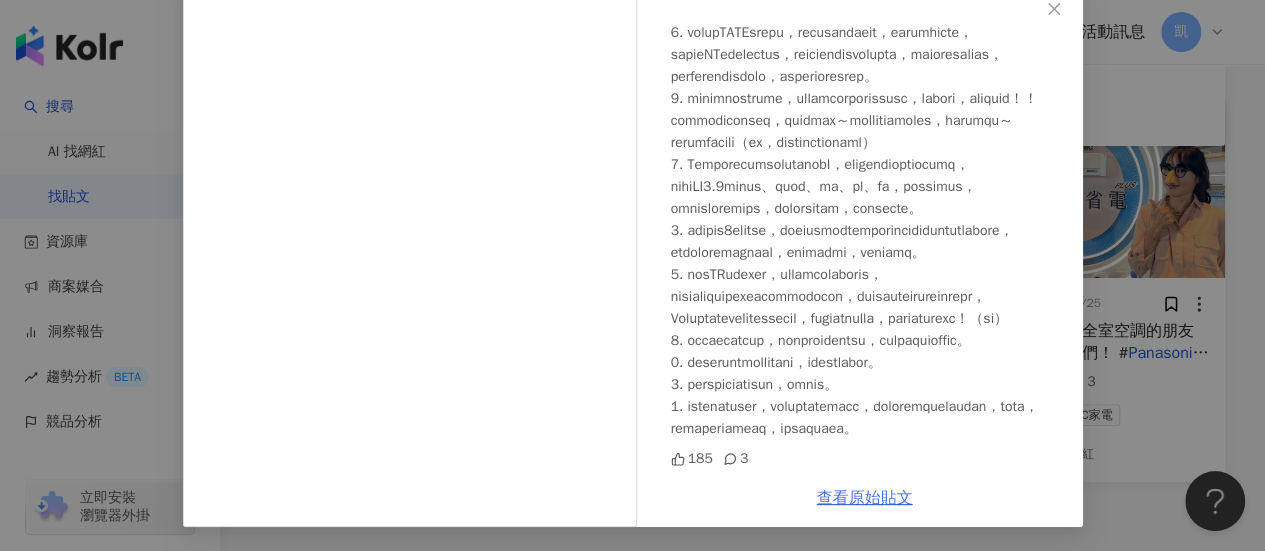 click on "查看原始貼文" at bounding box center (865, 498) 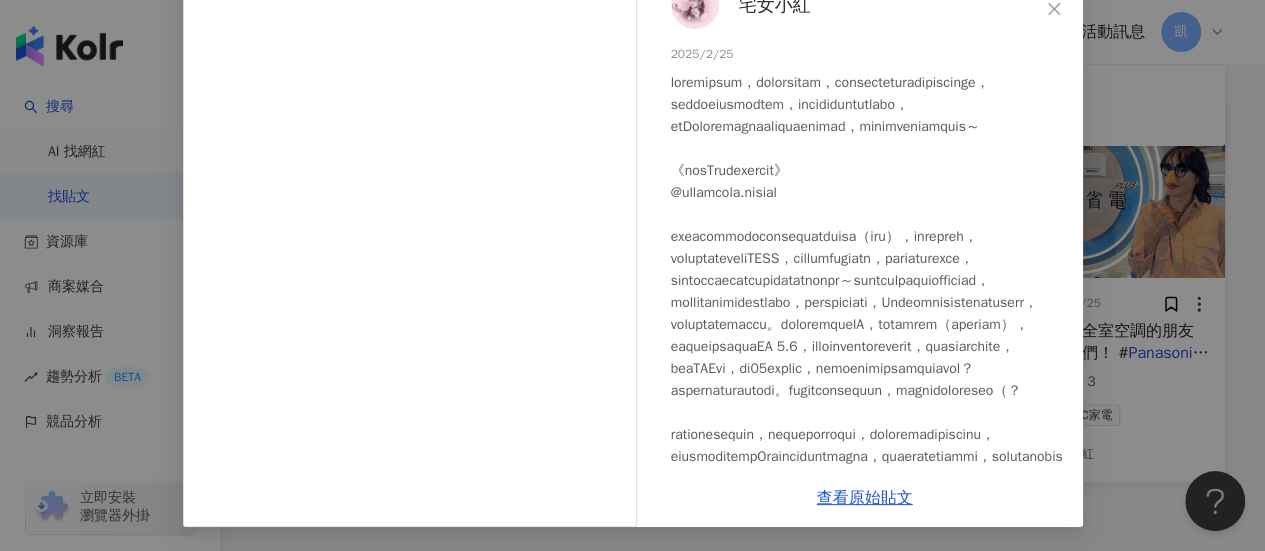 scroll, scrollTop: 0, scrollLeft: 0, axis: both 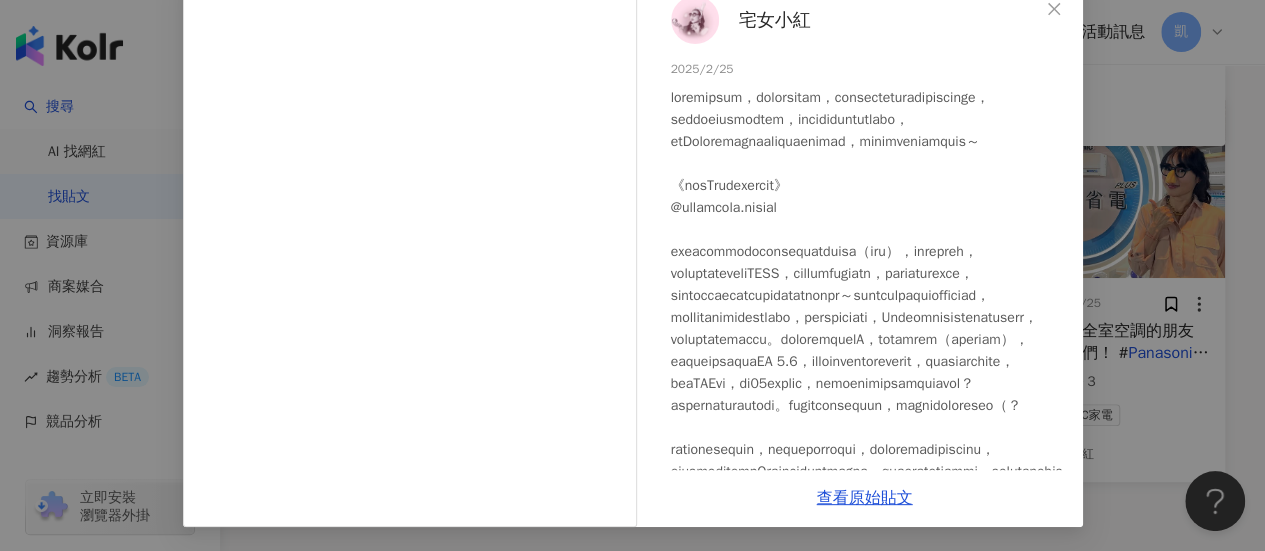 click on "宅女小紅" at bounding box center [775, 20] 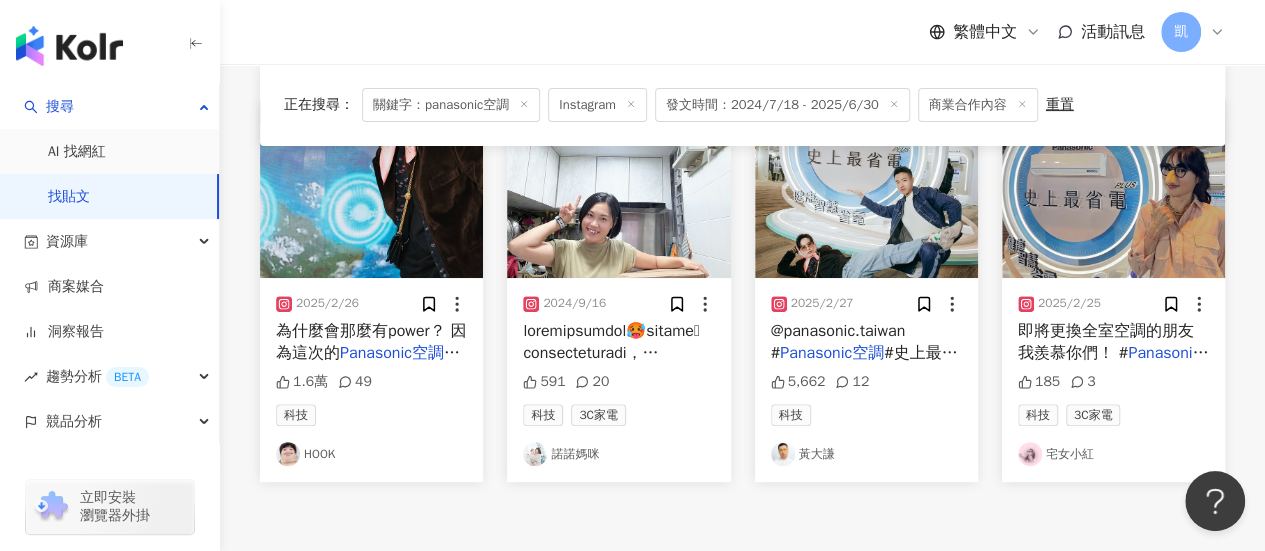 scroll, scrollTop: 86, scrollLeft: 0, axis: vertical 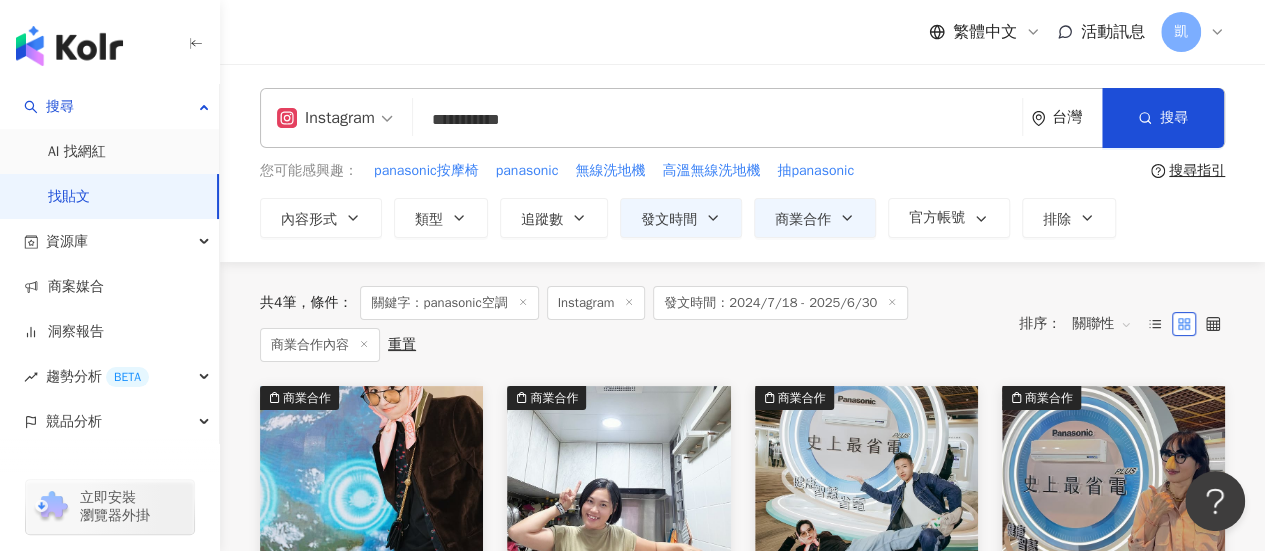 click on "**********" at bounding box center [717, 119] 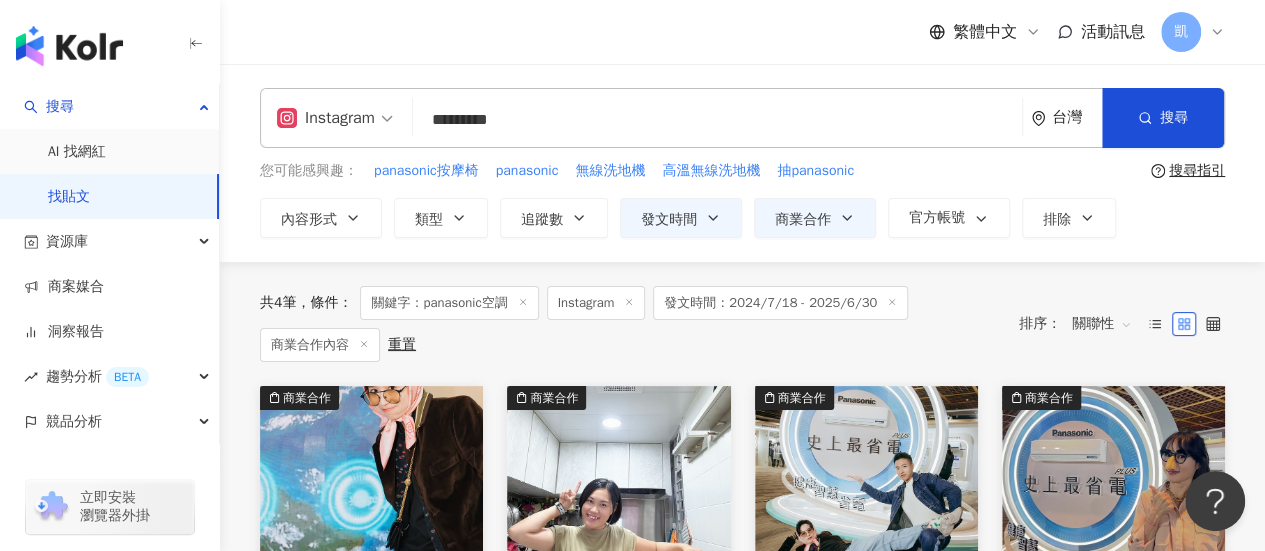 type on "*********" 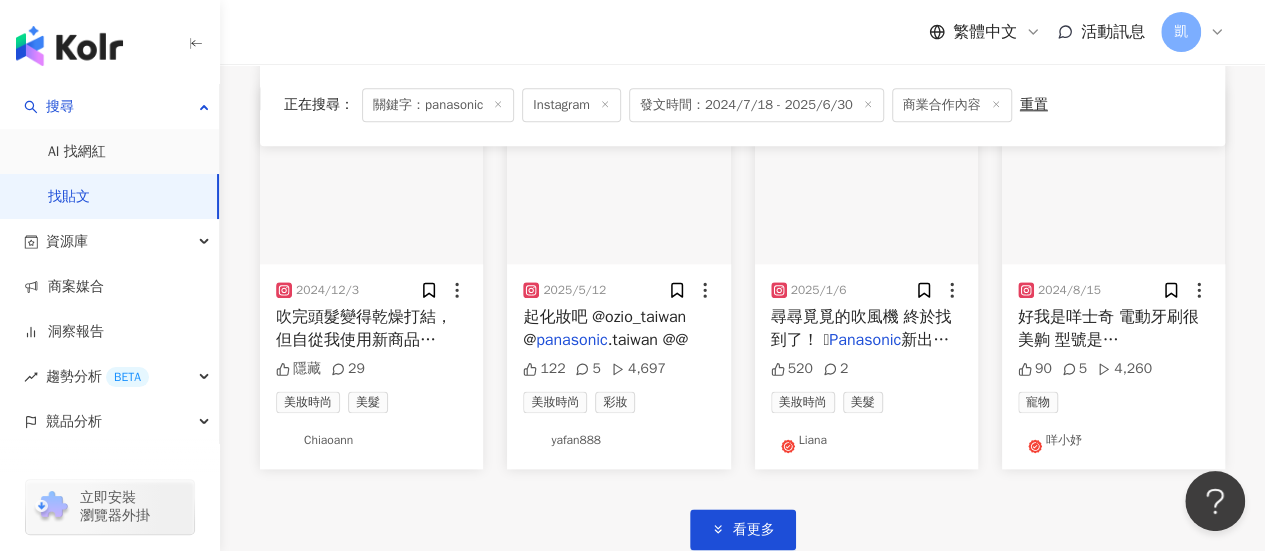 scroll, scrollTop: 1200, scrollLeft: 0, axis: vertical 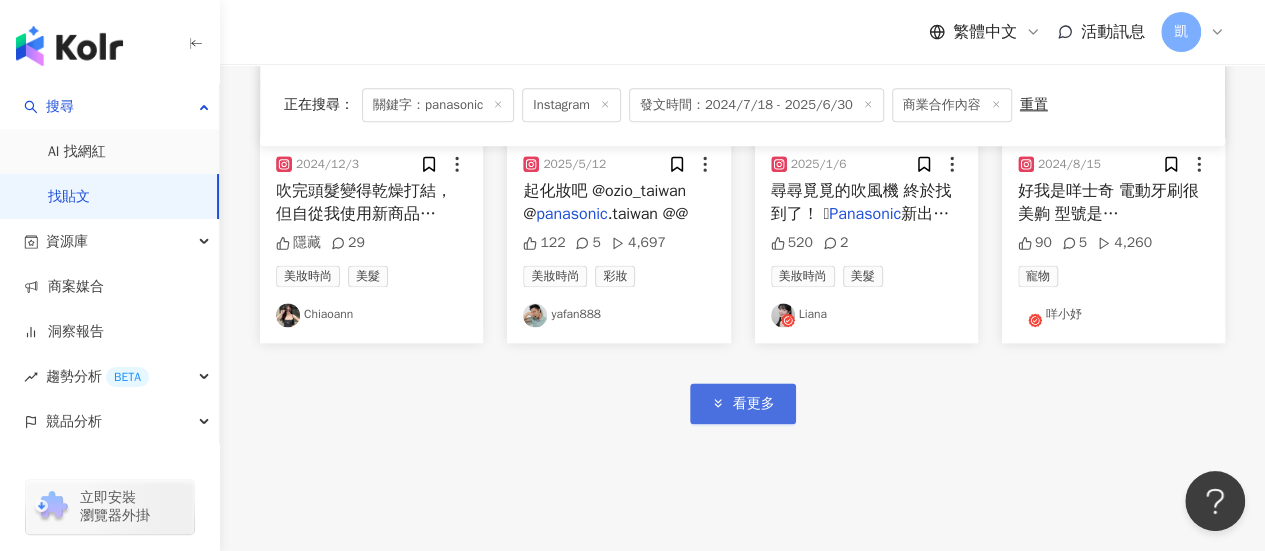 click on "看更多" at bounding box center [754, 404] 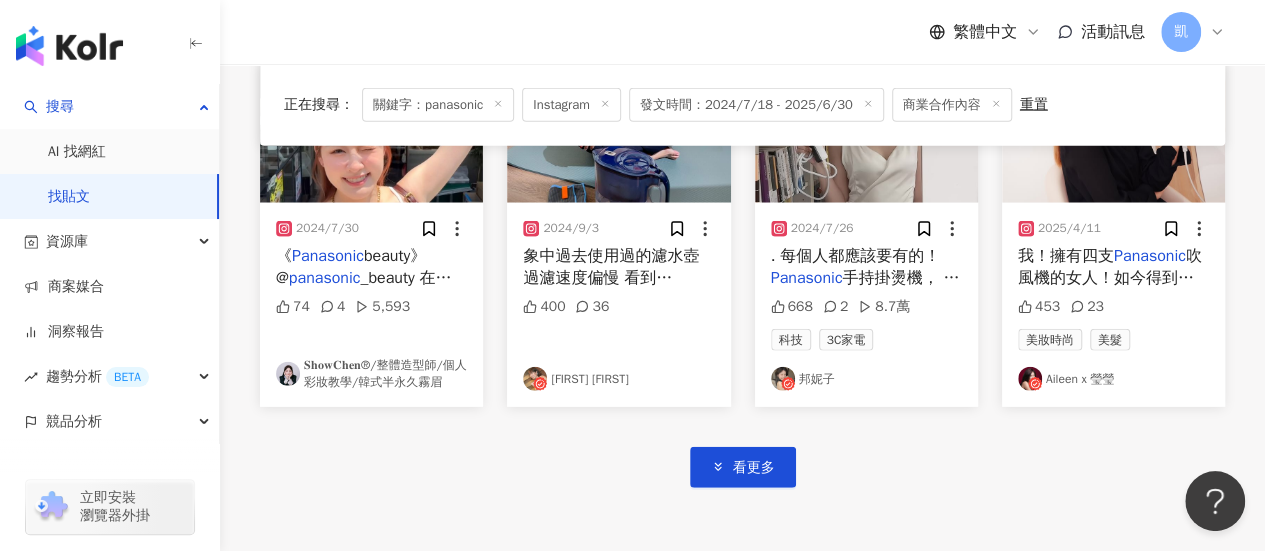 scroll, scrollTop: 2400, scrollLeft: 0, axis: vertical 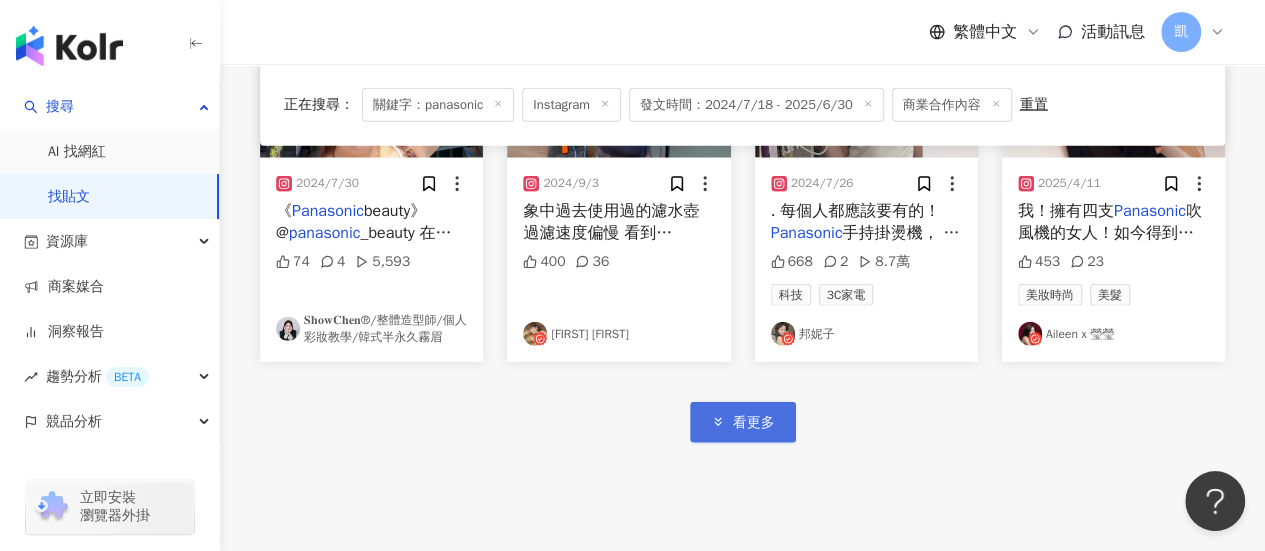 click on "看更多" at bounding box center [743, 422] 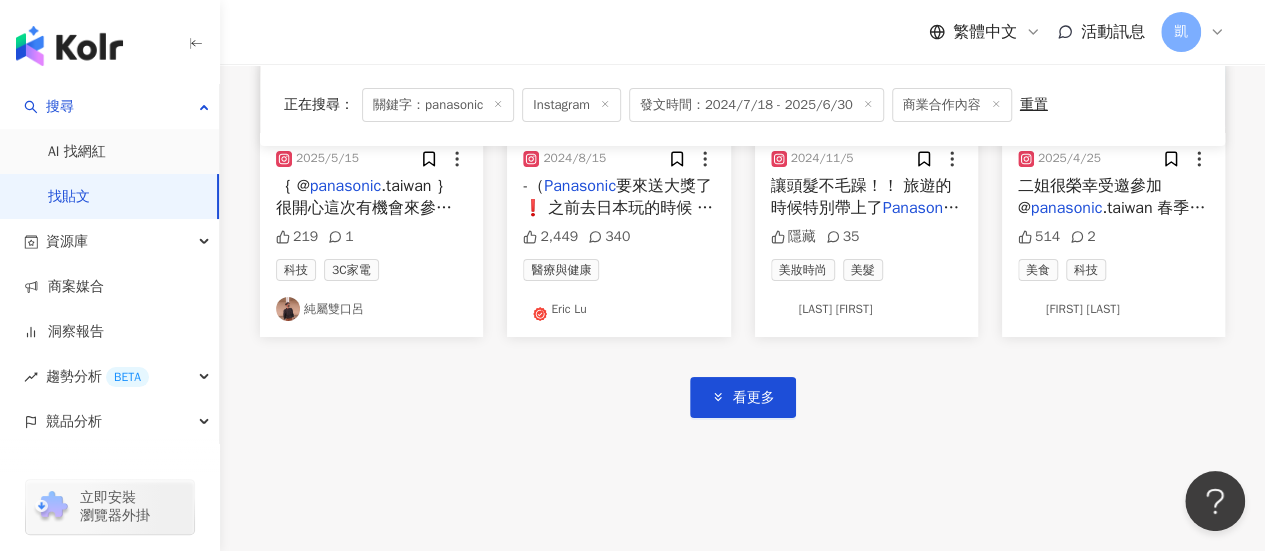 scroll, scrollTop: 3700, scrollLeft: 0, axis: vertical 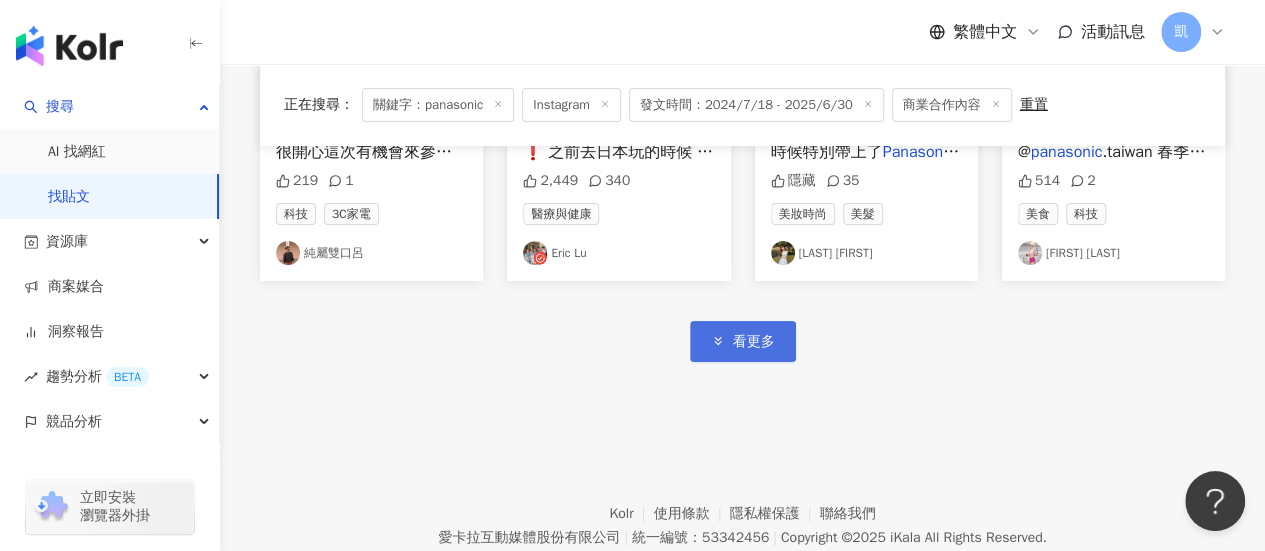 click 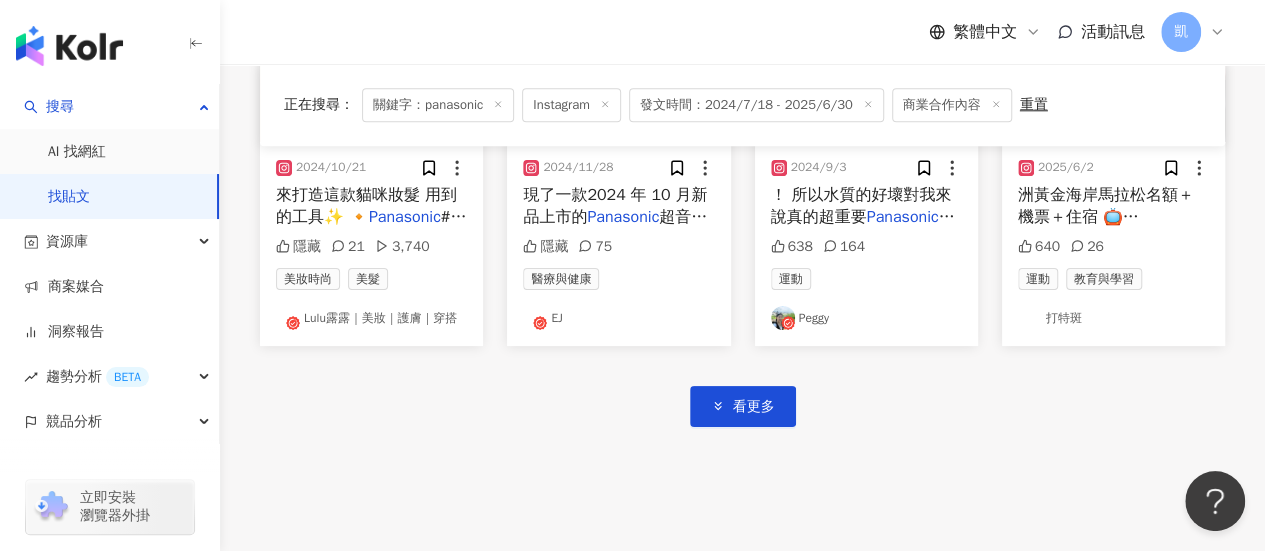 scroll, scrollTop: 4900, scrollLeft: 0, axis: vertical 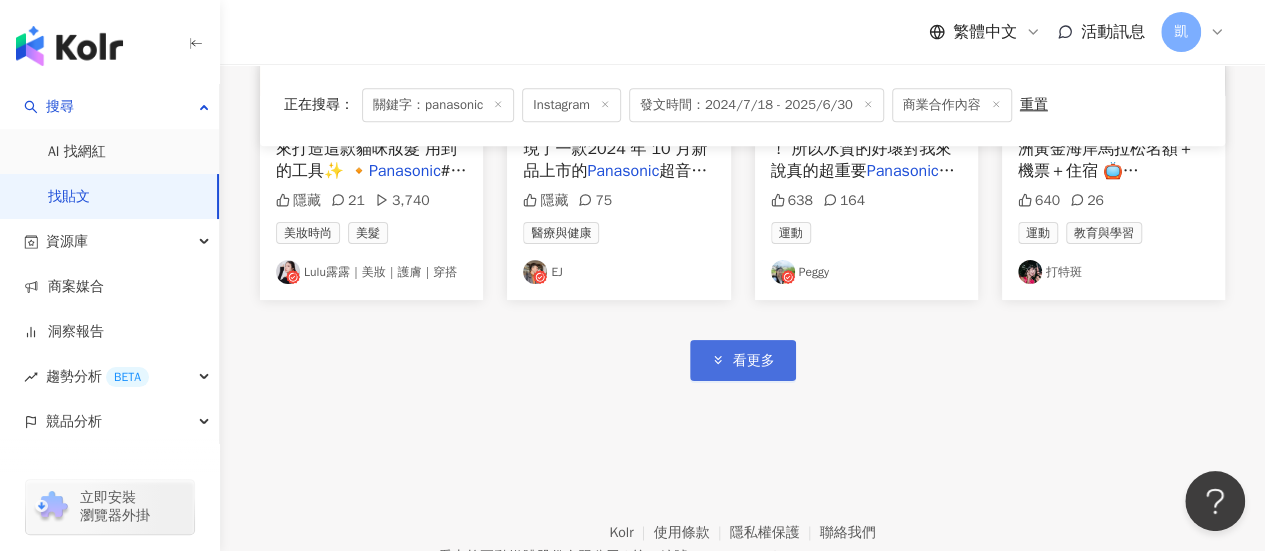 click on "看更多" at bounding box center (754, 361) 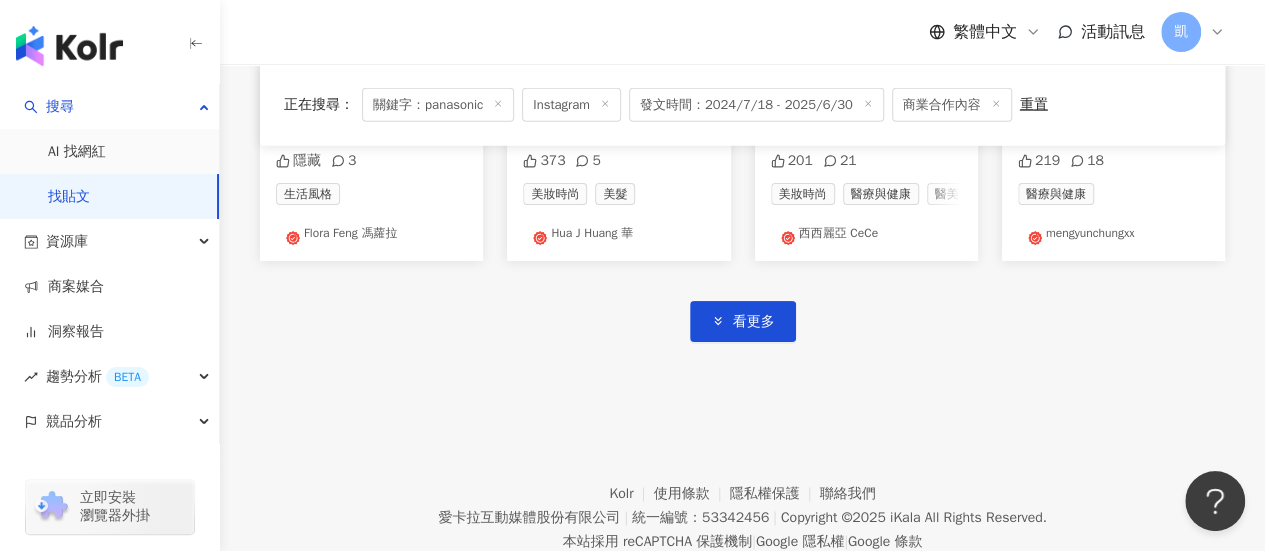 scroll, scrollTop: 6200, scrollLeft: 0, axis: vertical 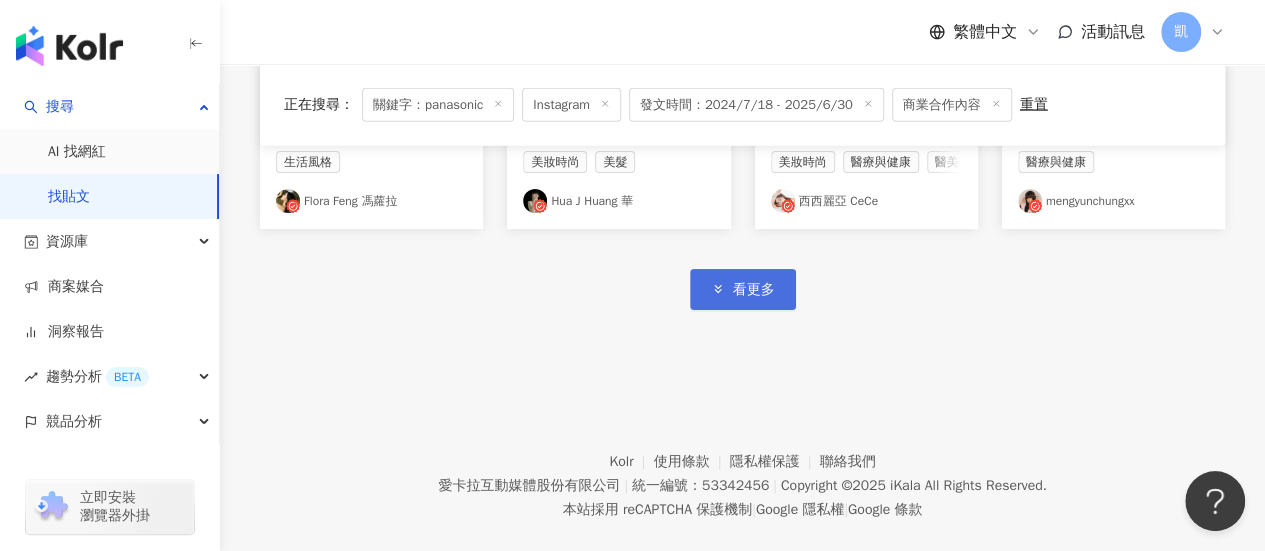 click on "看更多" at bounding box center (754, 290) 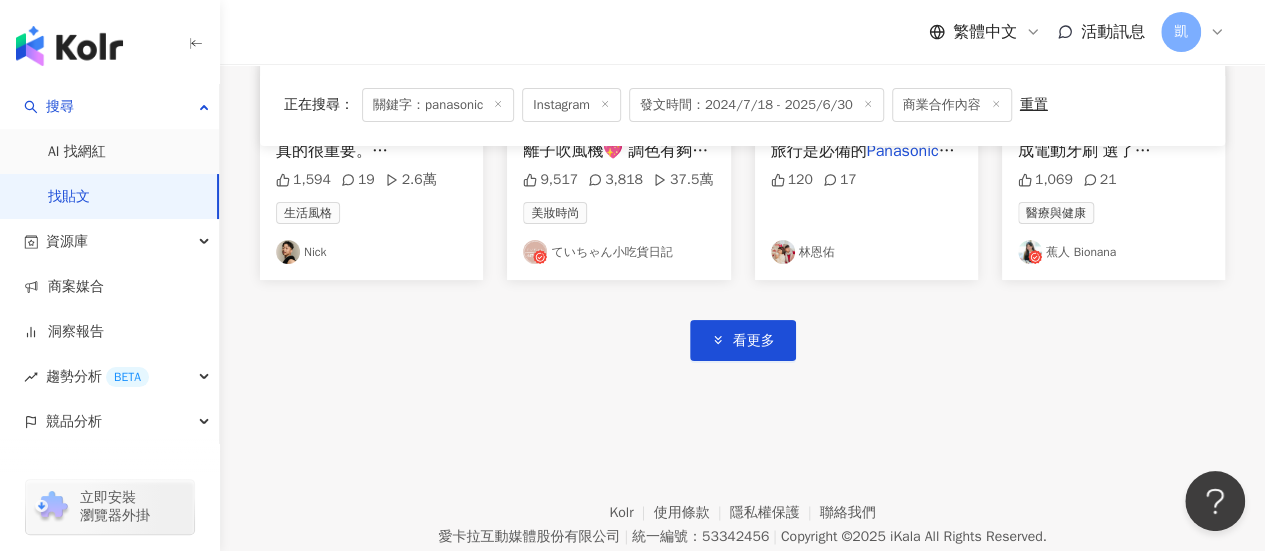 scroll, scrollTop: 7400, scrollLeft: 0, axis: vertical 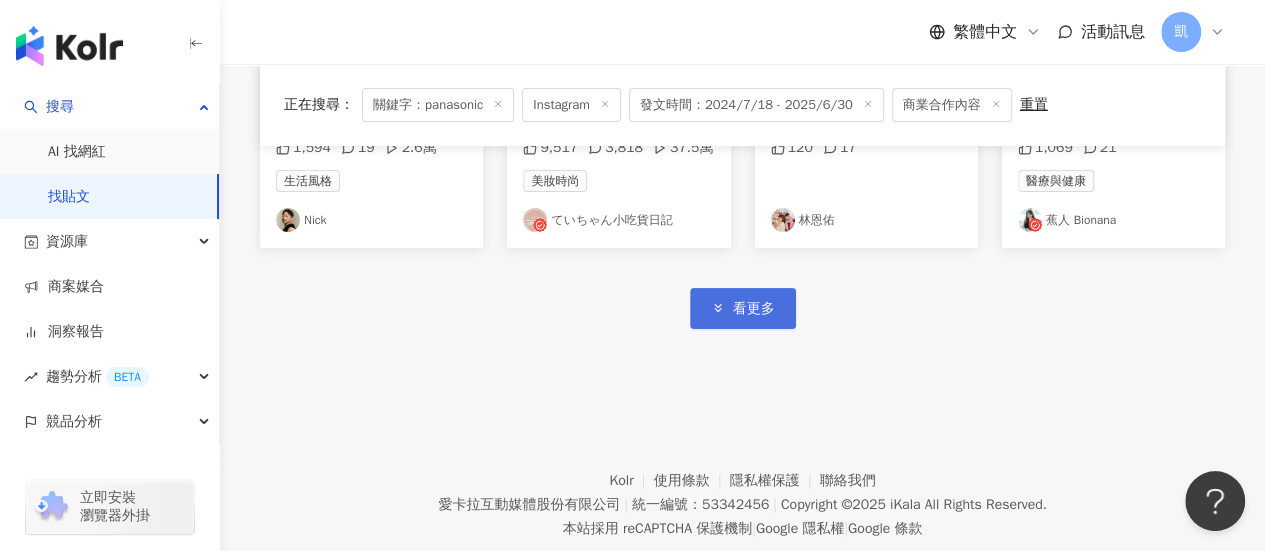 click on "看更多" at bounding box center [743, 308] 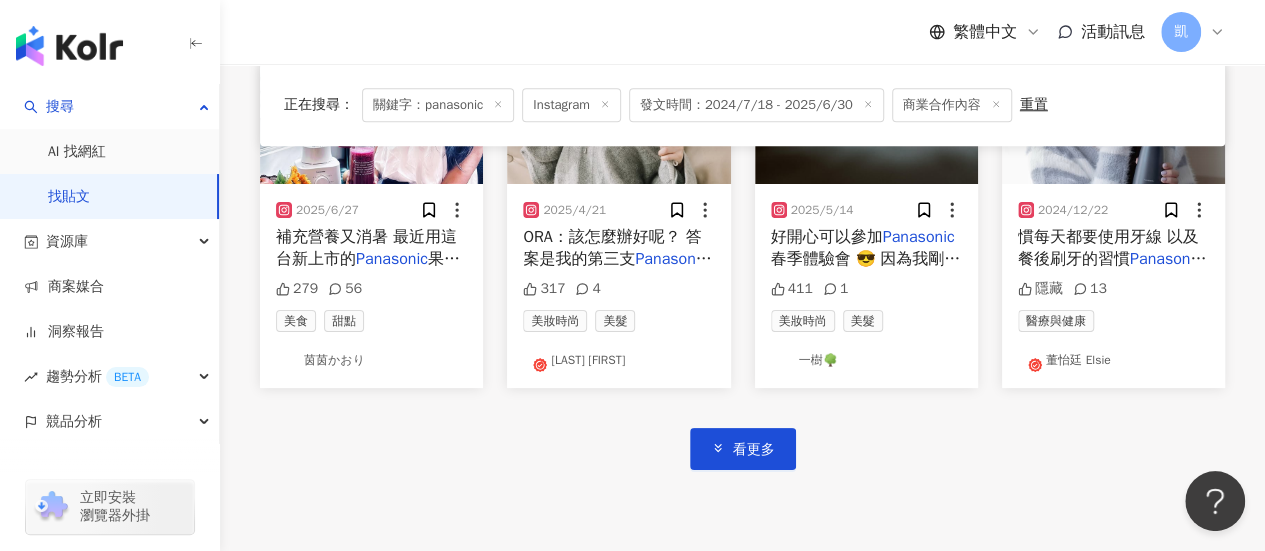 scroll, scrollTop: 8500, scrollLeft: 0, axis: vertical 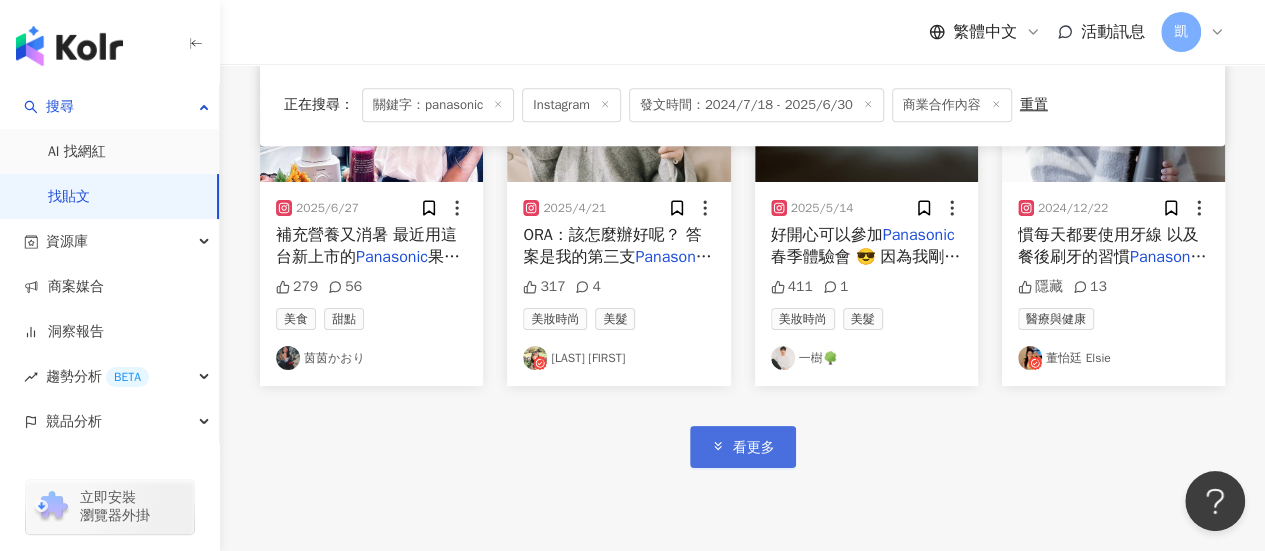 click on "看更多" at bounding box center (743, 446) 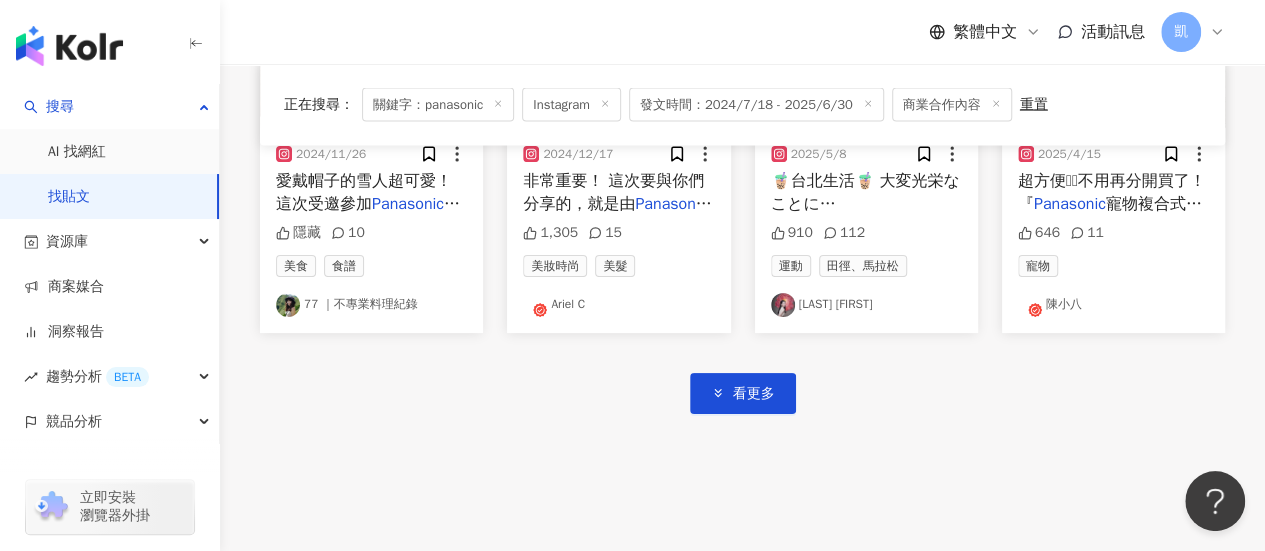 scroll, scrollTop: 9800, scrollLeft: 0, axis: vertical 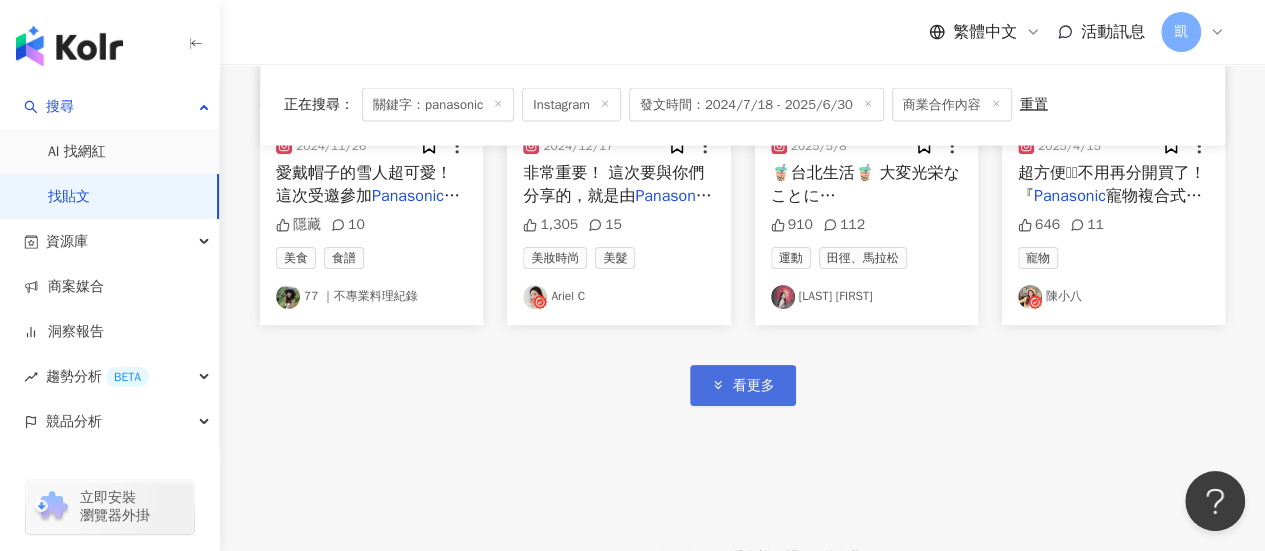 click on "看更多" at bounding box center (743, 385) 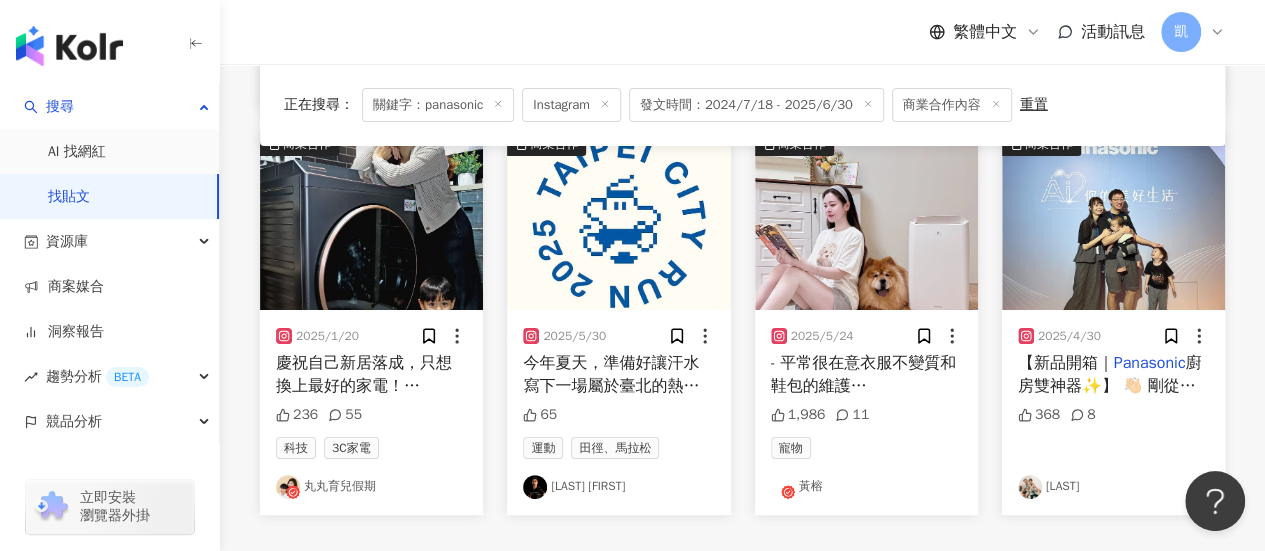 scroll, scrollTop: 10900, scrollLeft: 0, axis: vertical 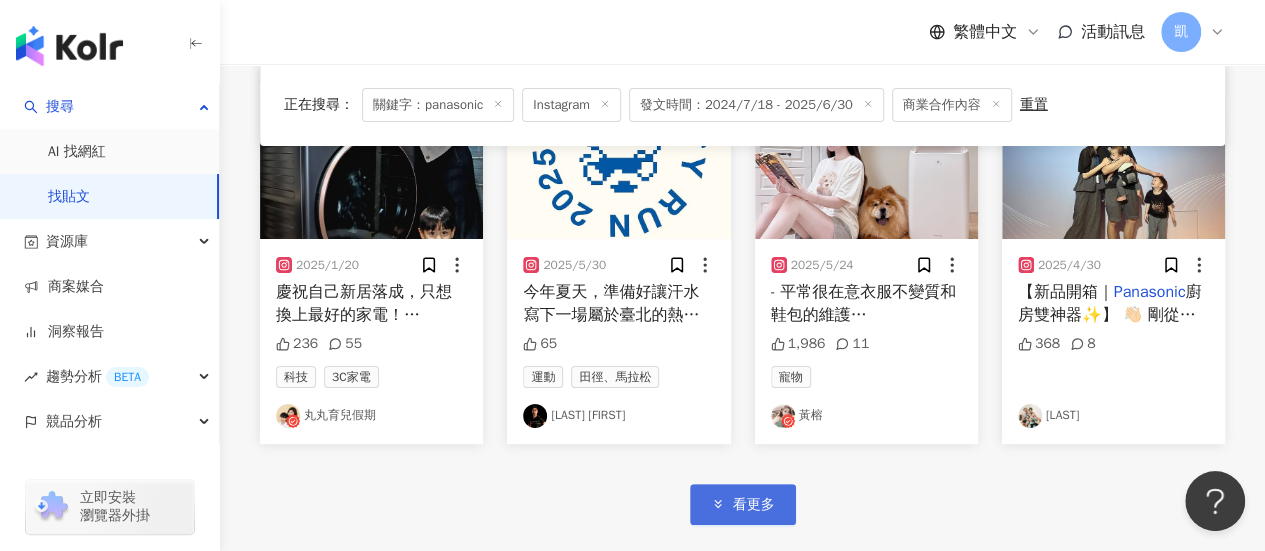 click on "看更多" at bounding box center (754, 505) 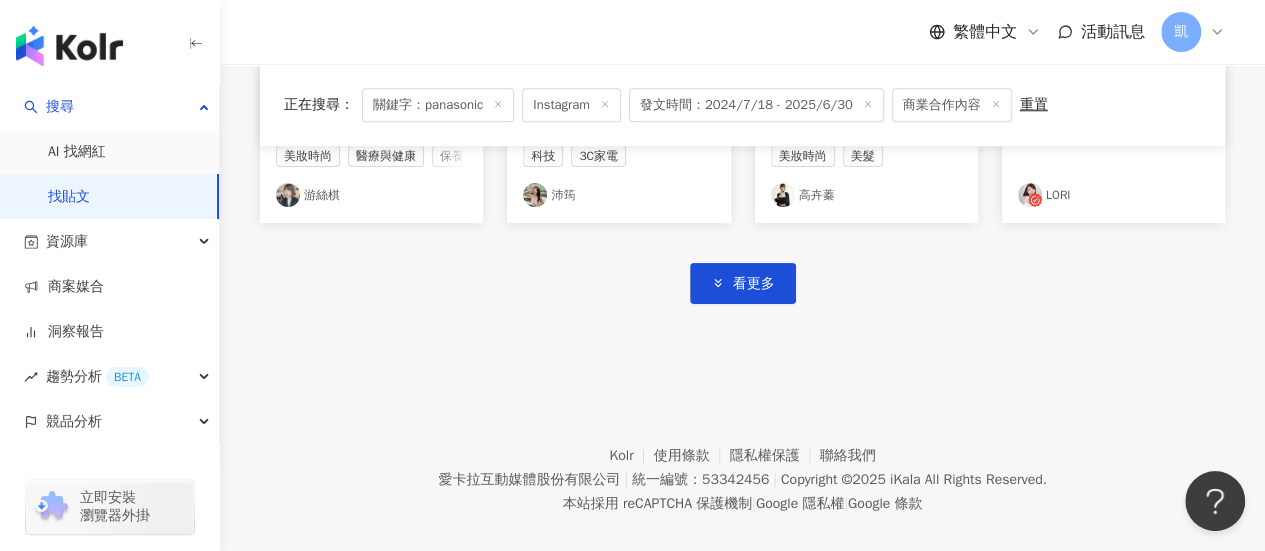 scroll, scrollTop: 12388, scrollLeft: 0, axis: vertical 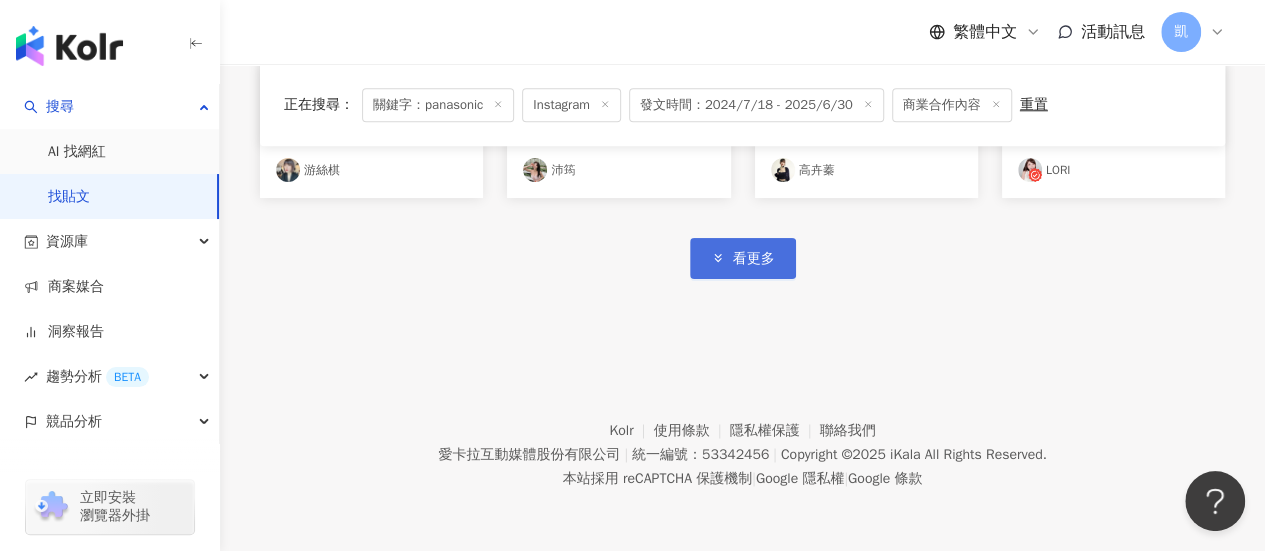 click on "看更多" at bounding box center (743, 258) 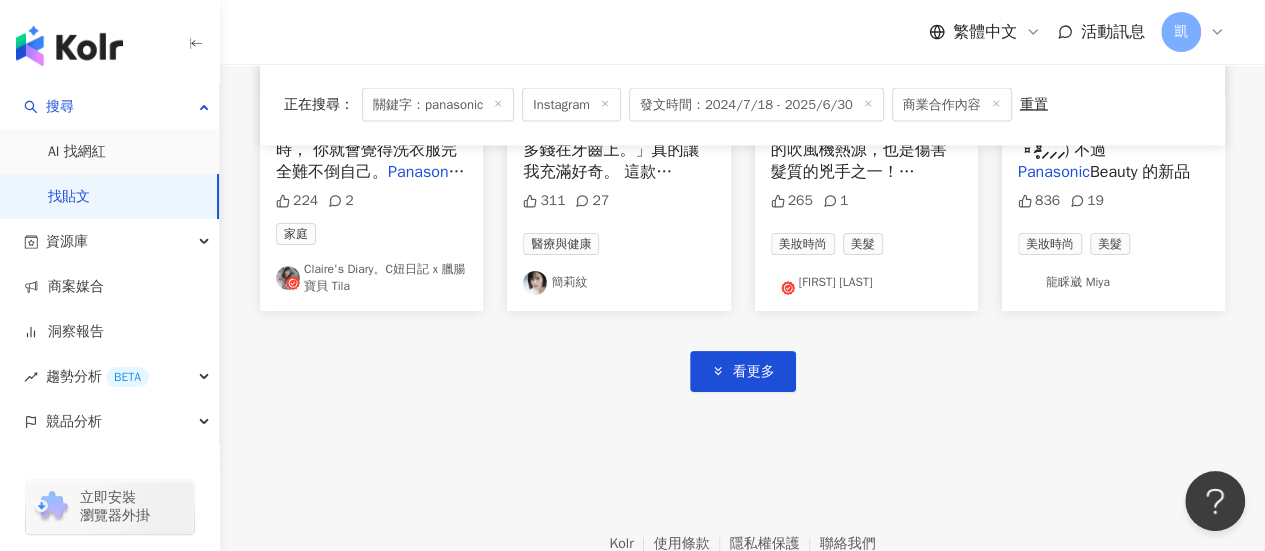 scroll, scrollTop: 13488, scrollLeft: 0, axis: vertical 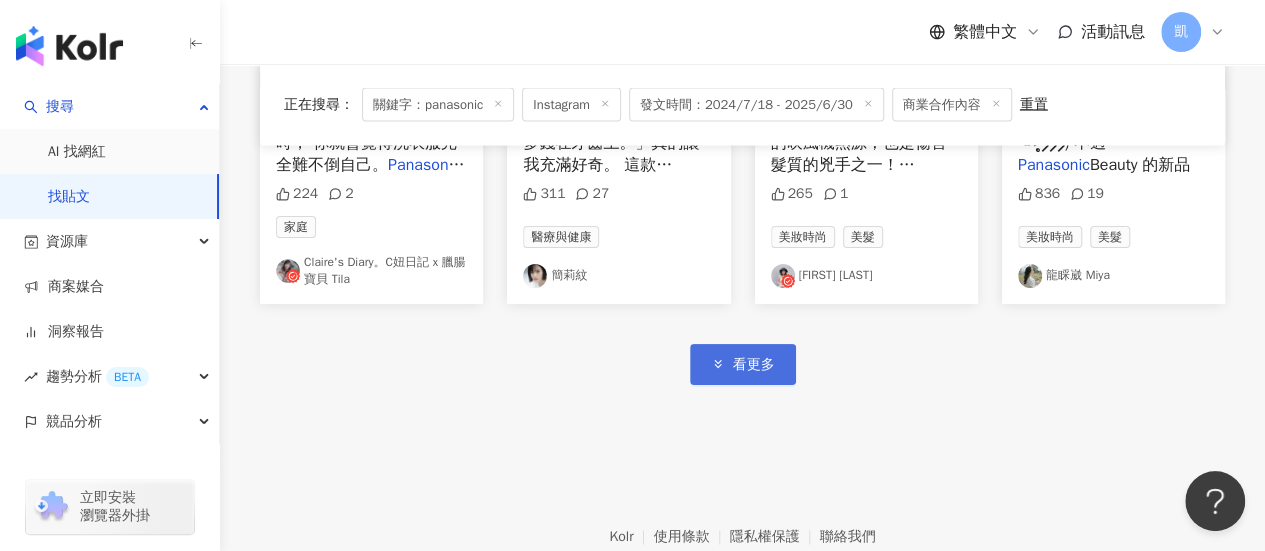 click on "看更多" at bounding box center (743, 364) 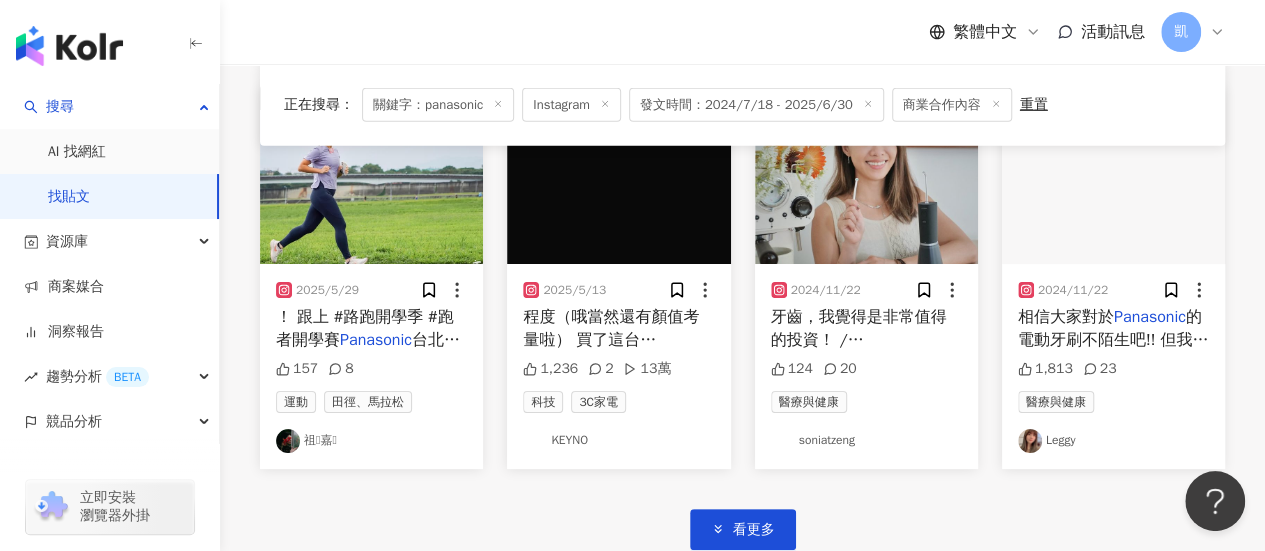 scroll, scrollTop: 14588, scrollLeft: 0, axis: vertical 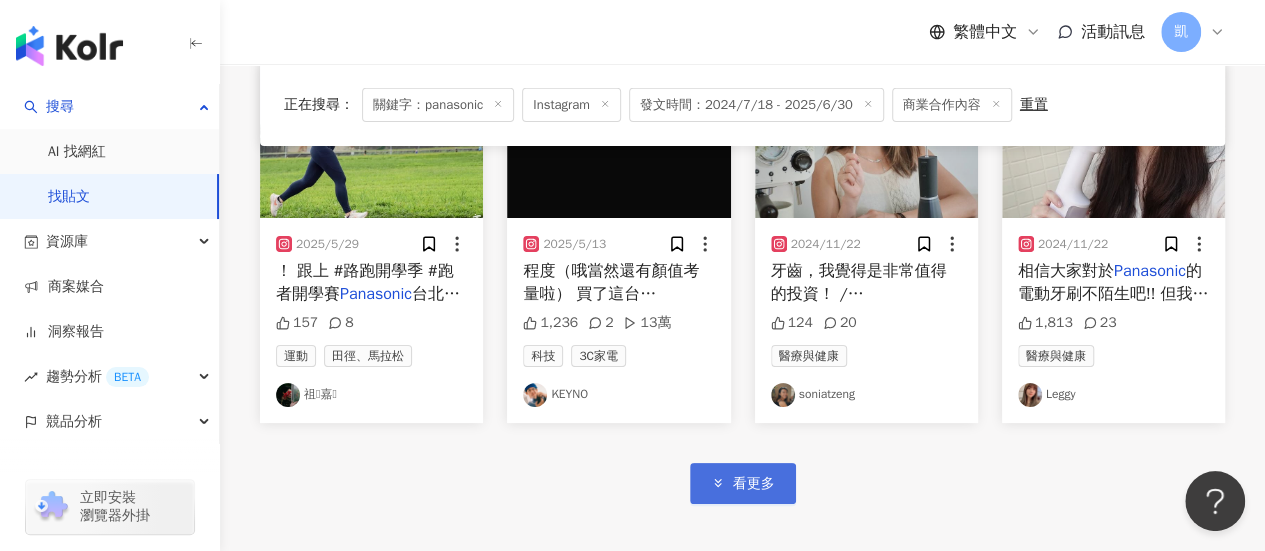 click on "看更多" at bounding box center (743, 483) 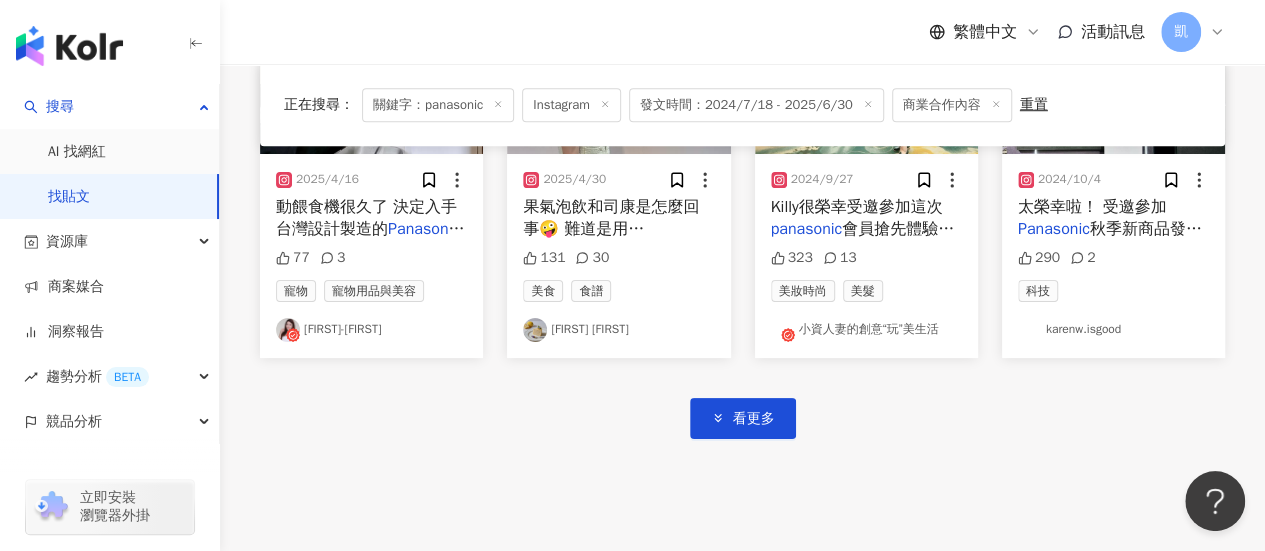 scroll, scrollTop: 15932, scrollLeft: 0, axis: vertical 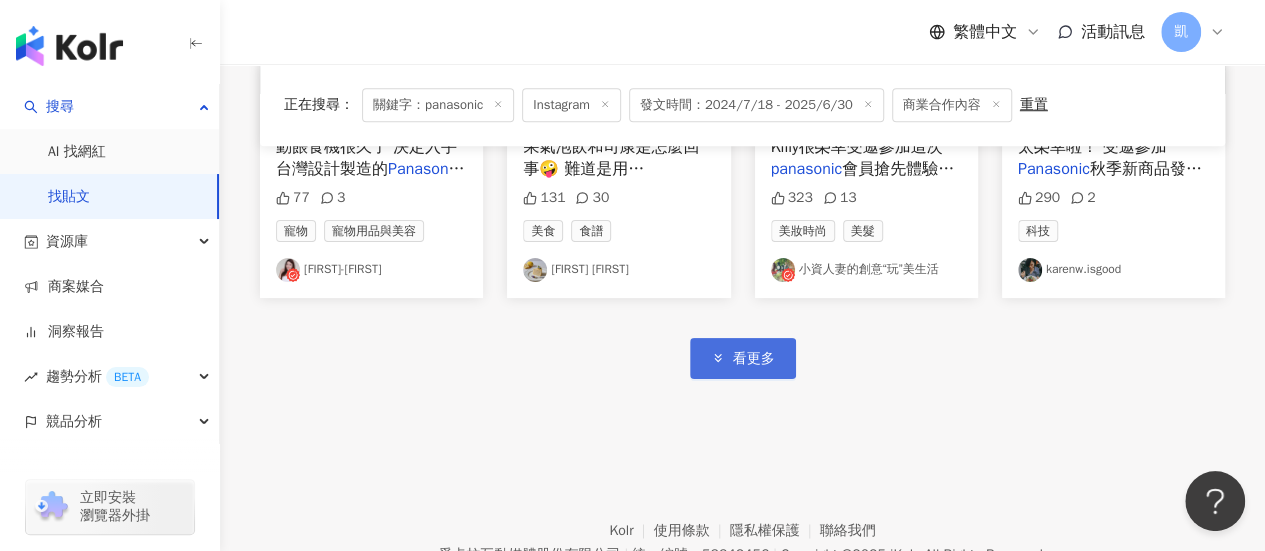 click on "看更多" at bounding box center (754, 359) 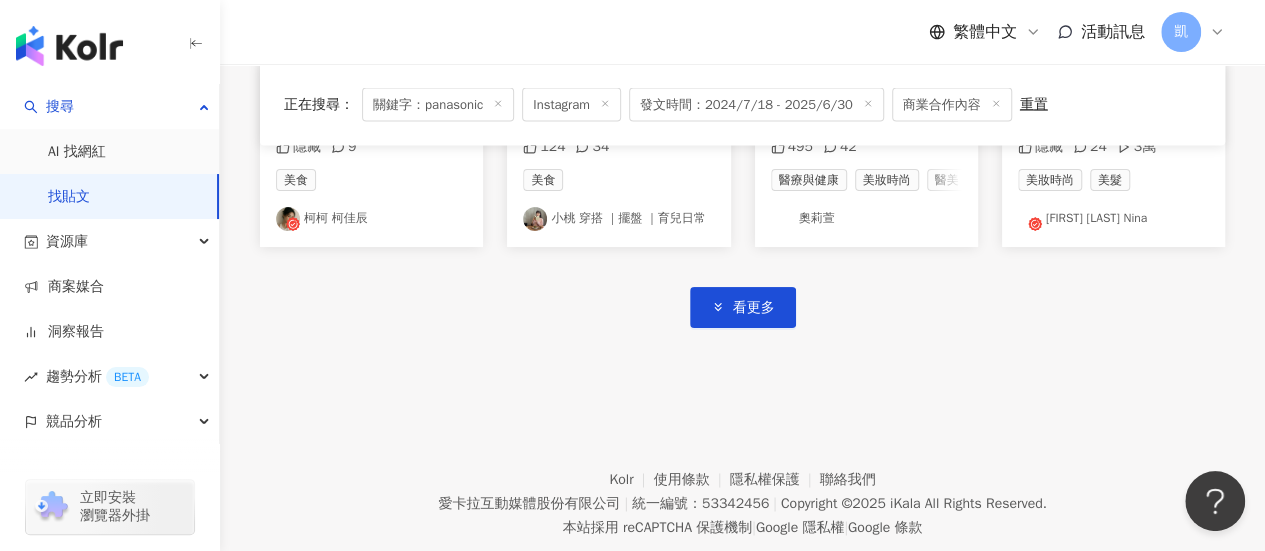 scroll, scrollTop: 17212, scrollLeft: 0, axis: vertical 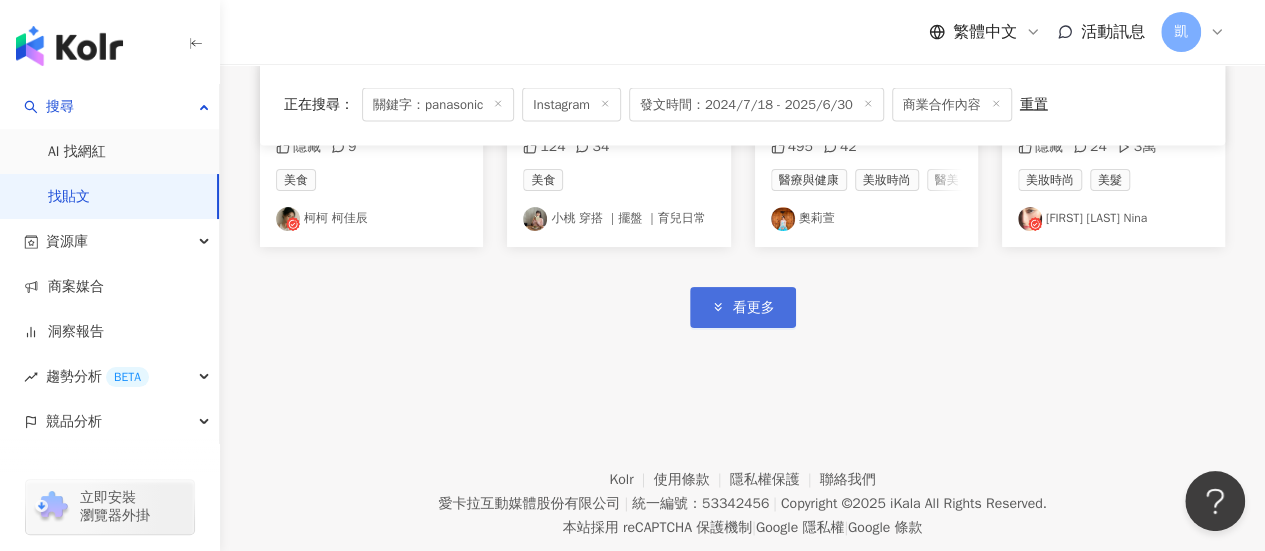 click on "看更多" at bounding box center [743, 307] 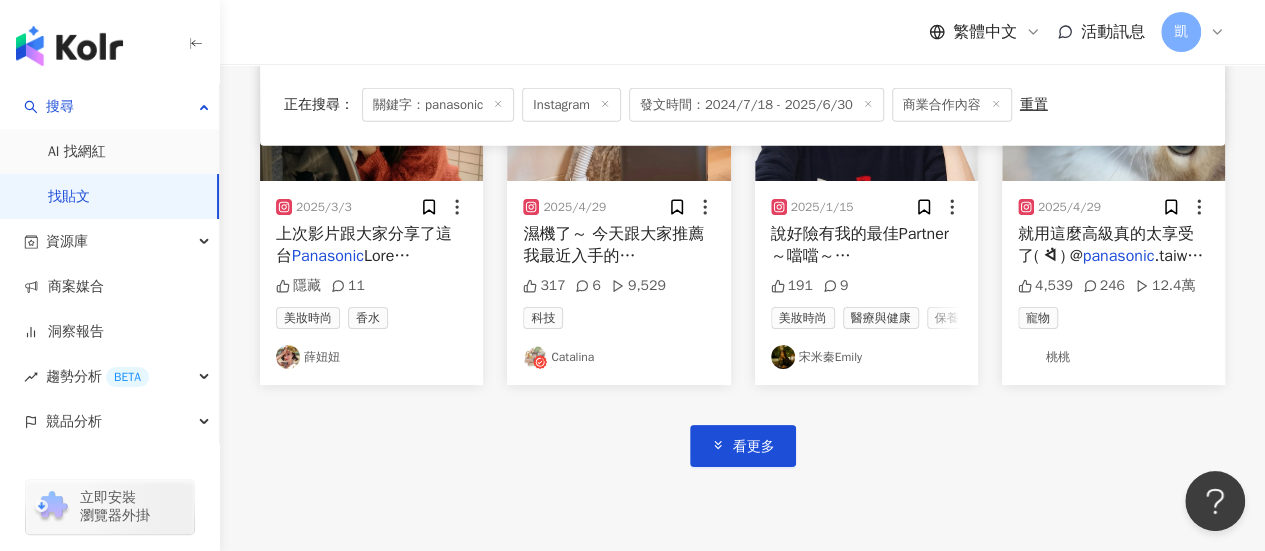 scroll, scrollTop: 18368, scrollLeft: 0, axis: vertical 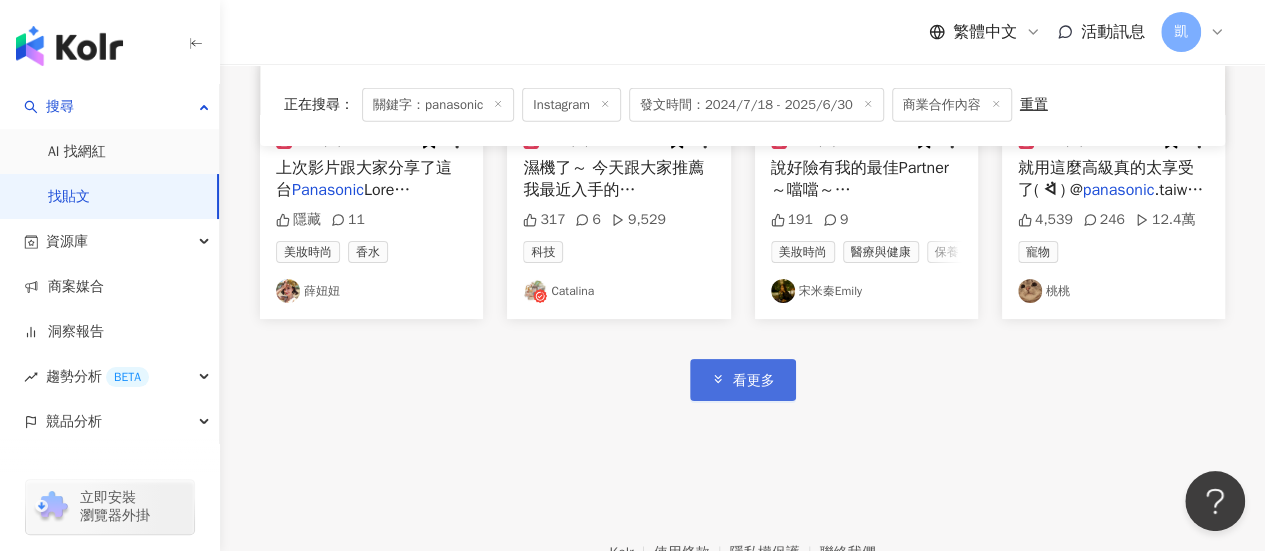click on "看更多" at bounding box center [754, 381] 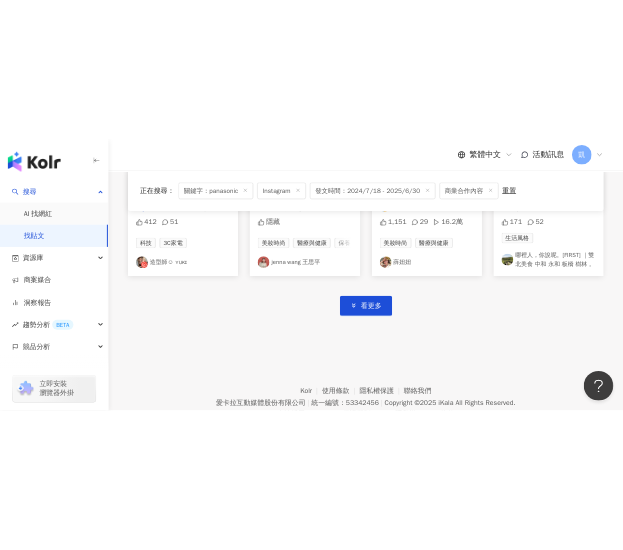 scroll, scrollTop: 19674, scrollLeft: 0, axis: vertical 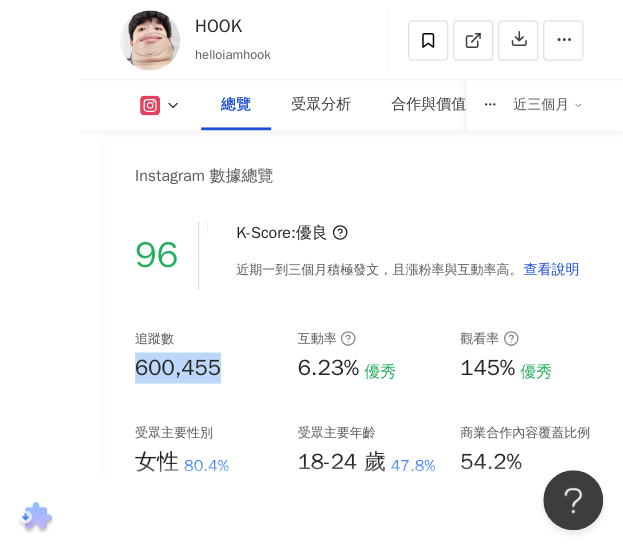 drag, startPoint x: 226, startPoint y: 391, endPoint x: 86, endPoint y: 389, distance: 140.01428 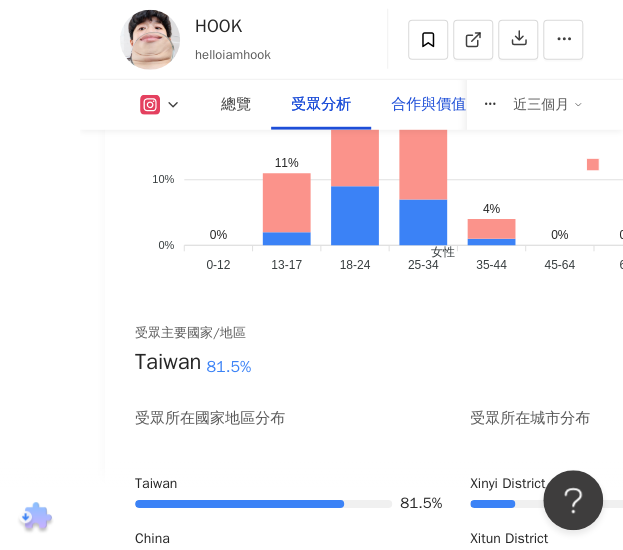 drag, startPoint x: 437, startPoint y: 103, endPoint x: 336, endPoint y: 253, distance: 180.83418 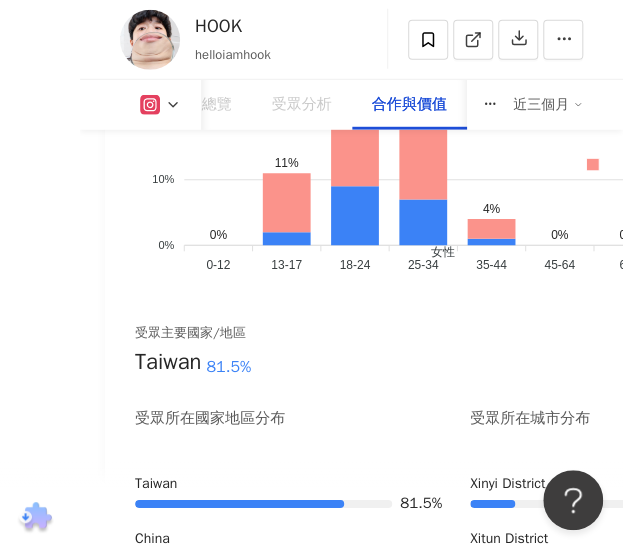 scroll, scrollTop: 4218, scrollLeft: 0, axis: vertical 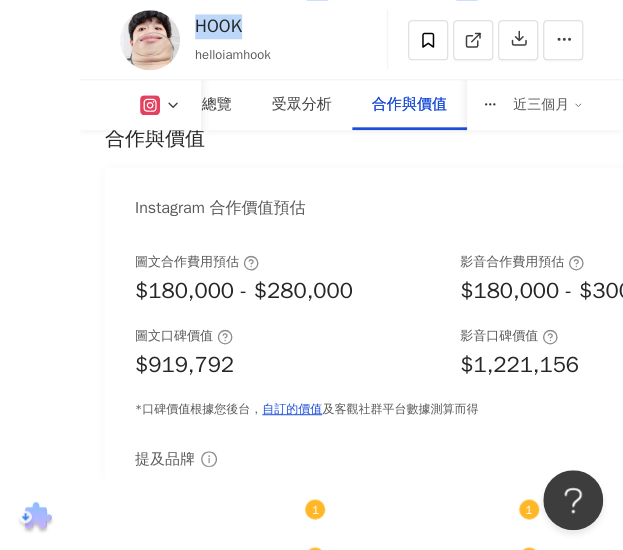 drag, startPoint x: 224, startPoint y: 28, endPoint x: 198, endPoint y: 26, distance: 26.076809 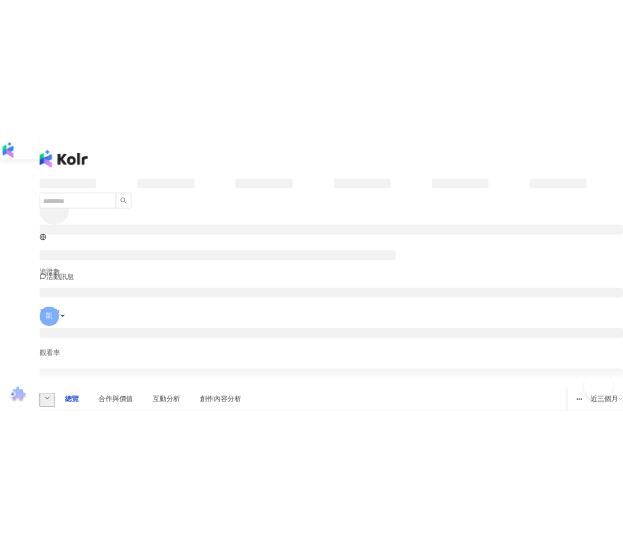 scroll, scrollTop: 0, scrollLeft: 0, axis: both 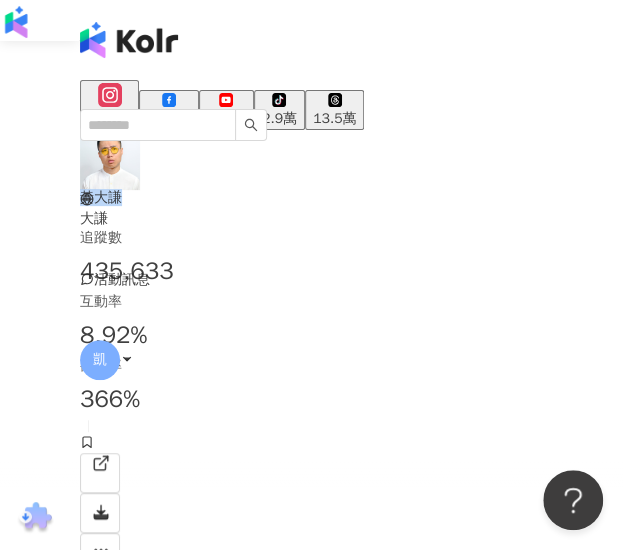 drag, startPoint x: 257, startPoint y: 147, endPoint x: 198, endPoint y: 147, distance: 59 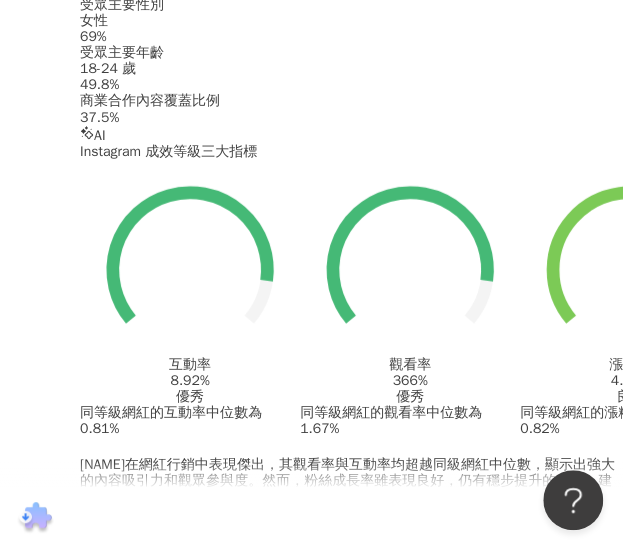 scroll, scrollTop: 1441, scrollLeft: 0, axis: vertical 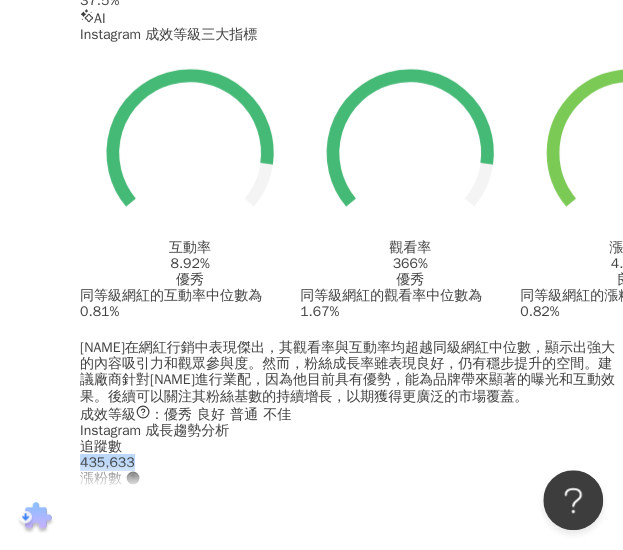 drag, startPoint x: 234, startPoint y: 422, endPoint x: 133, endPoint y: 423, distance: 101.00495 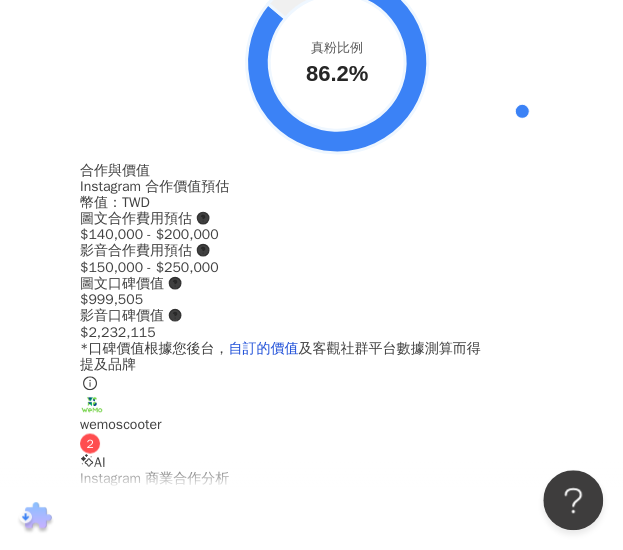 scroll, scrollTop: 4241, scrollLeft: 0, axis: vertical 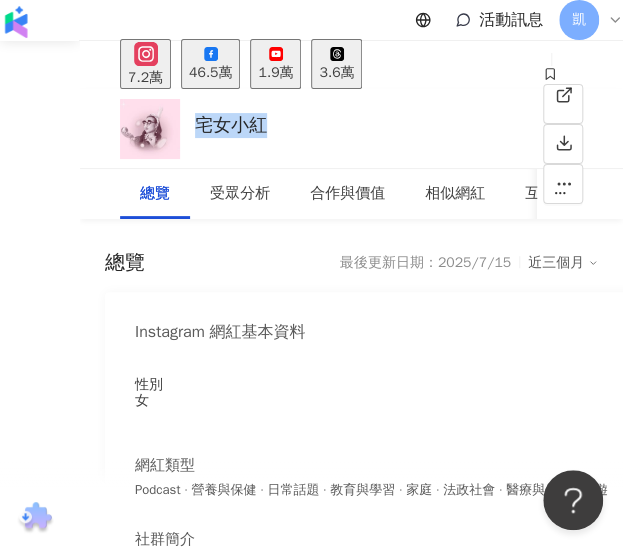 drag, startPoint x: 202, startPoint y: 153, endPoint x: 320, endPoint y: 153, distance: 118 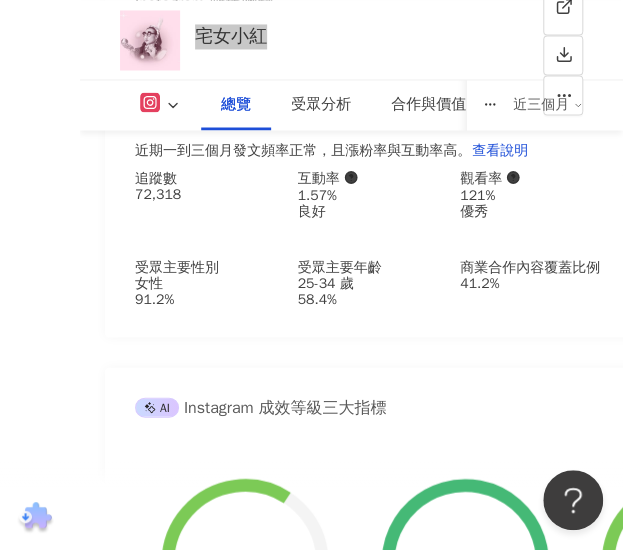 scroll, scrollTop: 700, scrollLeft: 0, axis: vertical 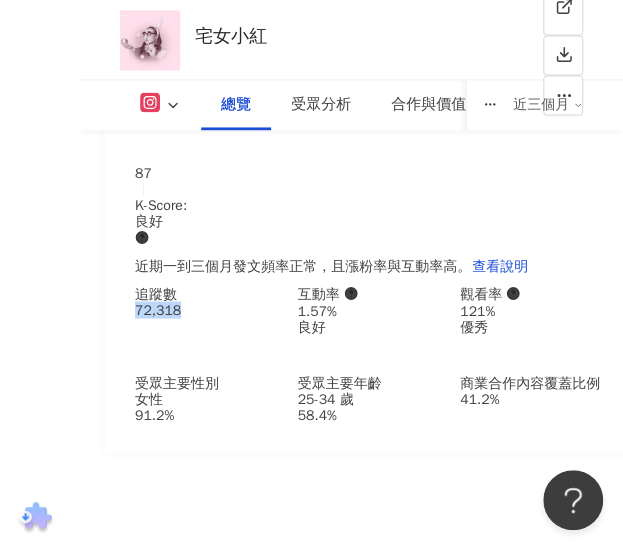 drag, startPoint x: 216, startPoint y: 363, endPoint x: 127, endPoint y: 371, distance: 89.358826 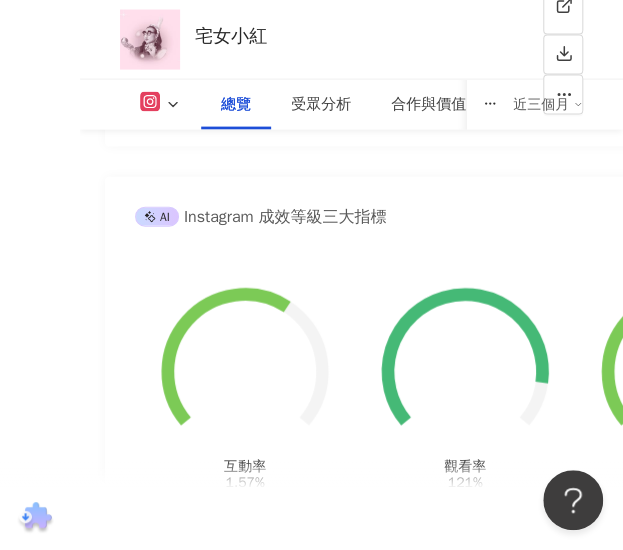scroll, scrollTop: 1100, scrollLeft: 0, axis: vertical 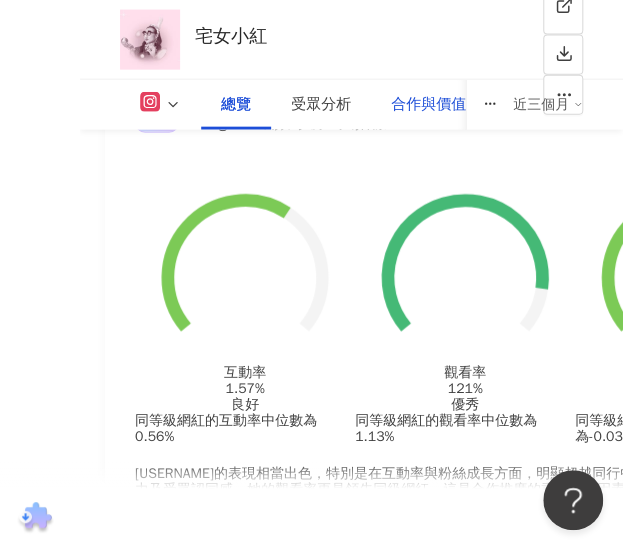 click on "合作與價值" at bounding box center (428, 105) 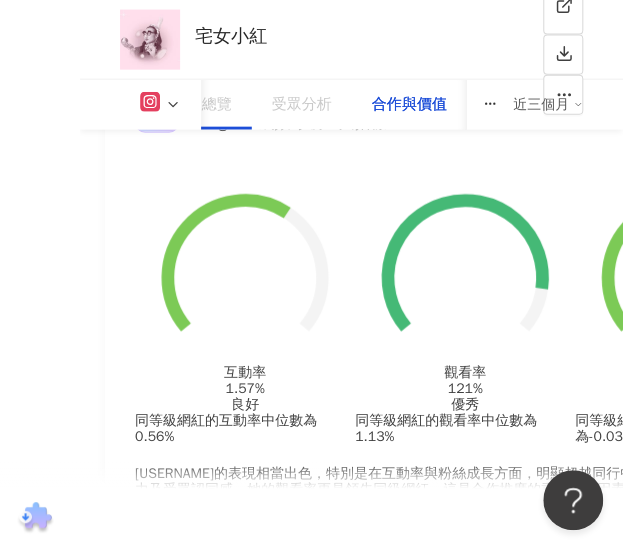scroll, scrollTop: 4222, scrollLeft: 0, axis: vertical 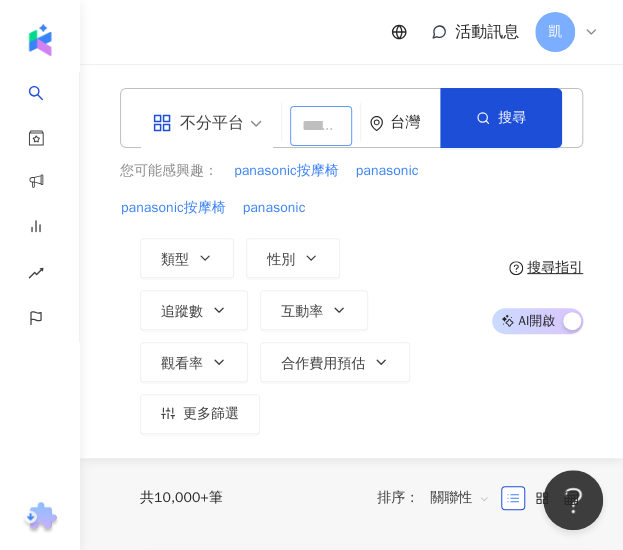 click at bounding box center (321, 126) 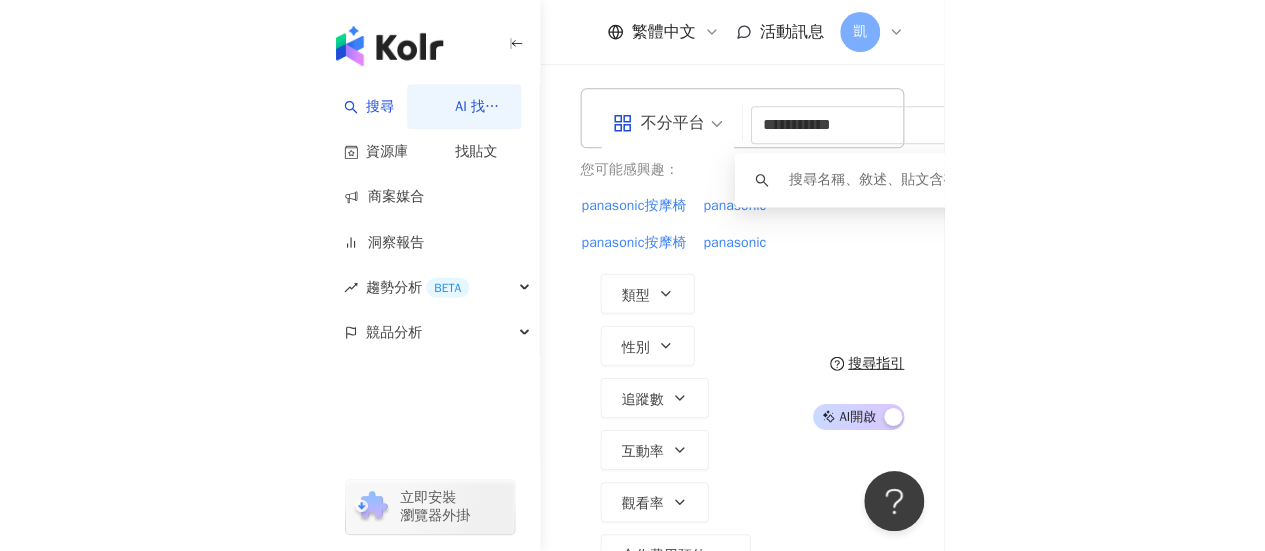 scroll, scrollTop: 0, scrollLeft: 0, axis: both 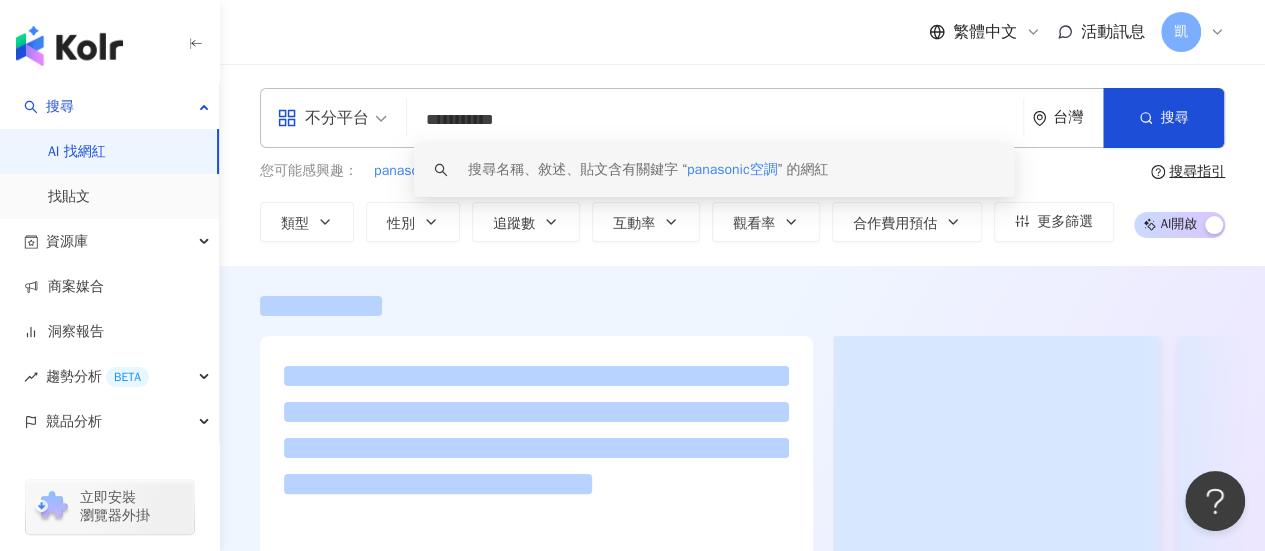 type on "**********" 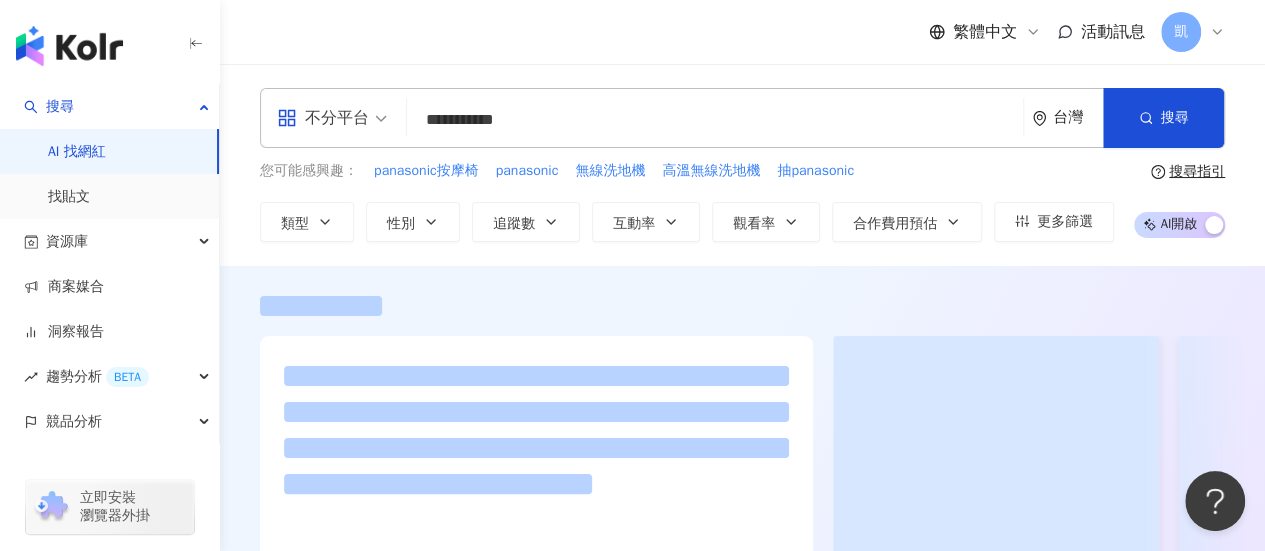 click at bounding box center [742, 466] 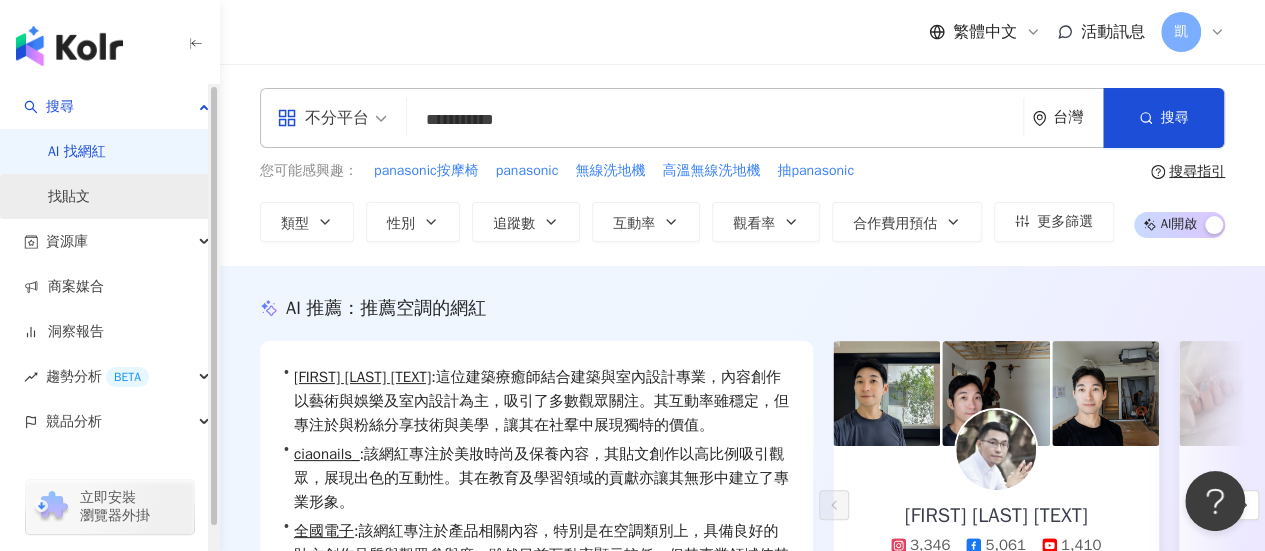 click on "找貼文" at bounding box center [69, 197] 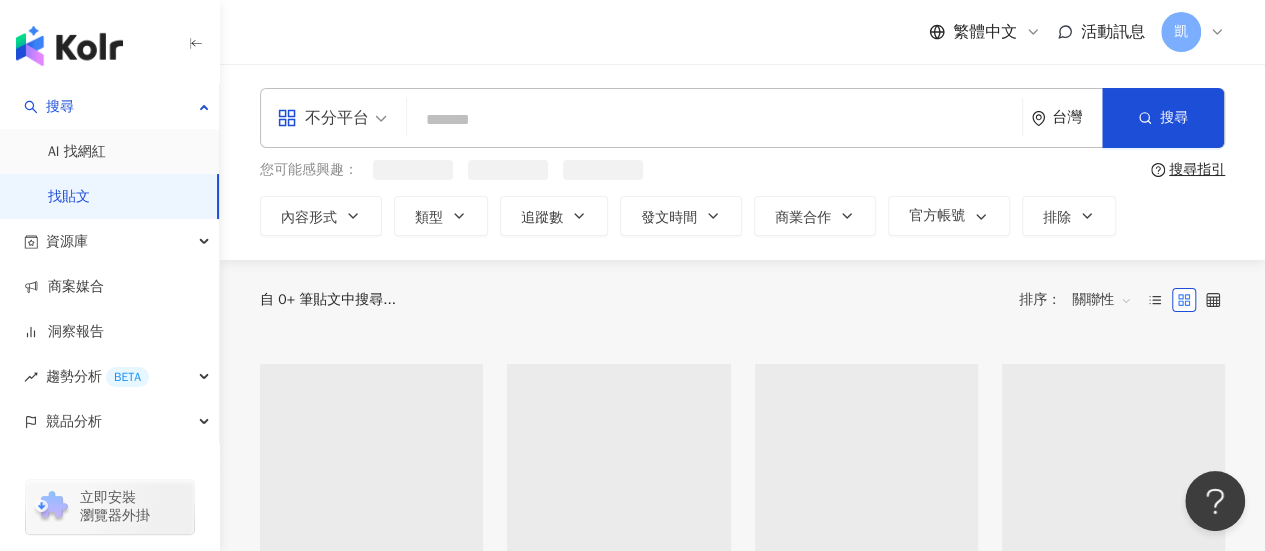 click at bounding box center (714, 119) 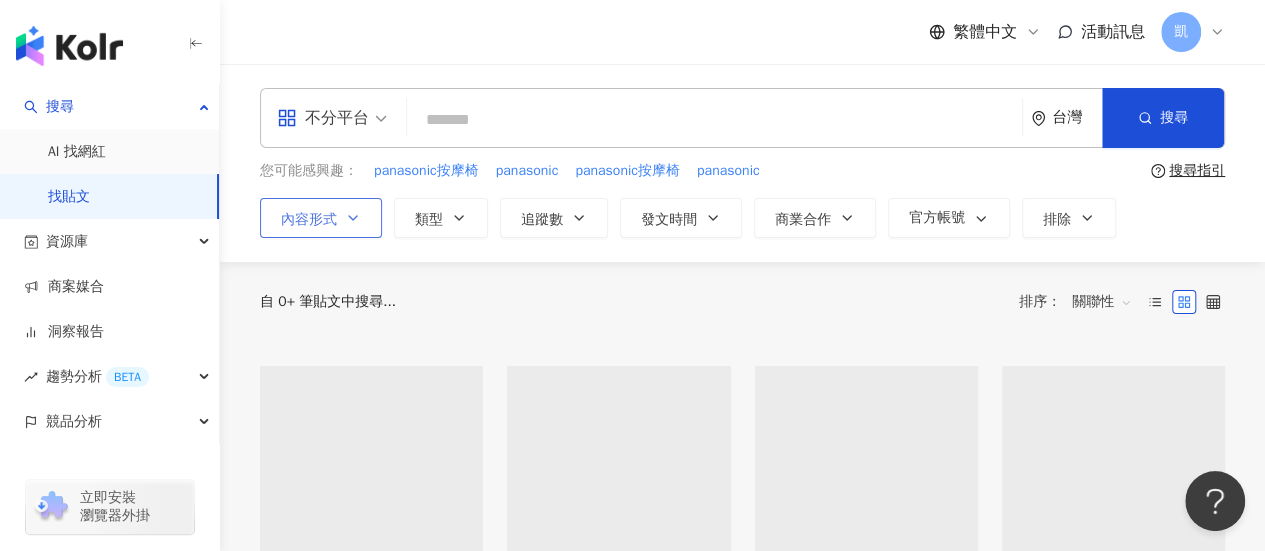 click on "內容形式" at bounding box center [321, 218] 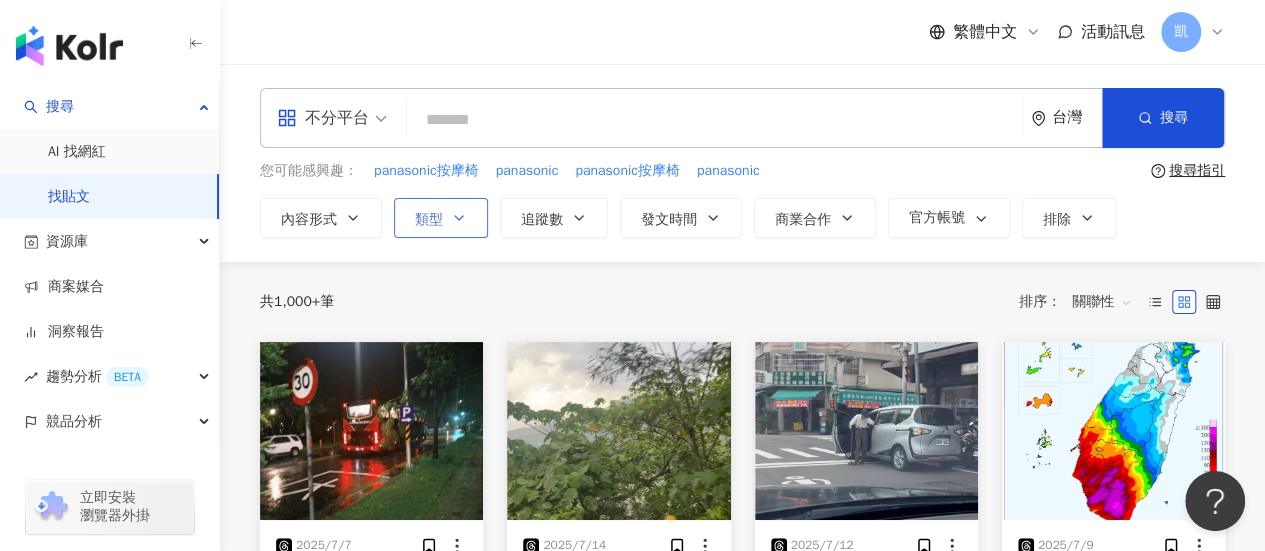 click on "類型" at bounding box center [429, 220] 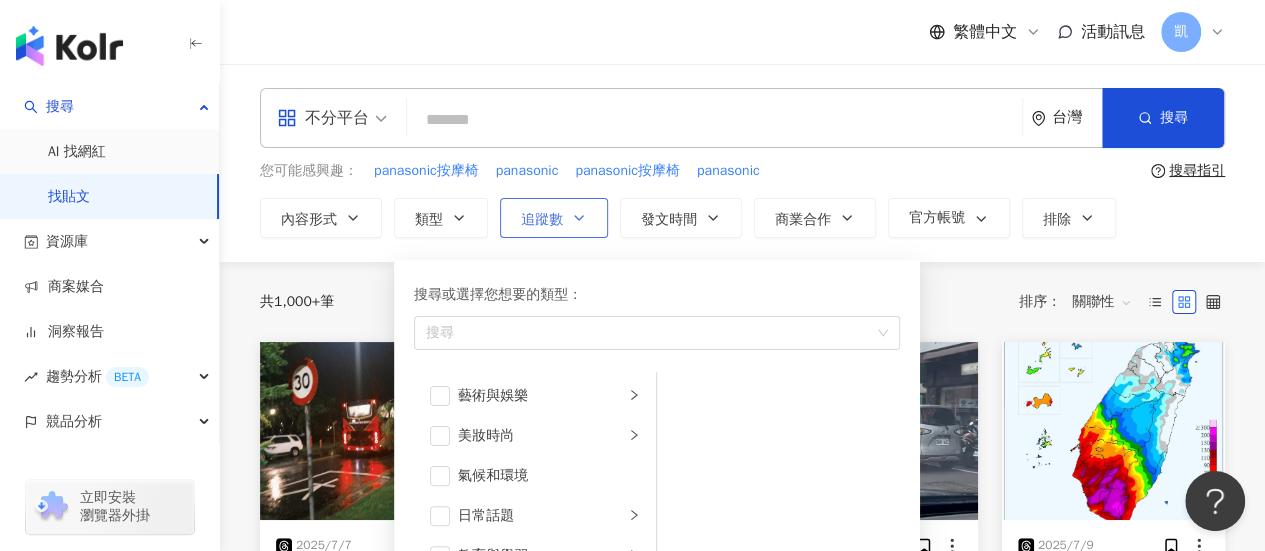 click on "追蹤數" at bounding box center (554, 218) 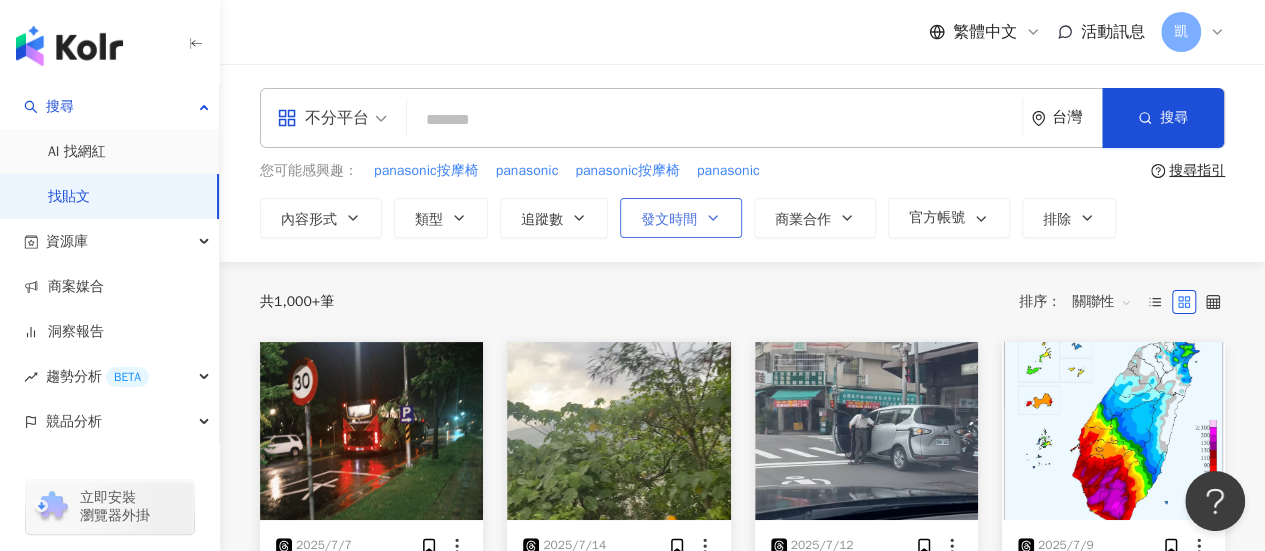 click on "發文時間" at bounding box center [669, 220] 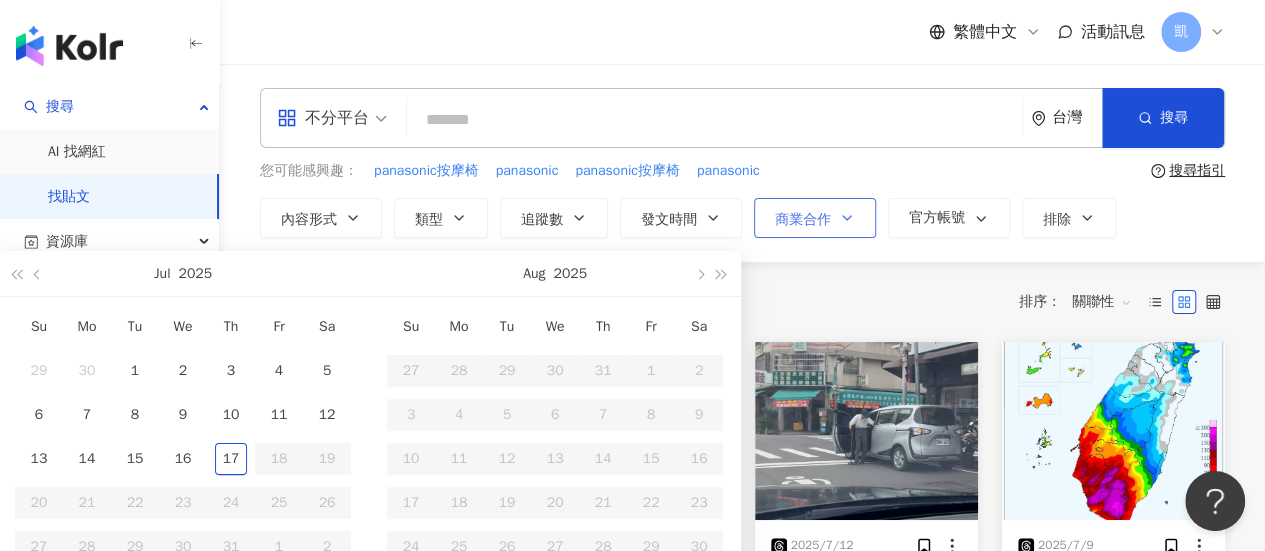 click on "商業合作" at bounding box center [803, 220] 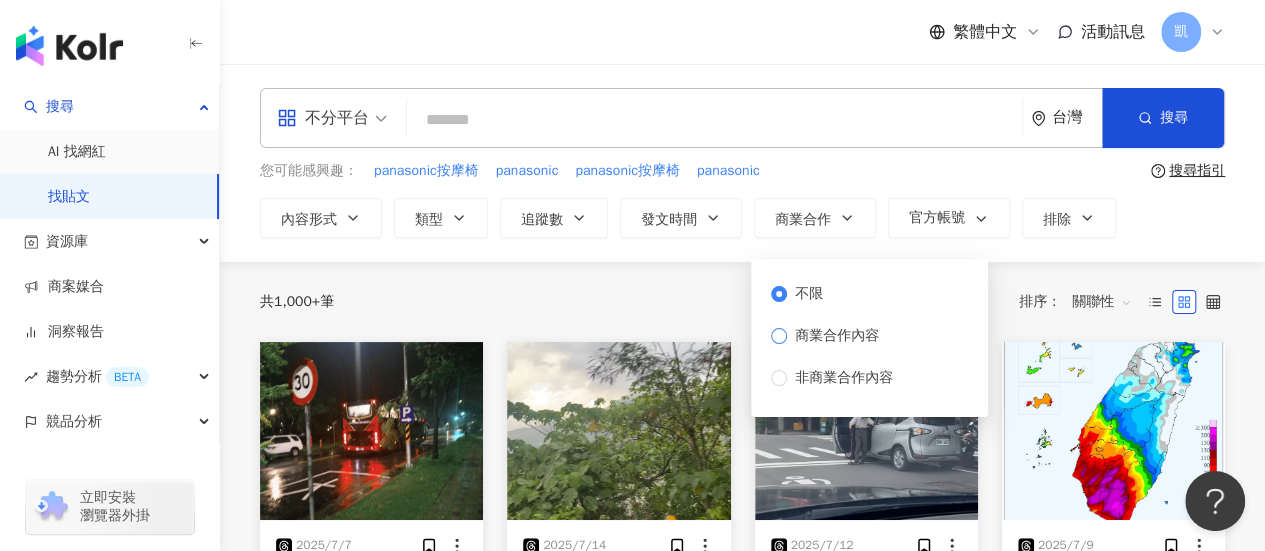 click on "商業合作內容" at bounding box center (837, 336) 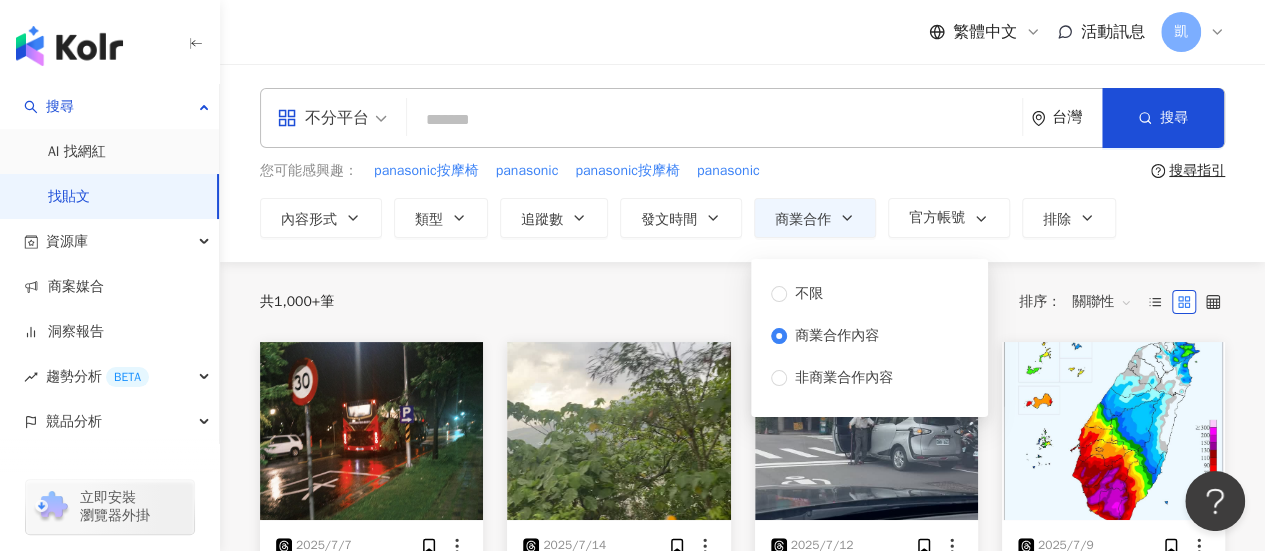 click on "不分平台 台灣 搜尋 您可能感興趣： panasonic按摩椅  panasonic  panasonic按摩椅  panasonic  搜尋指引 內容形式 類型 追蹤數 發文時間 Jul 2025 Su Mo Tu We Th Fr Sa 29 30 1 2 3 4 5 6 7 8 9 10 11 12 13 14 15 16 17 18 19 20 21 22 23 24 25 26 27 28 29 30 31 1 2 3 4 5 6 7 8 9 Aug 2025 Su Mo Tu We Th Fr Sa 27 28 29 30 31 1 2 3 4 5 6 7 8 9 10 11 12 13 14 15 16 17 18 19 20 21 22 23 24 25 26 27 28 29 30 31 1 2 3 4 5 6 商業合作 官方帳號  排除  不限 貼文 全部影音 *  -  ******* 不限 小型 奈米網紅 (<1萬) 微型網紅 (1萬-3萬) 小型網紅 (3萬-5萬) 中型 中小型網紅 (5萬-10萬) 中型網紅 (10萬-30萬) 中大型網紅 (30萬-50萬) 大型 大型網紅 (50萬-100萬) 百萬網紅 (>100萬) 不限 商業合作內容 非商業合作內容" at bounding box center (742, 163) 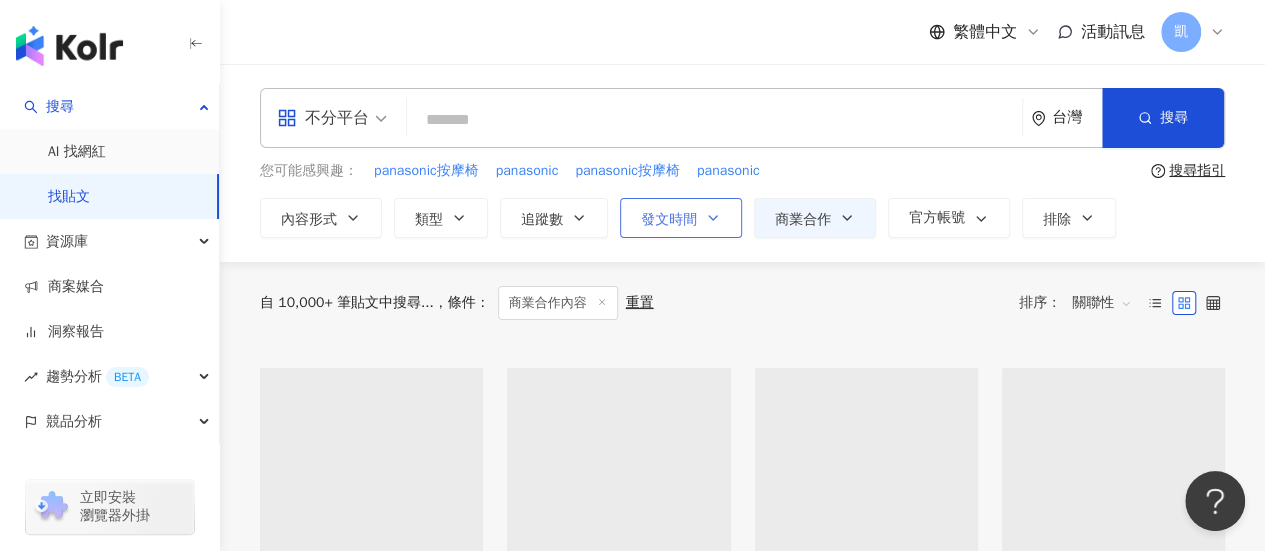 click on "發文時間" at bounding box center (669, 220) 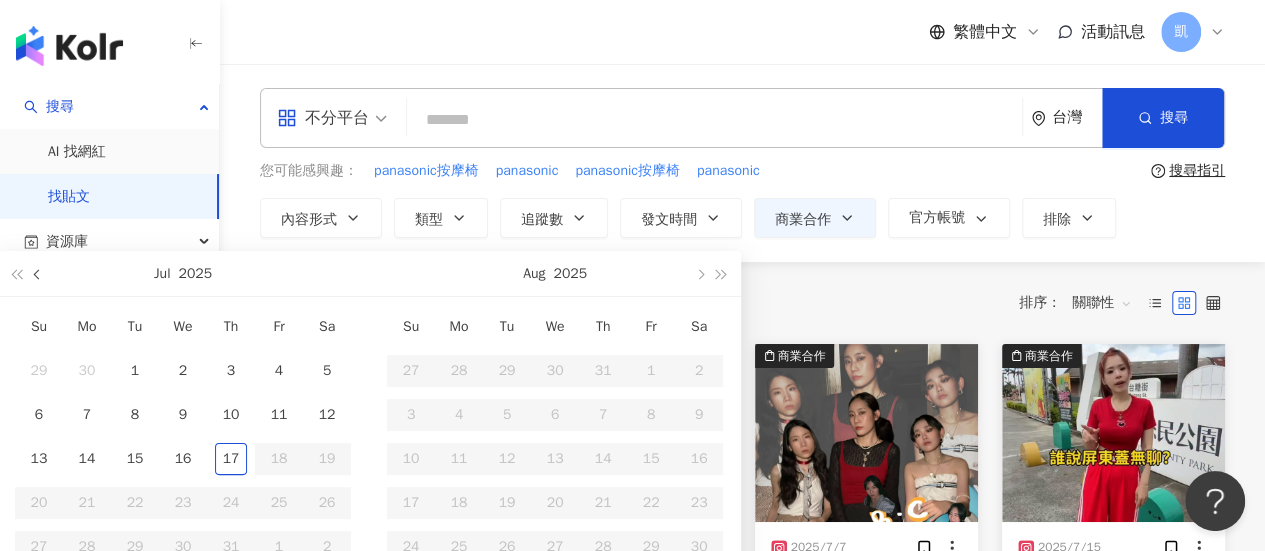 click at bounding box center (39, 275) 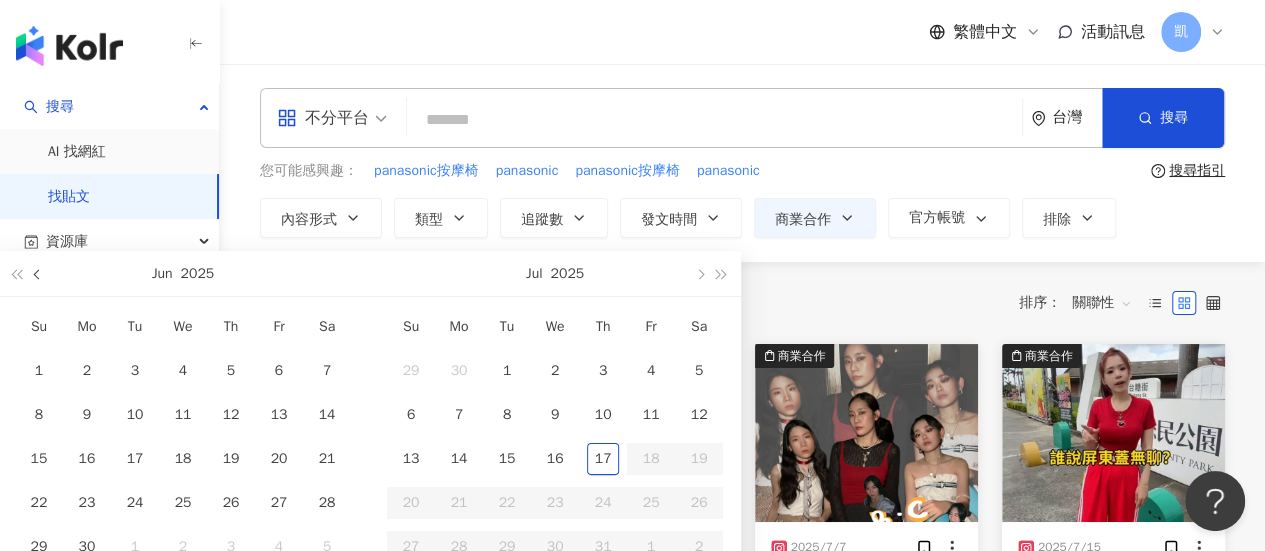 click at bounding box center [38, 273] 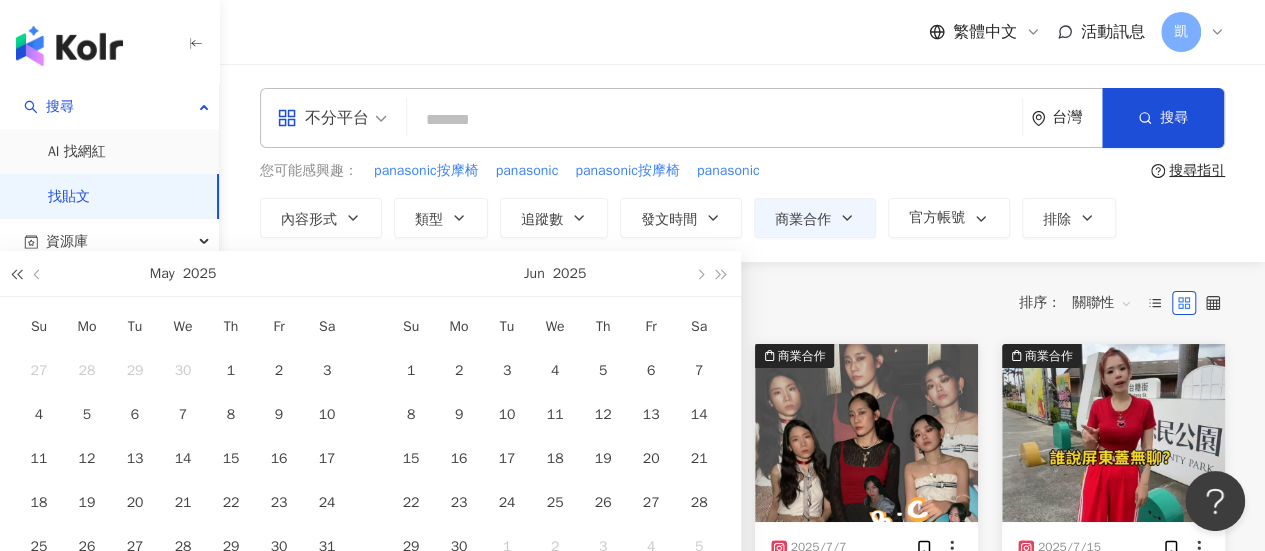 click at bounding box center (16, 275) 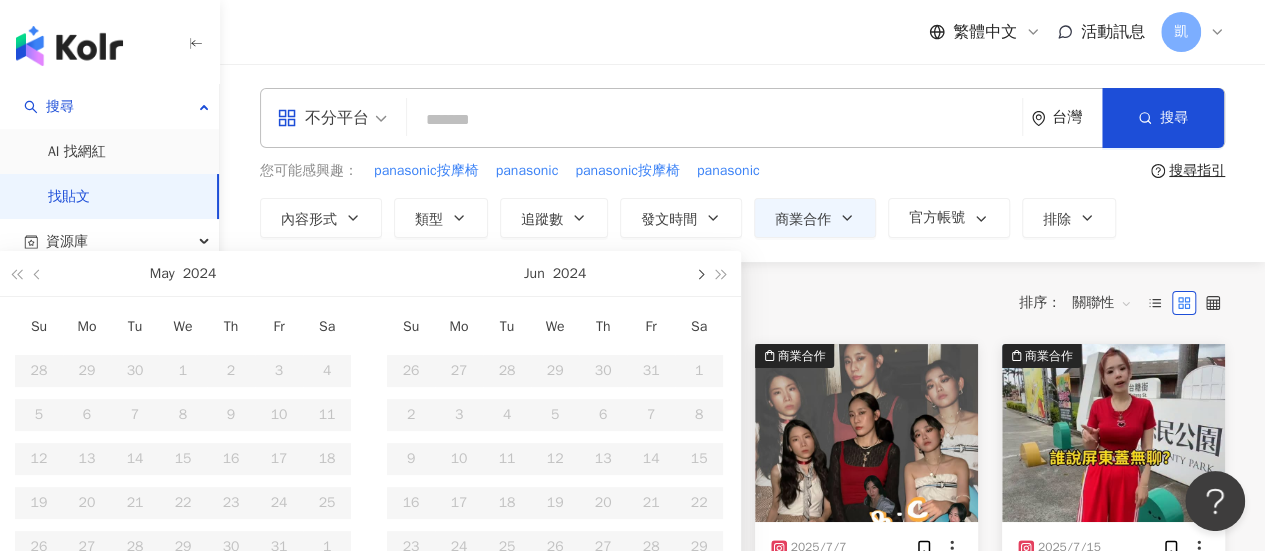 click at bounding box center [699, 273] 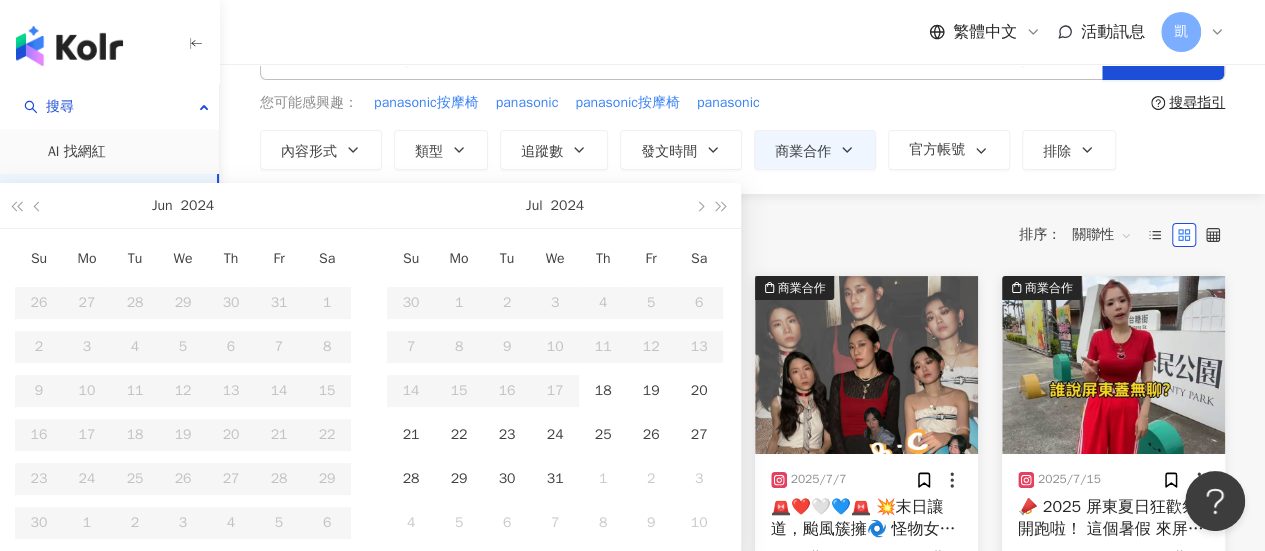scroll, scrollTop: 100, scrollLeft: 0, axis: vertical 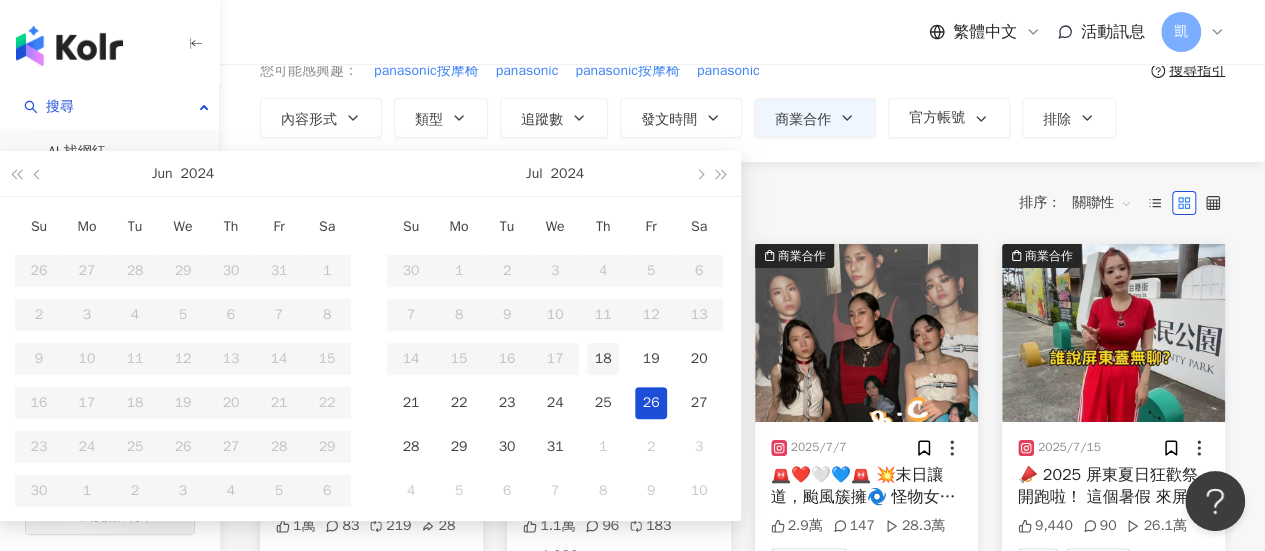 type on "**********" 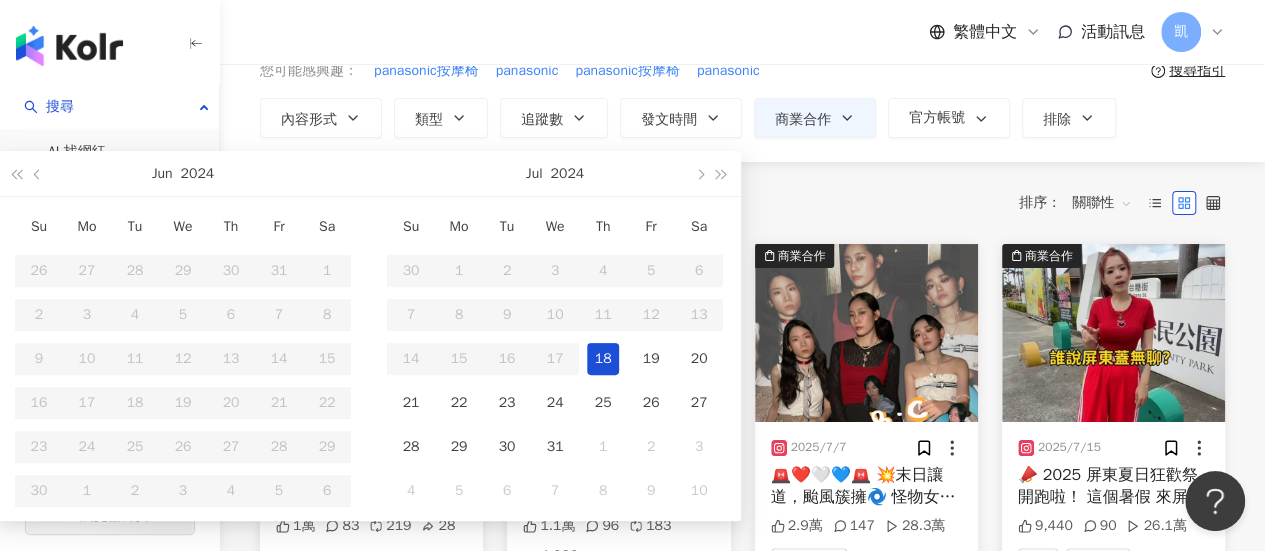click on "18" at bounding box center (603, 359) 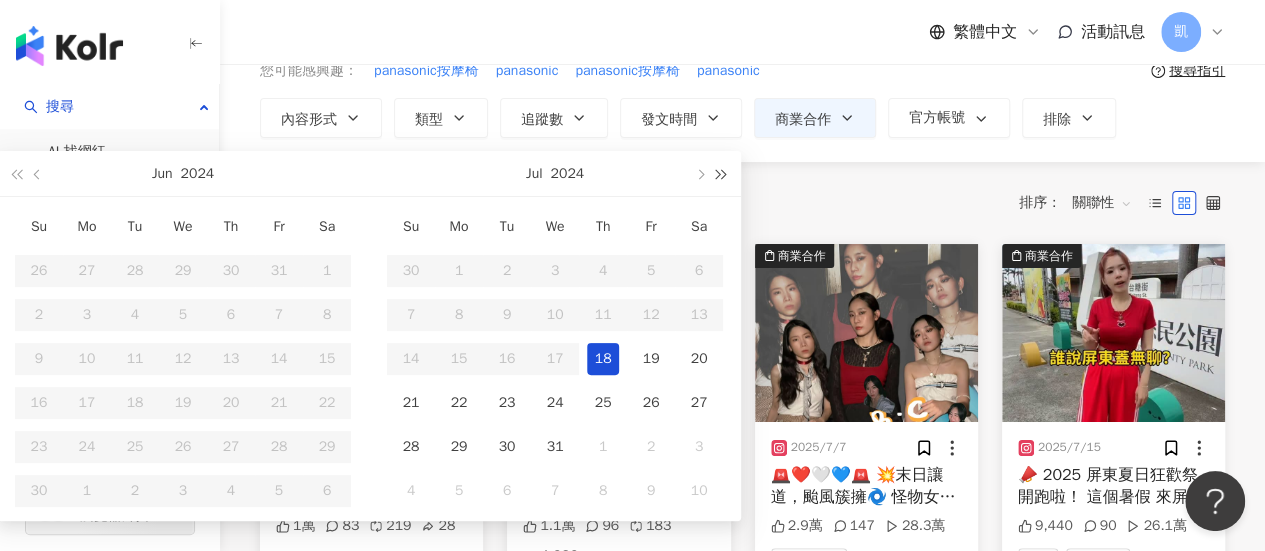click at bounding box center [722, 175] 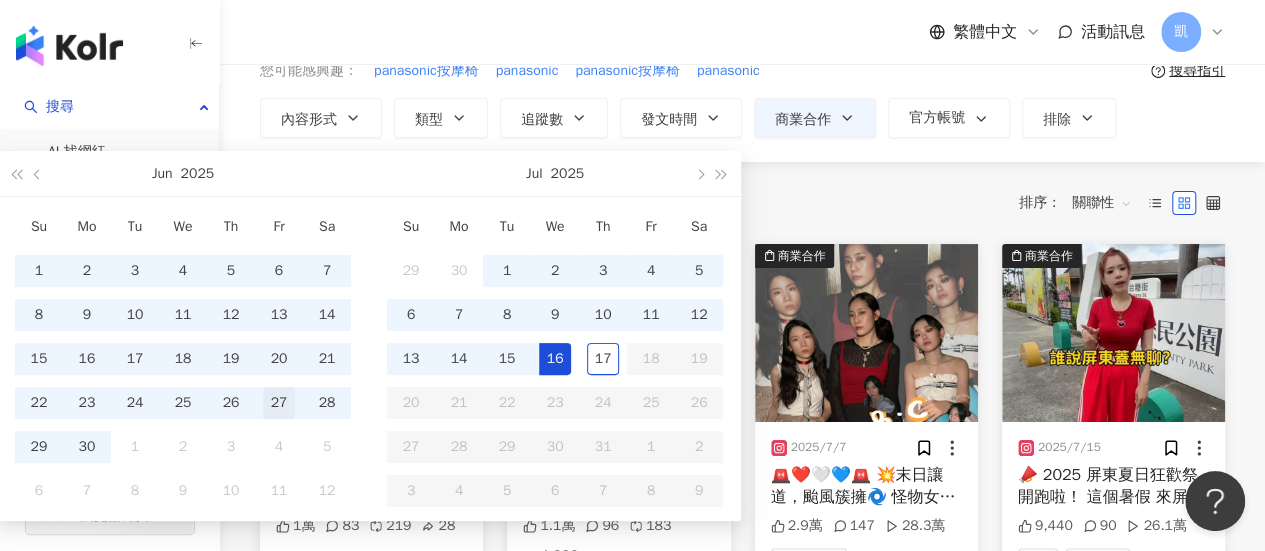type on "**********" 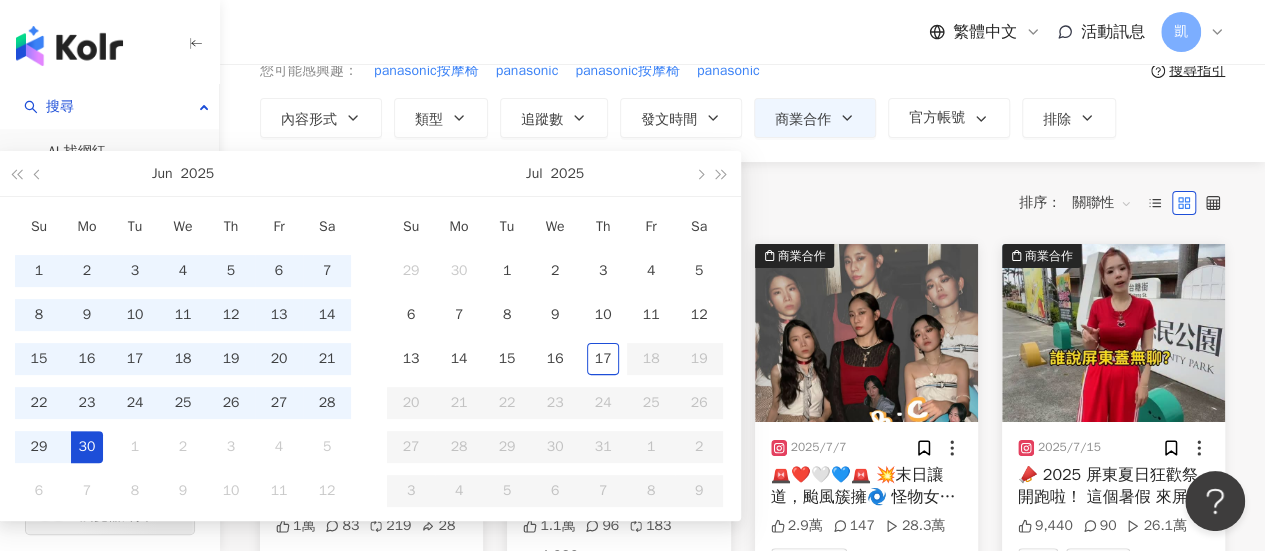 click on "30" at bounding box center [87, 447] 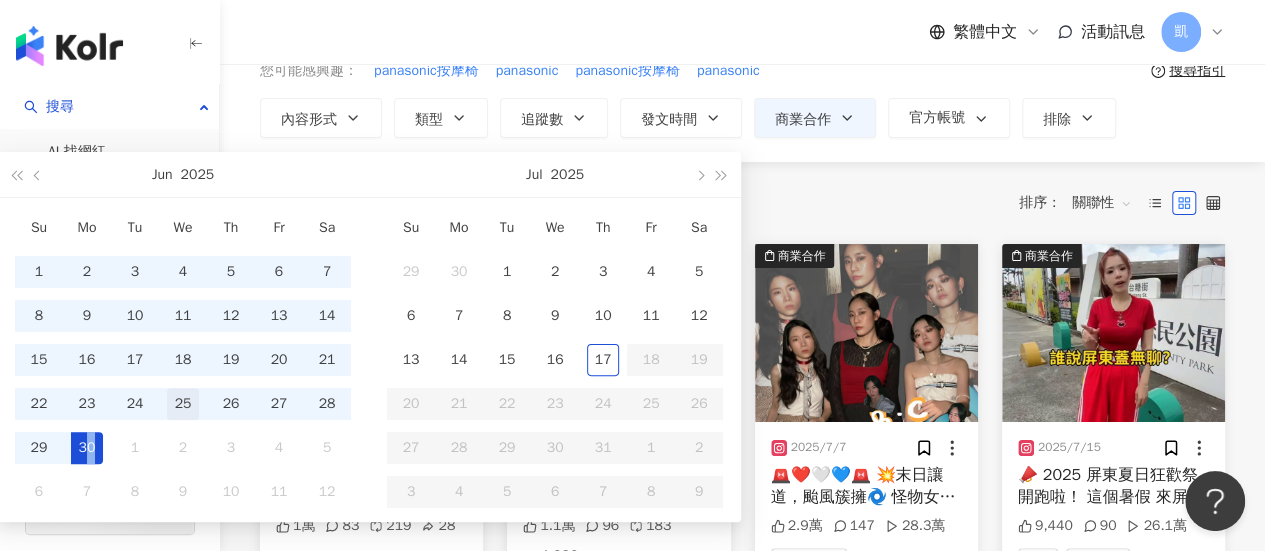 type on "**********" 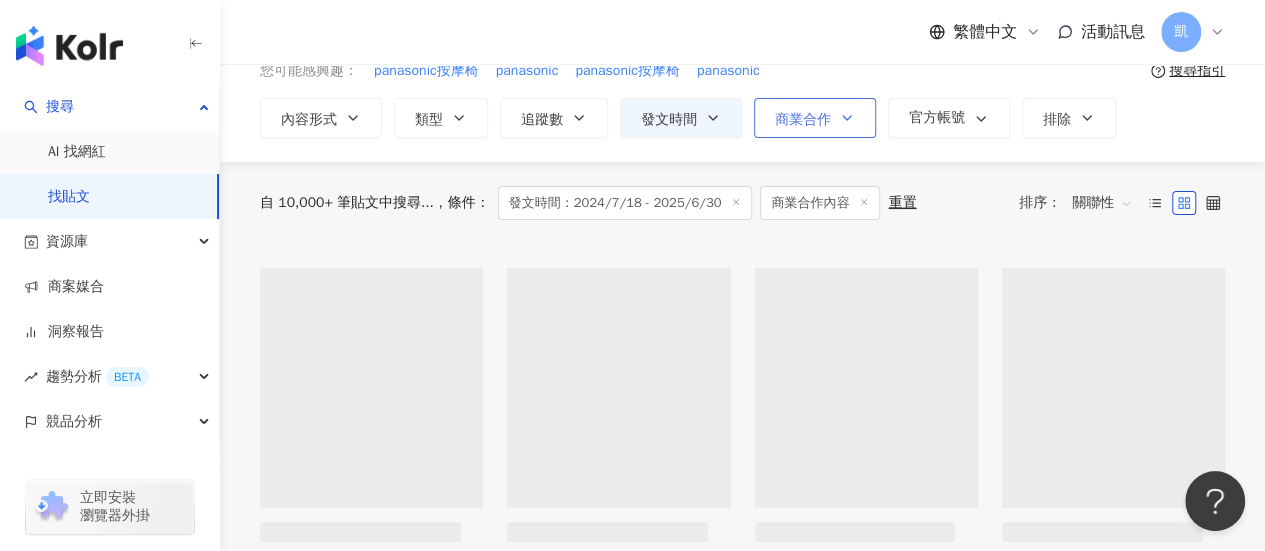 scroll, scrollTop: 0, scrollLeft: 0, axis: both 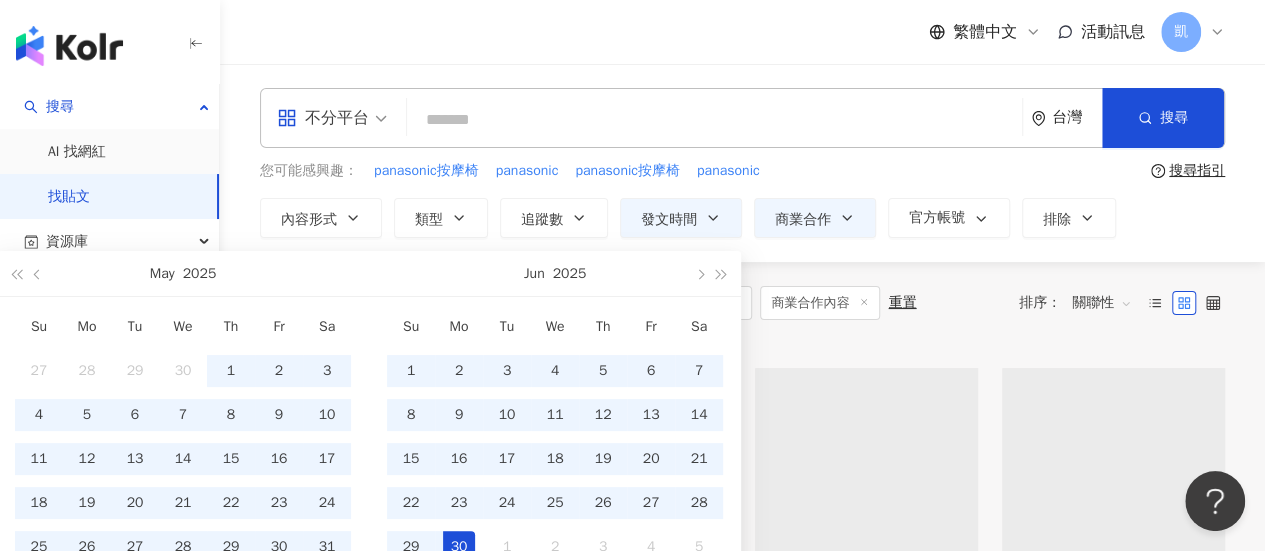 click at bounding box center (714, 119) 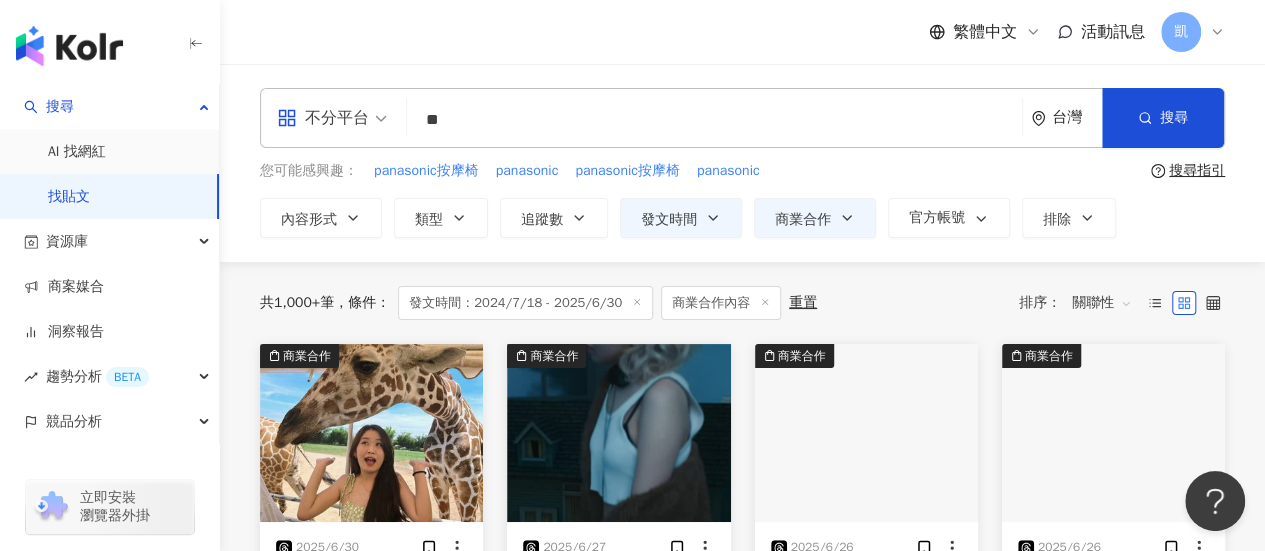 type on "*" 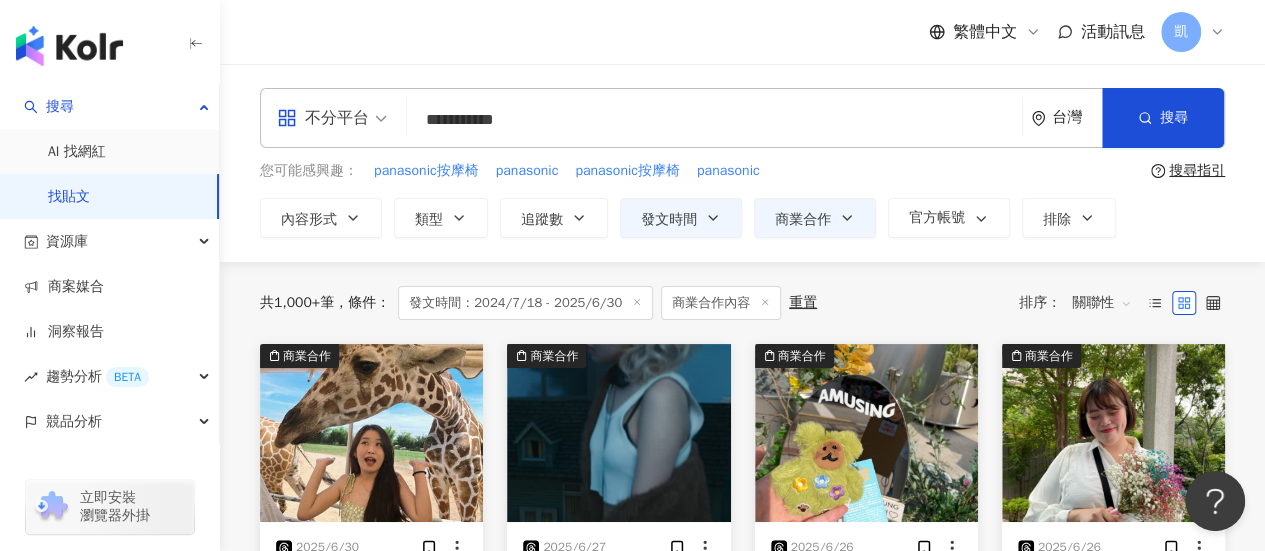 type on "**********" 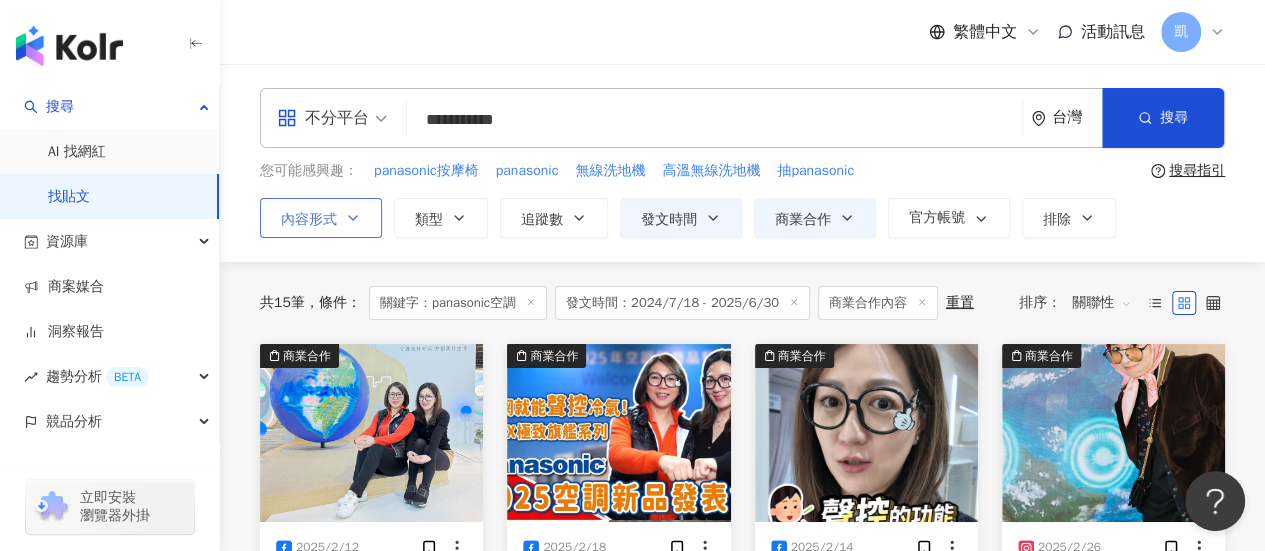click on "內容形式" at bounding box center (309, 220) 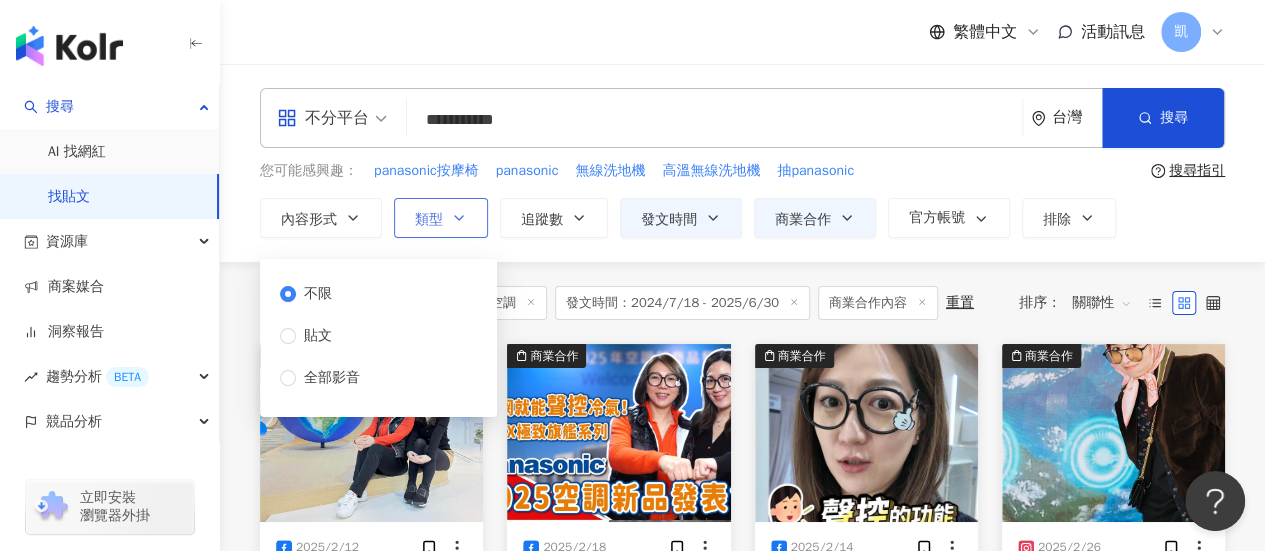 click on "類型" at bounding box center [429, 220] 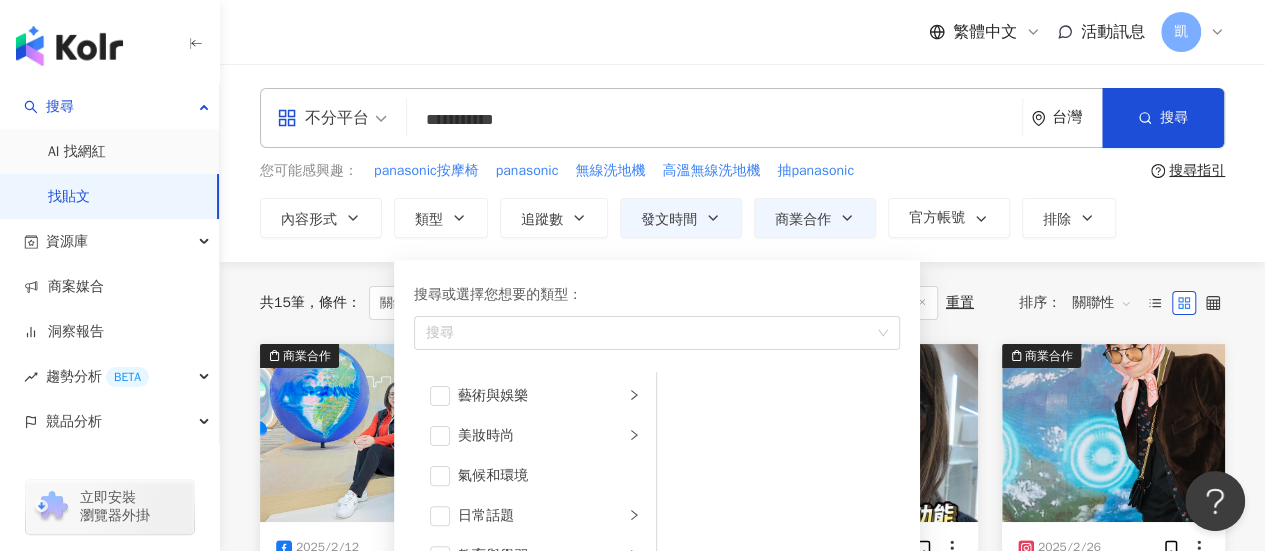 click on "不分平台" at bounding box center (332, 118) 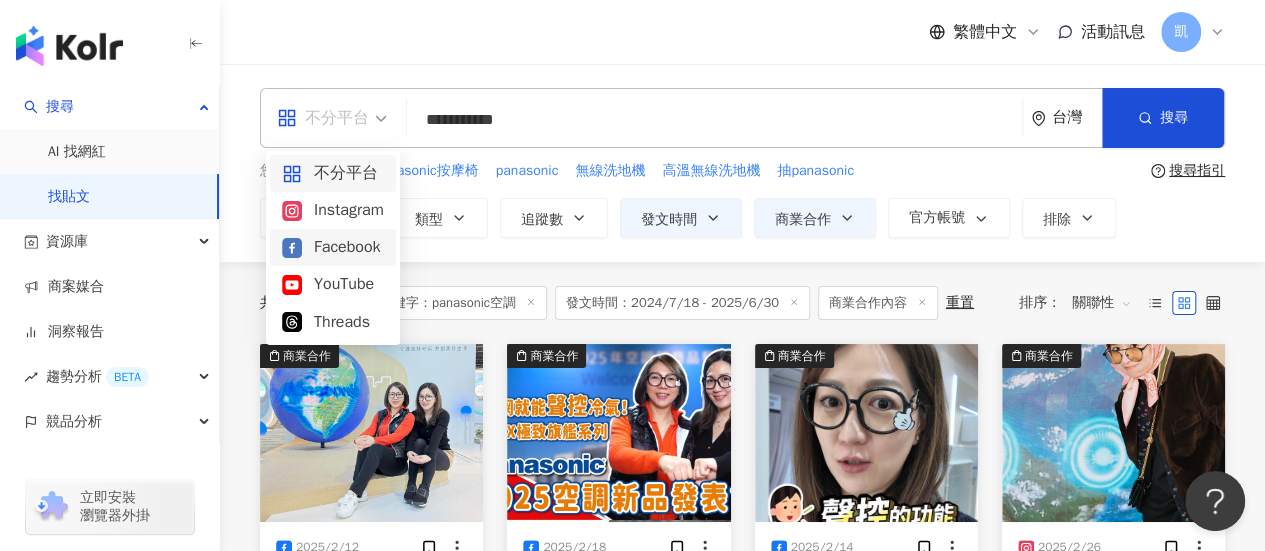 click on "Facebook" at bounding box center (333, 247) 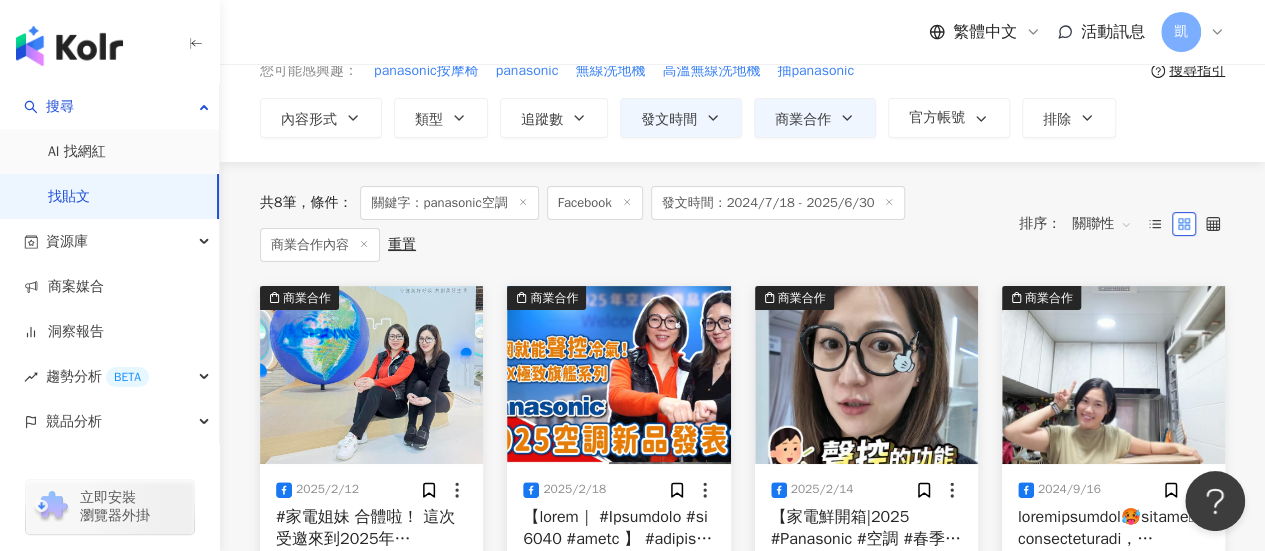 scroll, scrollTop: 100, scrollLeft: 0, axis: vertical 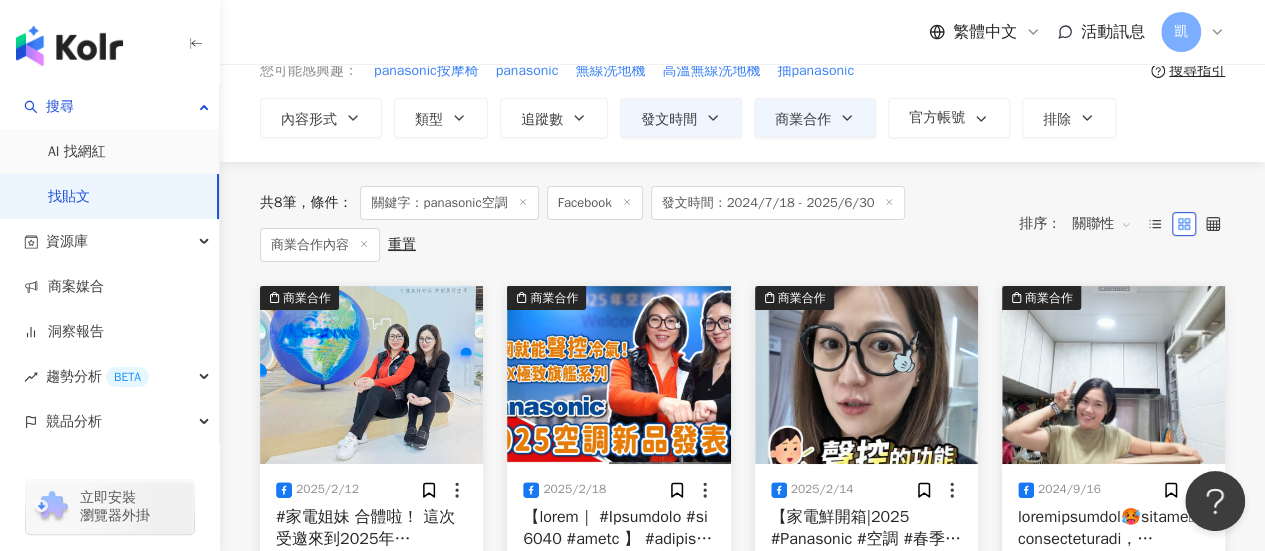 click at bounding box center [371, 375] 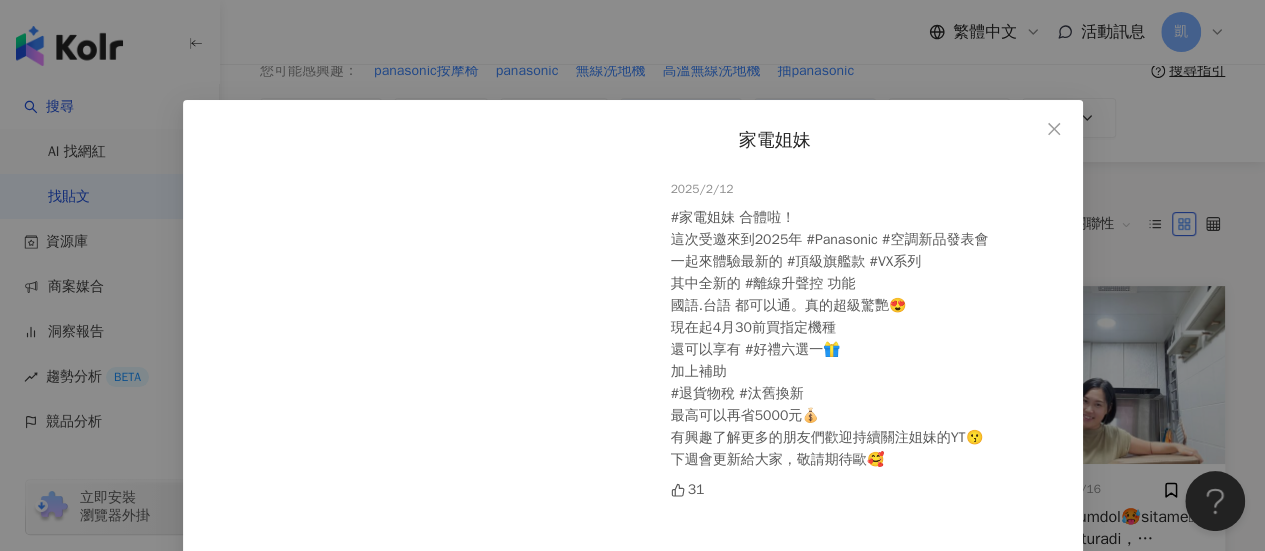 scroll, scrollTop: 174, scrollLeft: 0, axis: vertical 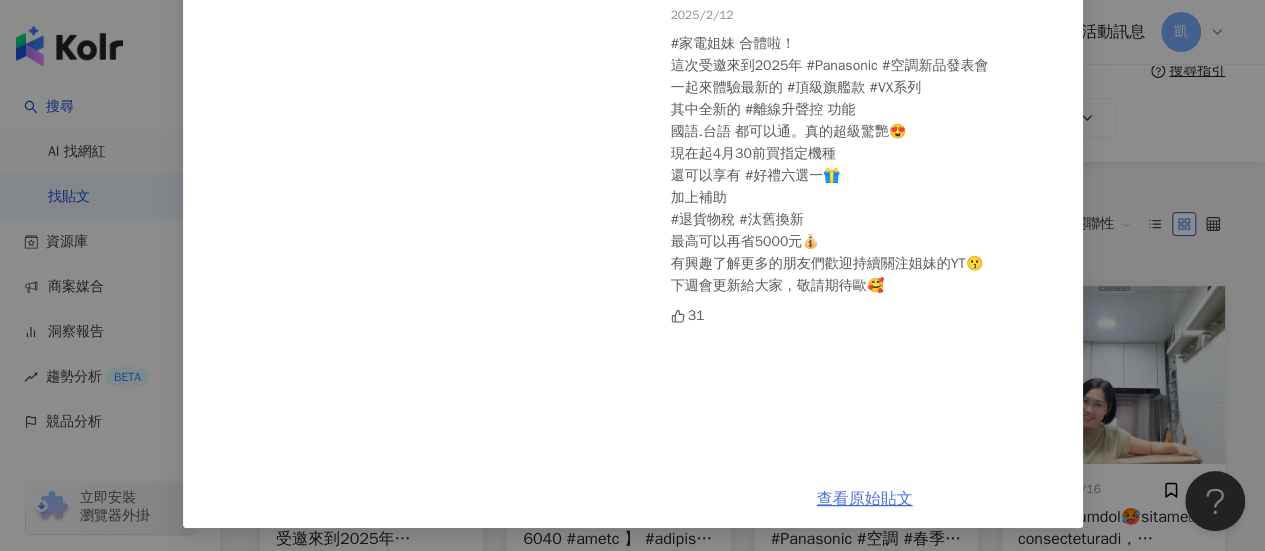 click on "查看原始貼文" at bounding box center (865, 499) 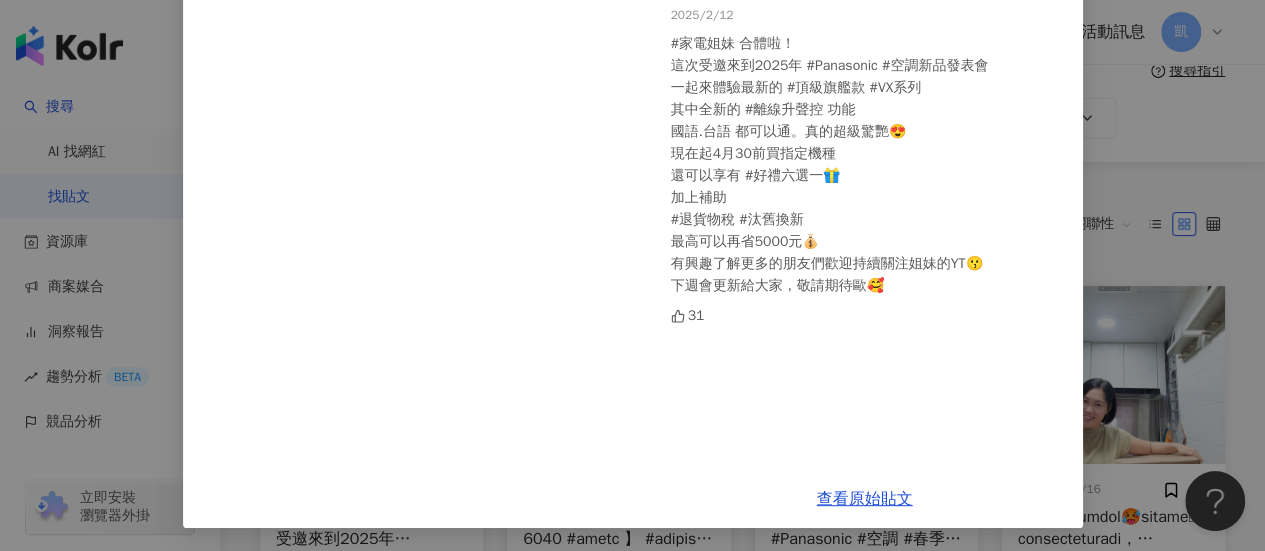 scroll, scrollTop: 0, scrollLeft: 0, axis: both 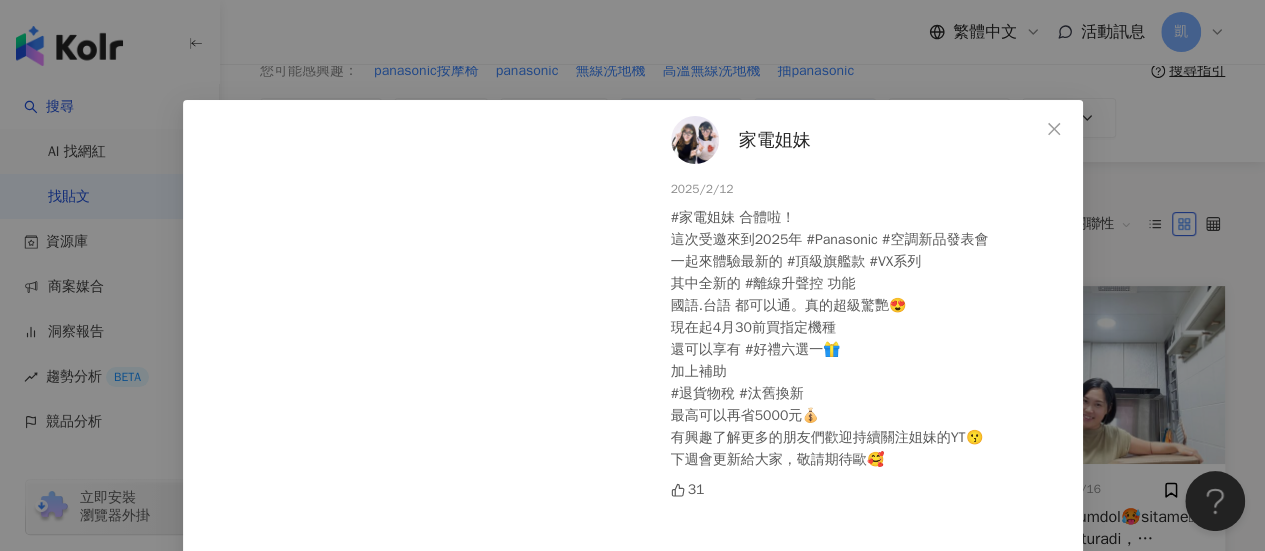 click on "家電姐妹" at bounding box center (775, 140) 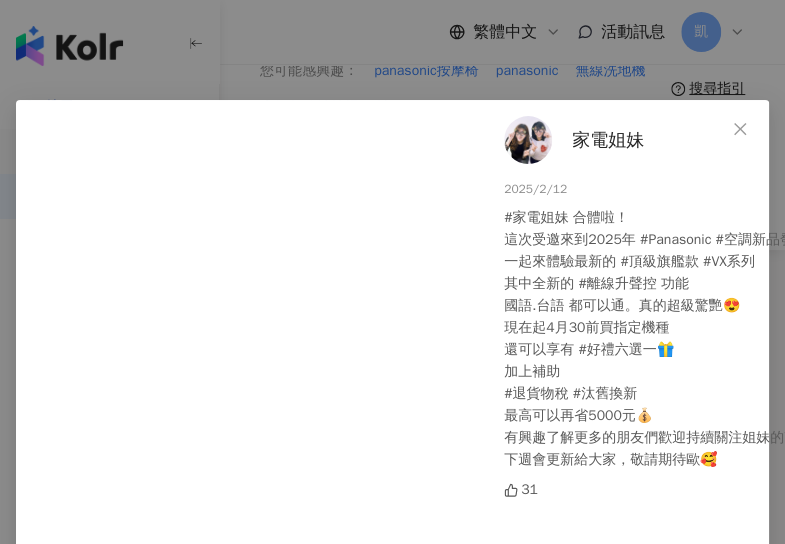 click on "家電姐妹" at bounding box center [608, 140] 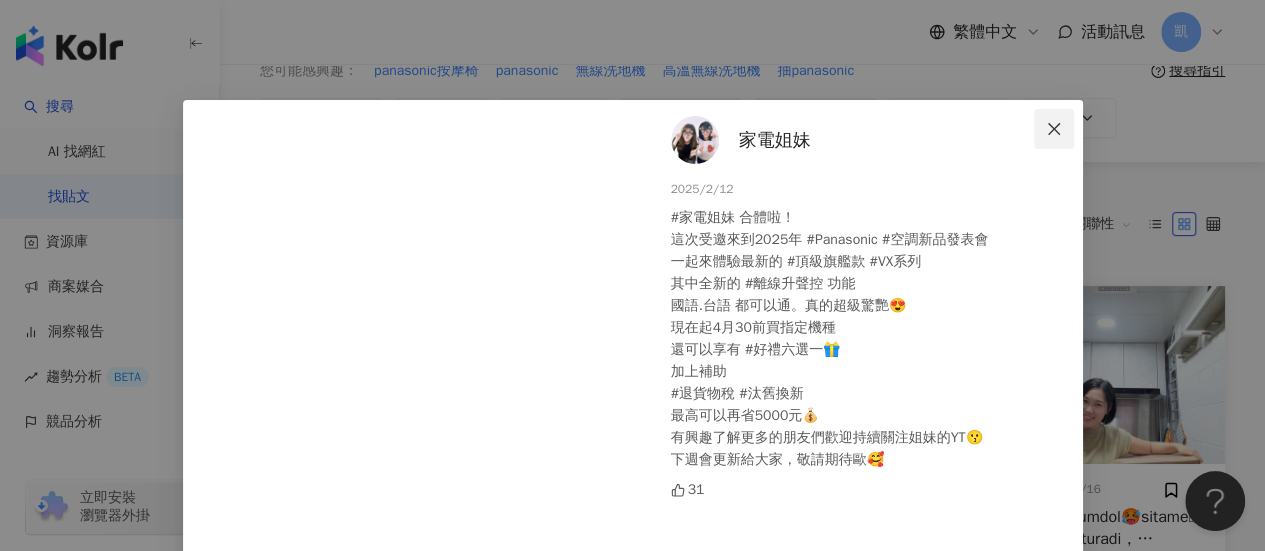 click 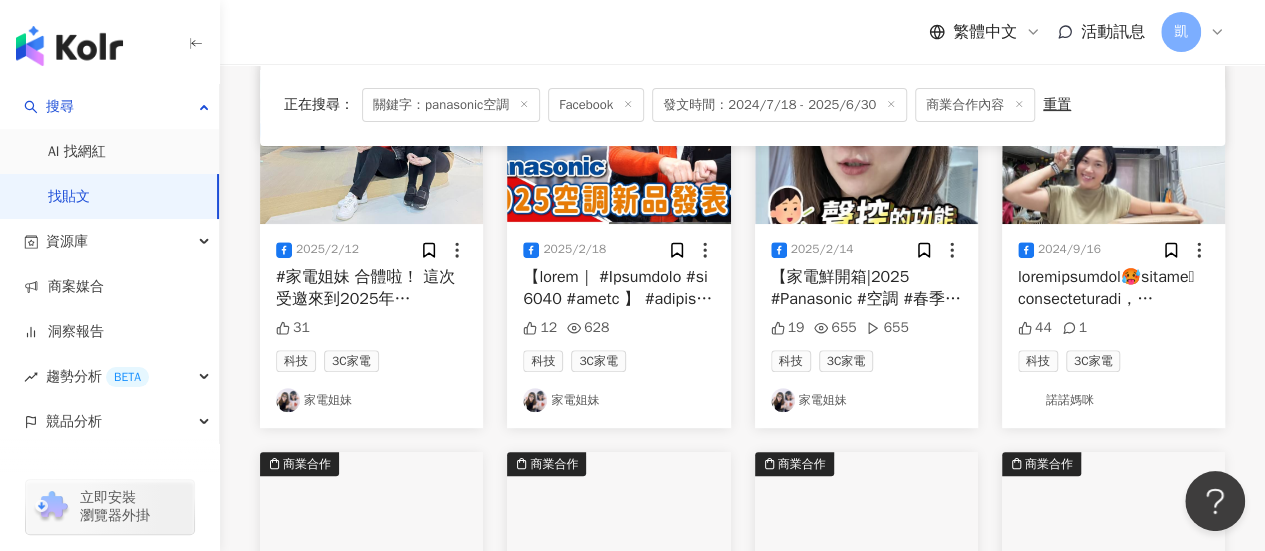 scroll, scrollTop: 200, scrollLeft: 0, axis: vertical 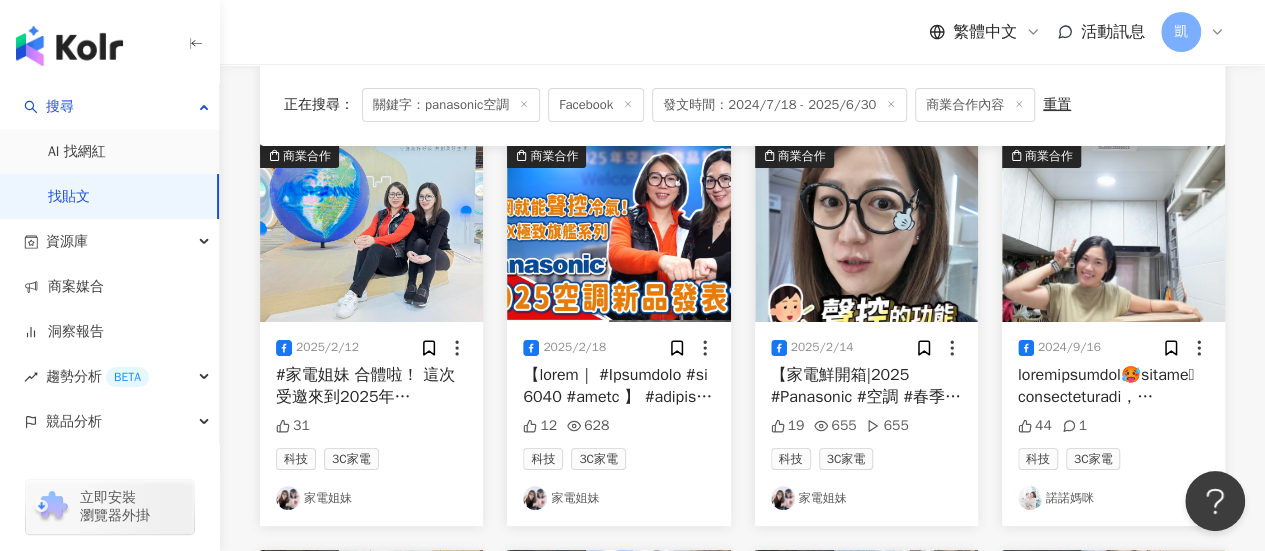 click at bounding box center (618, 233) 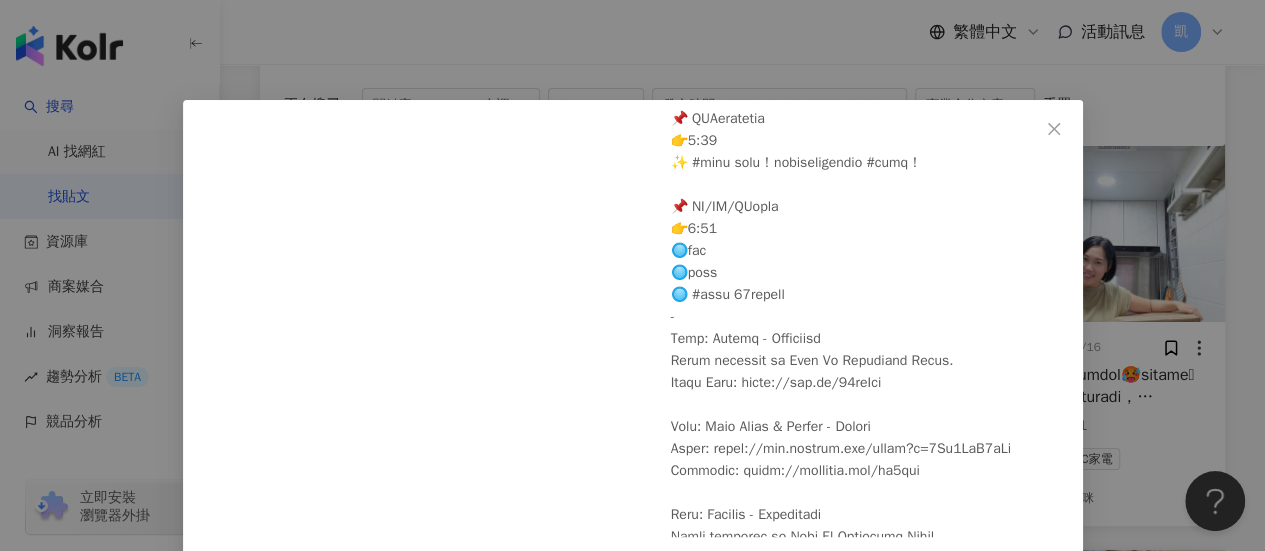 scroll, scrollTop: 1354, scrollLeft: 0, axis: vertical 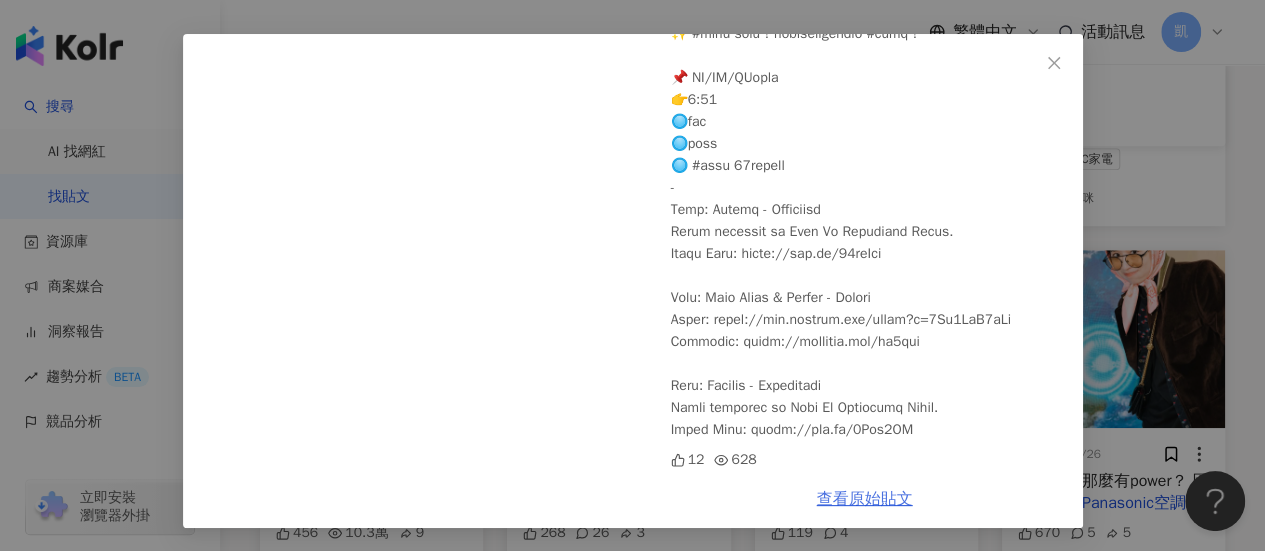 click on "查看原始貼文" at bounding box center [865, 499] 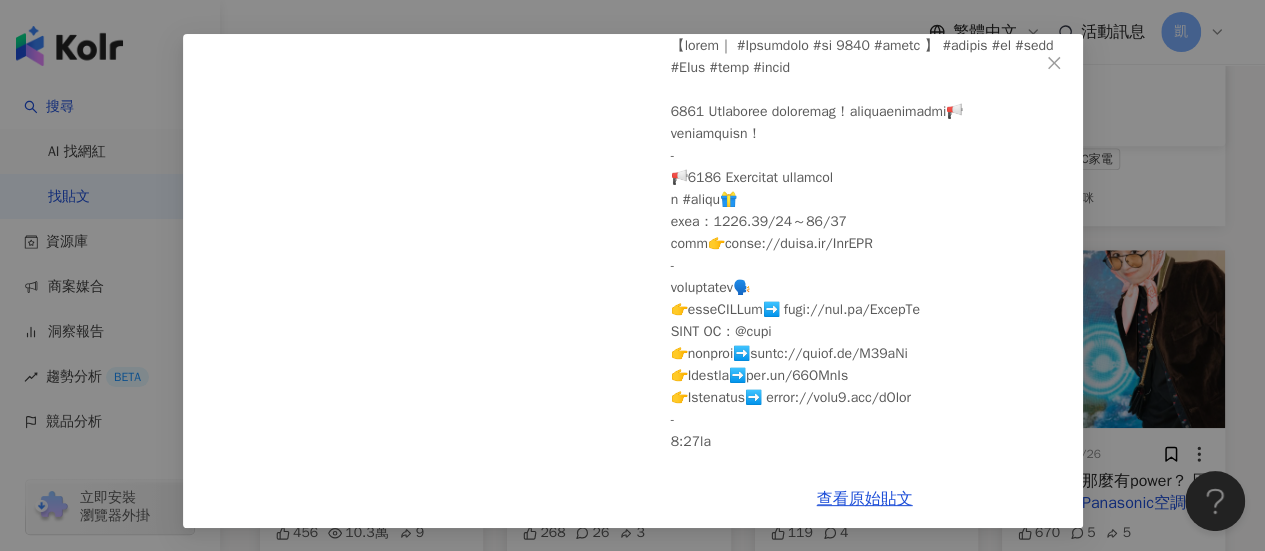 scroll, scrollTop: 0, scrollLeft: 0, axis: both 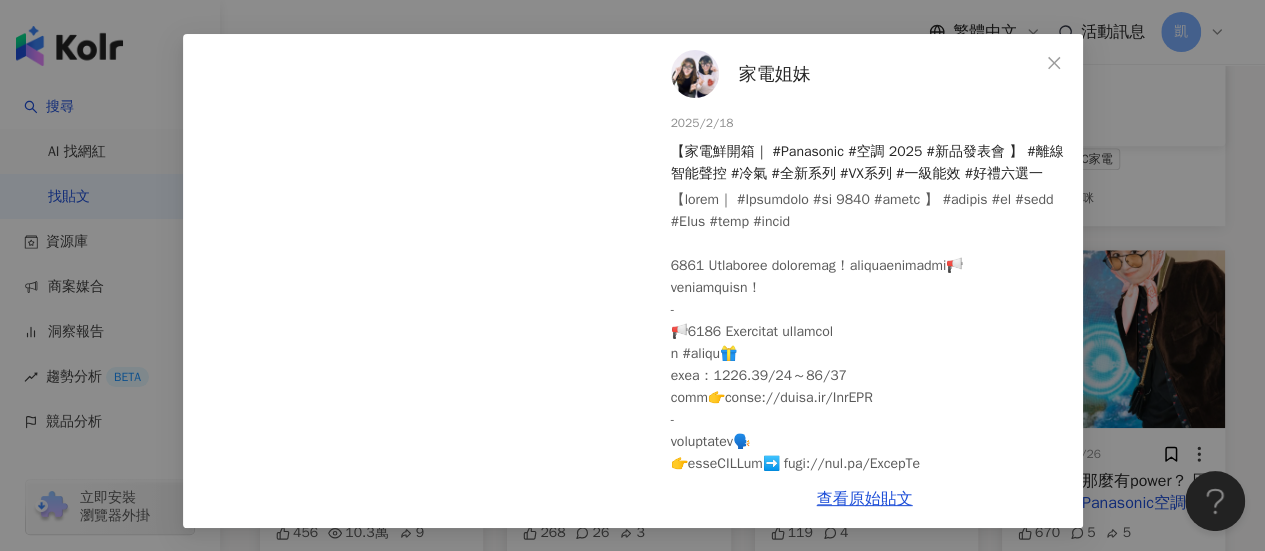 click on "家電姐妹" at bounding box center [775, 74] 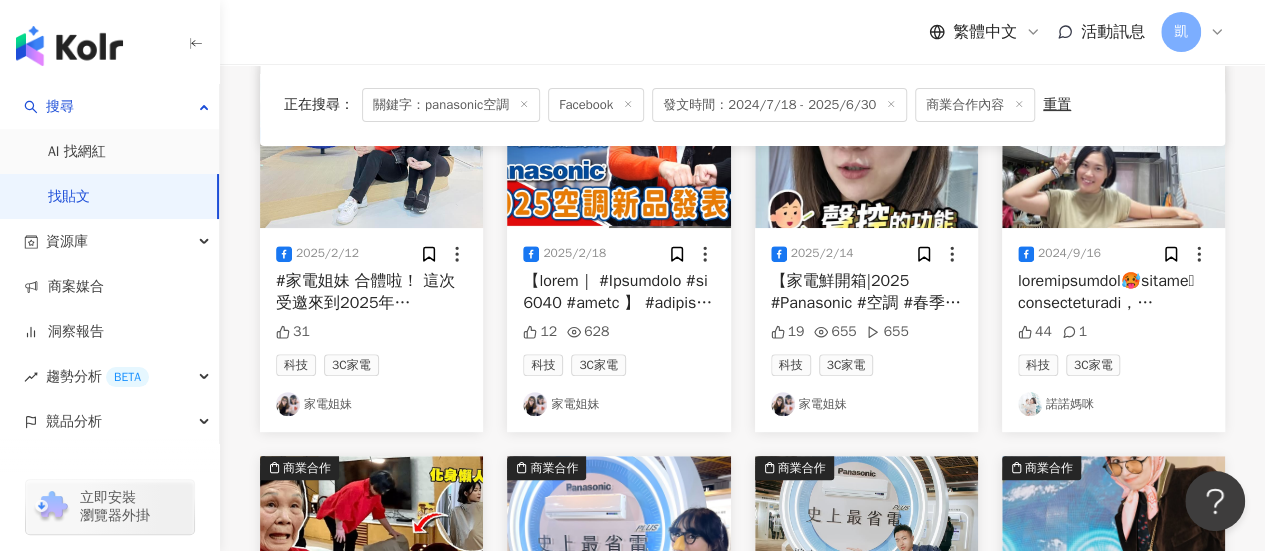 scroll, scrollTop: 300, scrollLeft: 0, axis: vertical 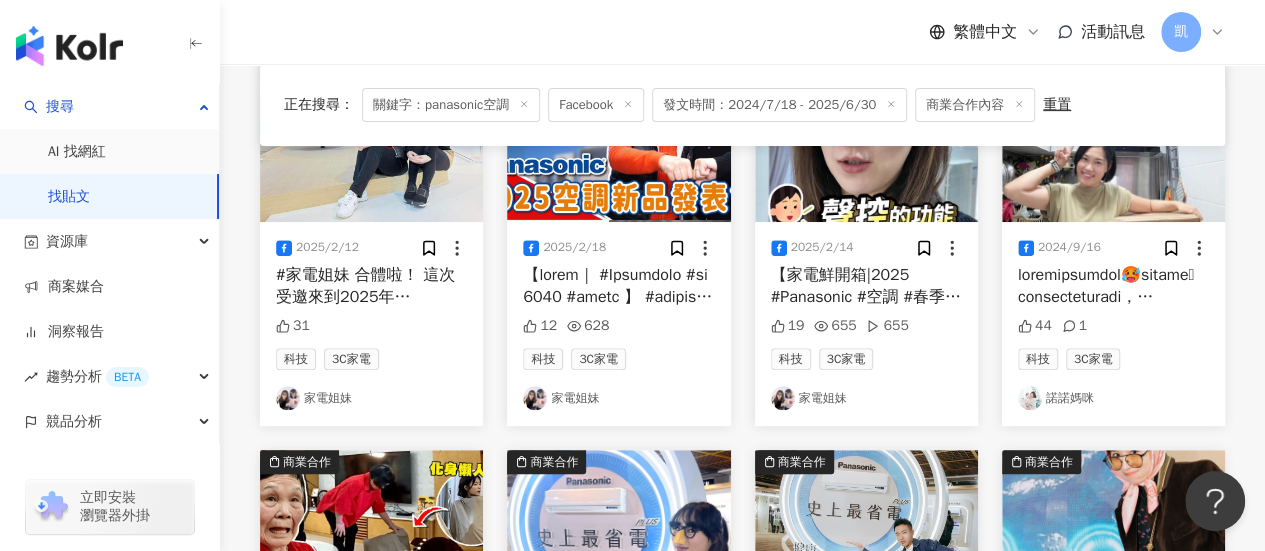 click at bounding box center [866, 133] 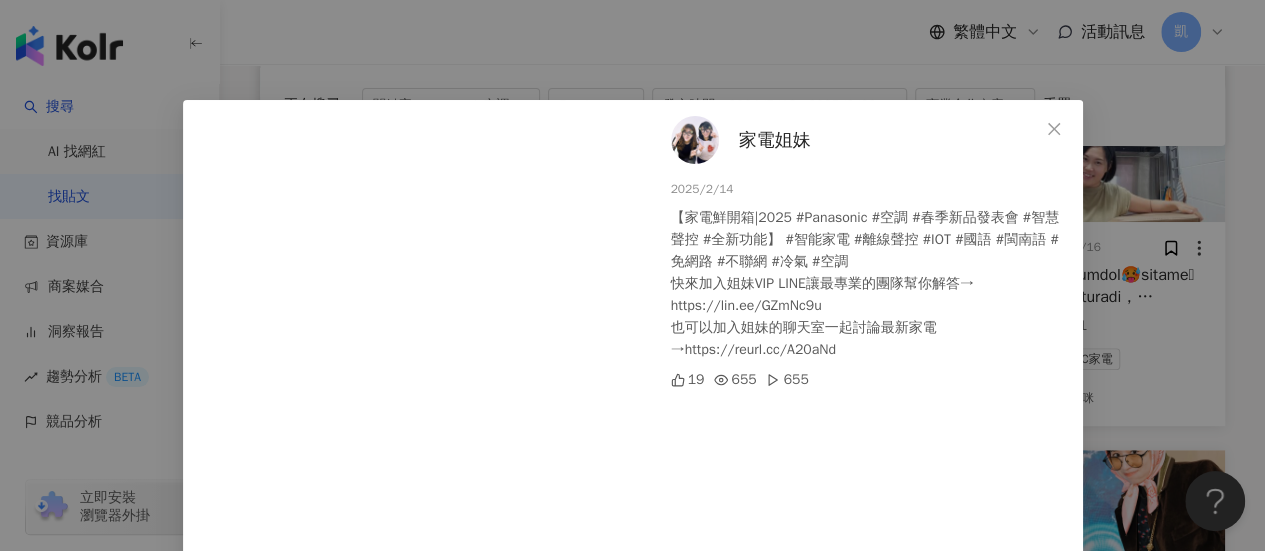 click on "家電姐妹" at bounding box center [775, 140] 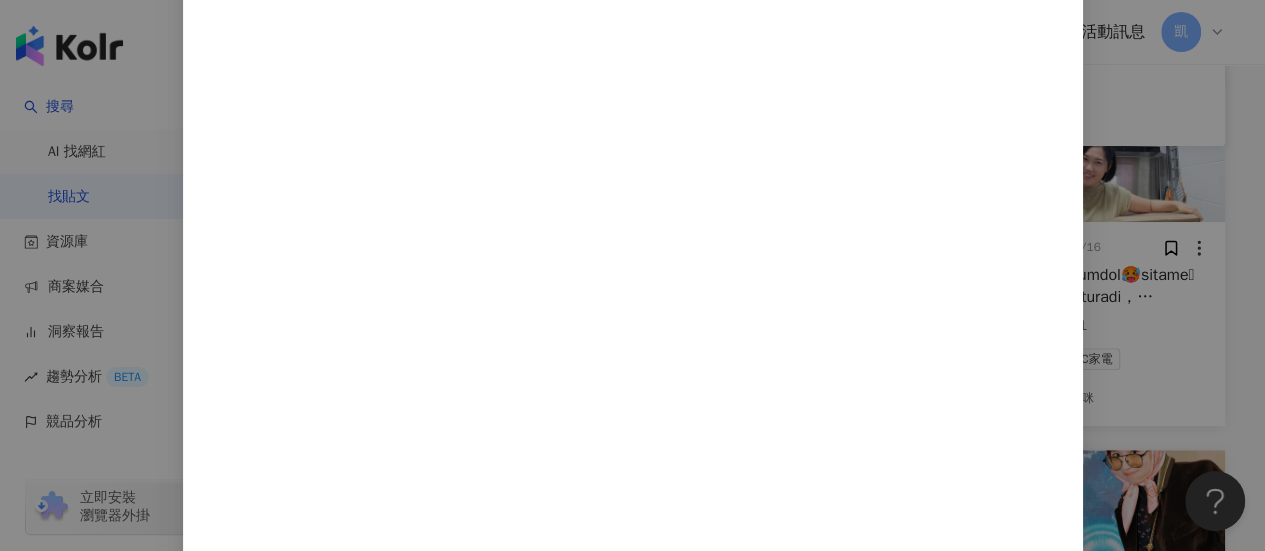 scroll, scrollTop: 568, scrollLeft: 0, axis: vertical 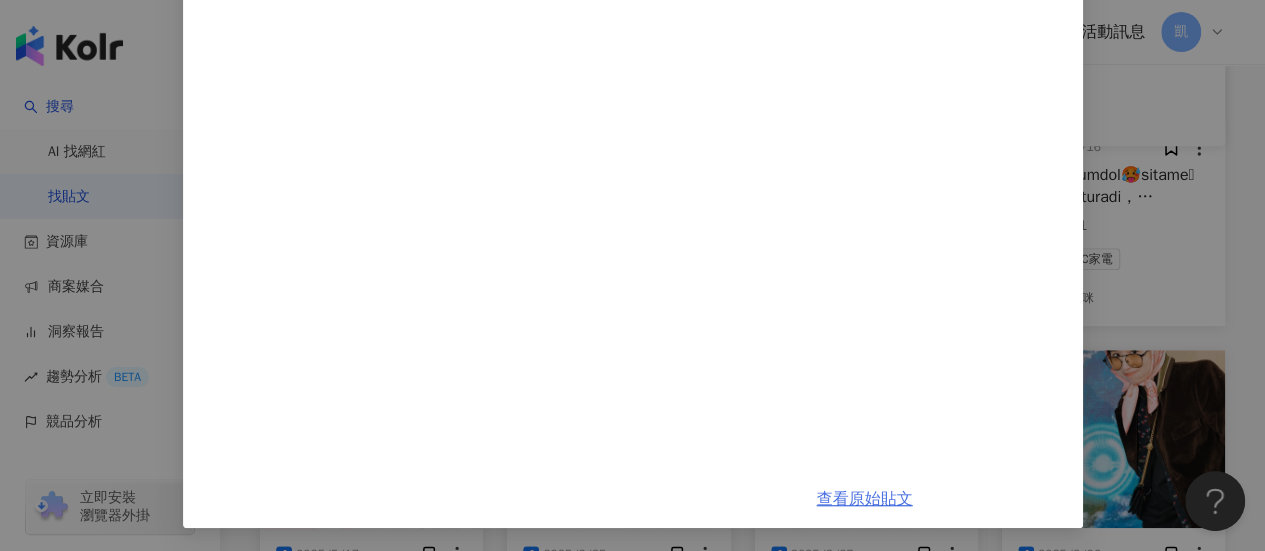 click on "查看原始貼文" at bounding box center [865, 499] 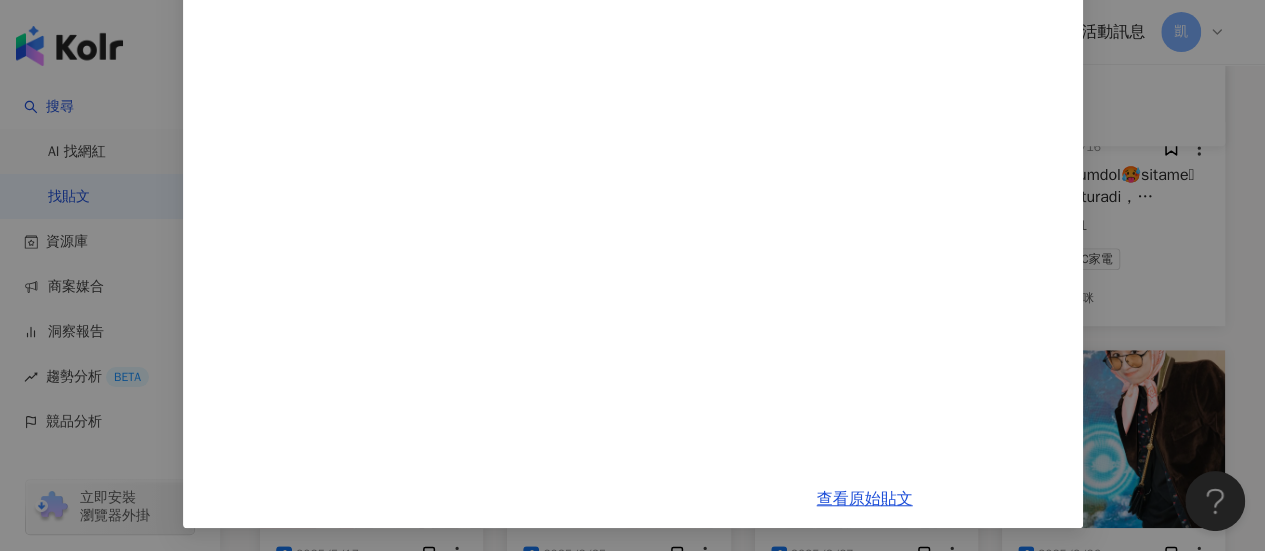 click on "家電姐妹 2025/2/14  【家電鮮開箱|2025 #Panasonic #空調 #春季新品發表會 #智慧聲控 #全新功能】 #智能家電 #離線聲控 #IOT #國語 #閩南語 #免網路 #不聯網 #冷氣 #空調
快來加入姐妹VIP LINE讓最專業的團隊幫你解答→ https://lin.ee/GZmNc9u
也可以加入姐妹的聊天室一起討論最新家電→https://reurl.cc/A20aNd 19 655 655 查看原始貼文" at bounding box center [632, 275] 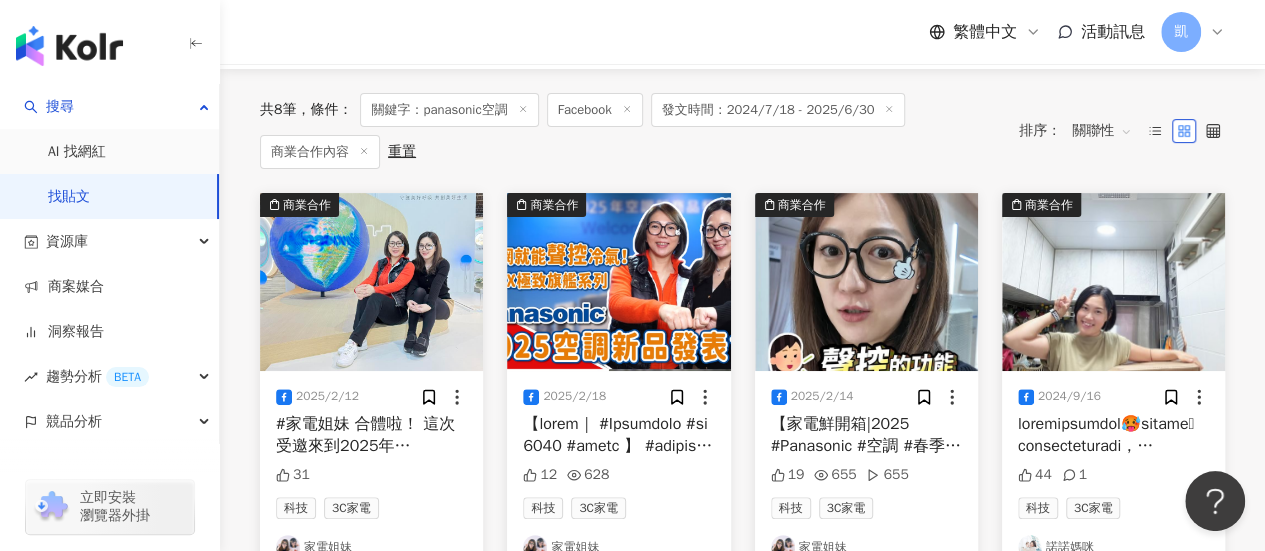 scroll, scrollTop: 200, scrollLeft: 0, axis: vertical 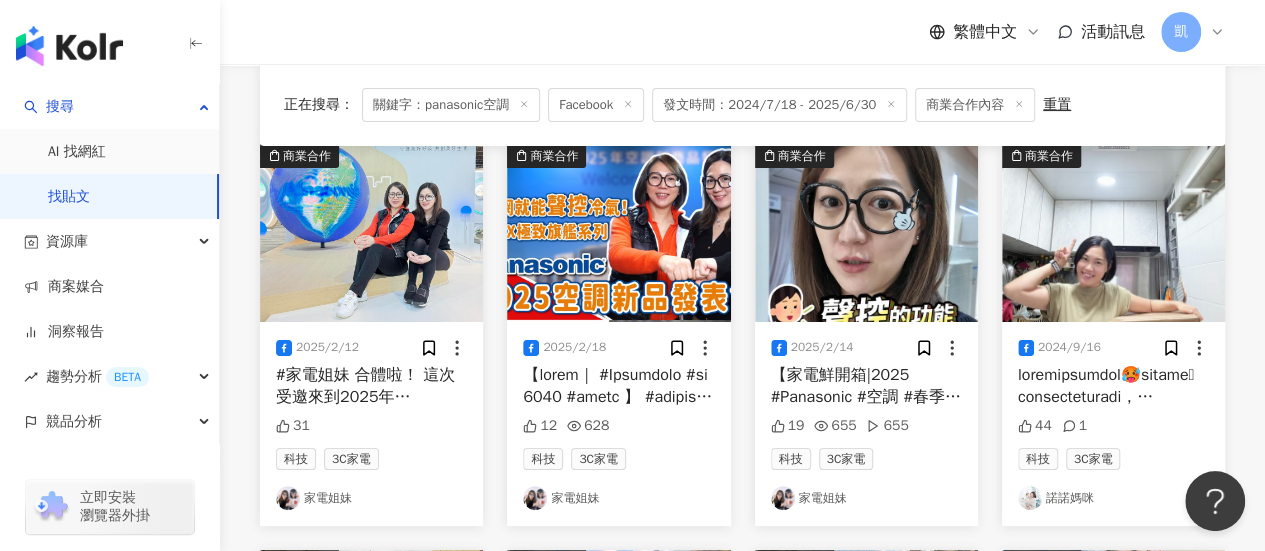 click at bounding box center (1113, 233) 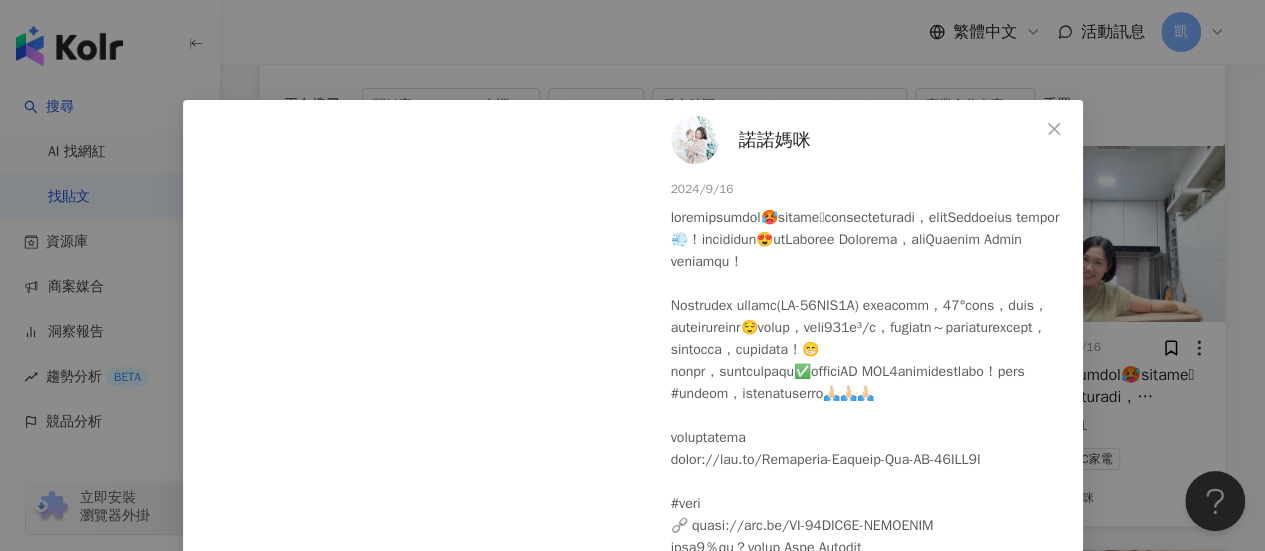 scroll, scrollTop: 174, scrollLeft: 0, axis: vertical 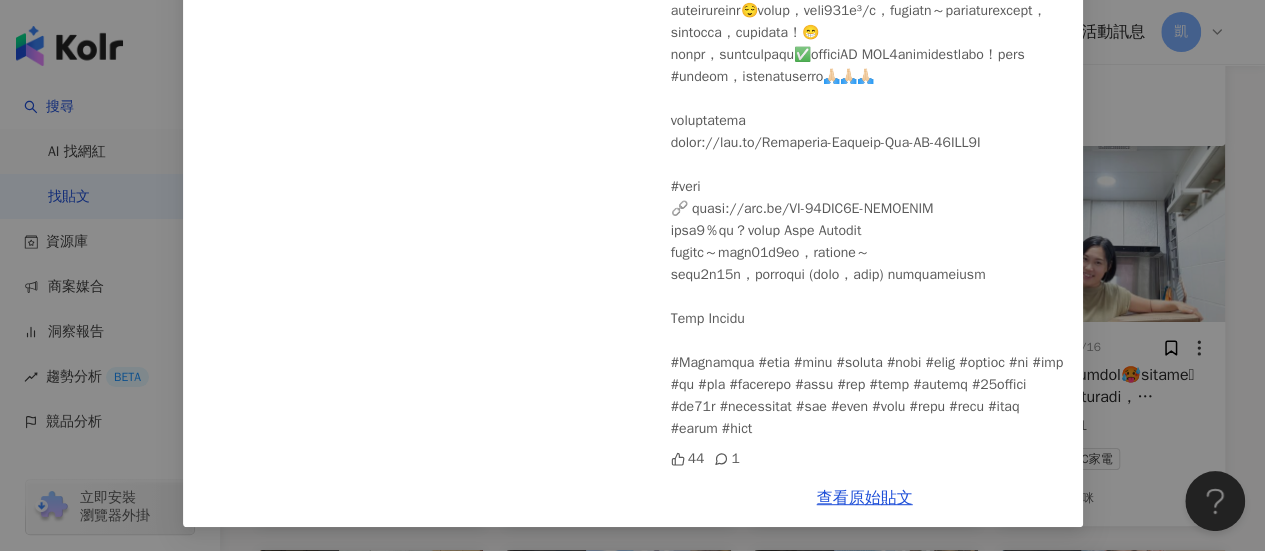click on "諾諾媽咪 2024/9/16 44 1 查看原始貼文" at bounding box center [632, 275] 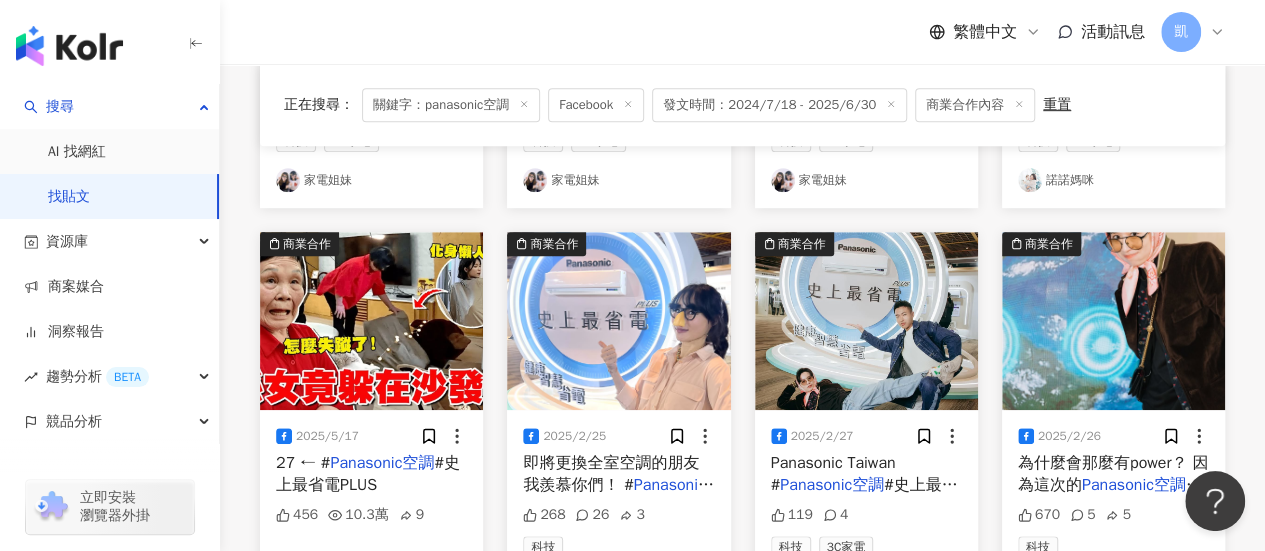 scroll, scrollTop: 600, scrollLeft: 0, axis: vertical 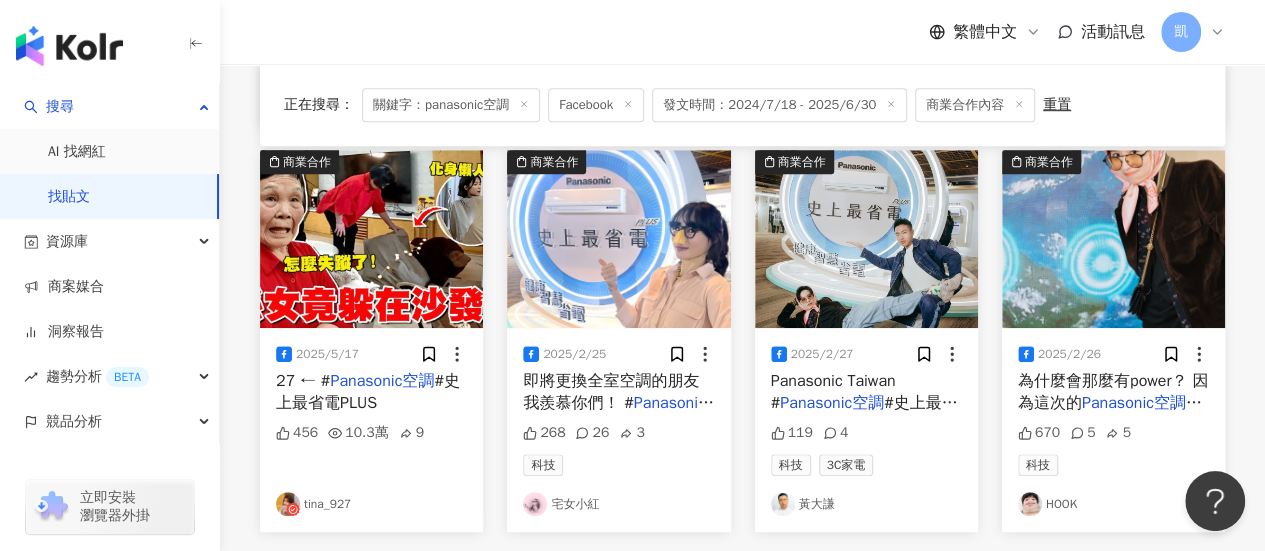 click at bounding box center [371, 239] 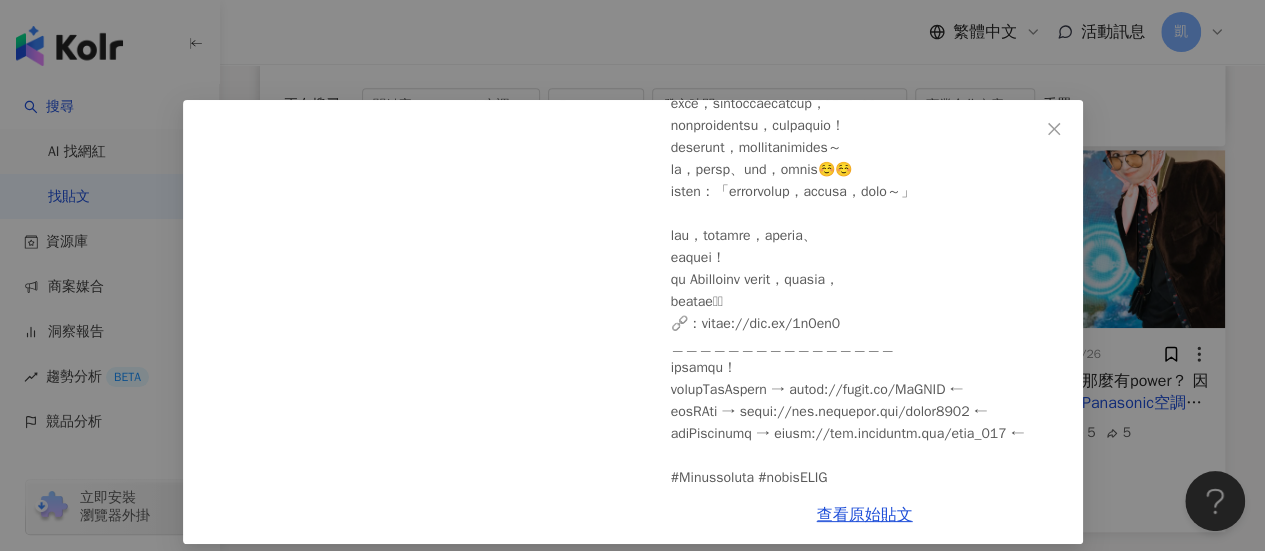 scroll, scrollTop: 502, scrollLeft: 0, axis: vertical 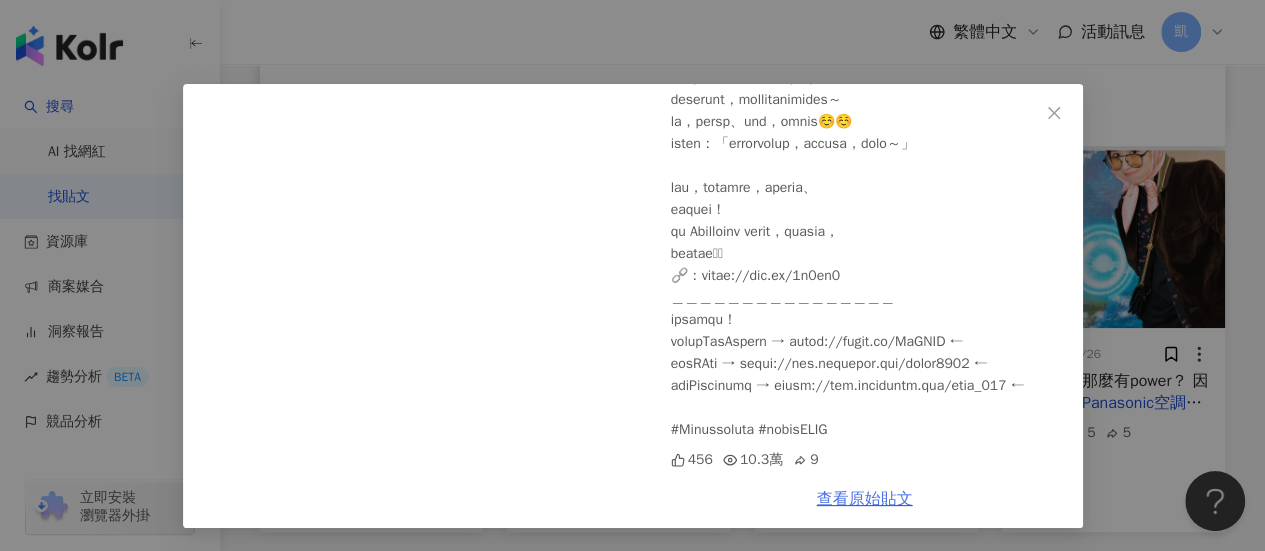 click on "查看原始貼文" at bounding box center (865, 499) 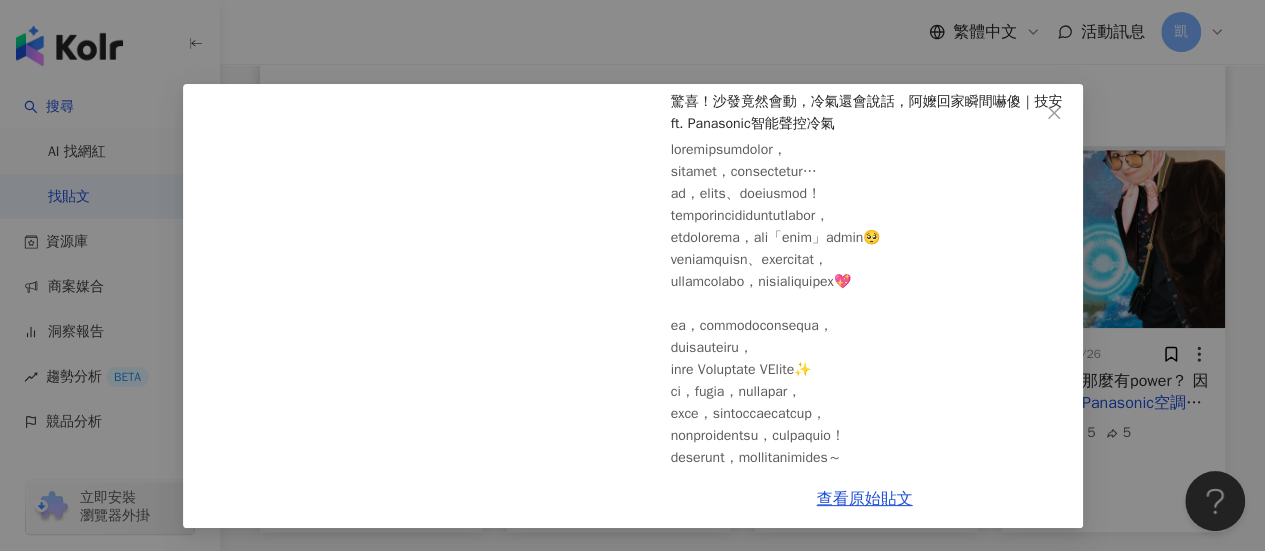 scroll, scrollTop: 0, scrollLeft: 0, axis: both 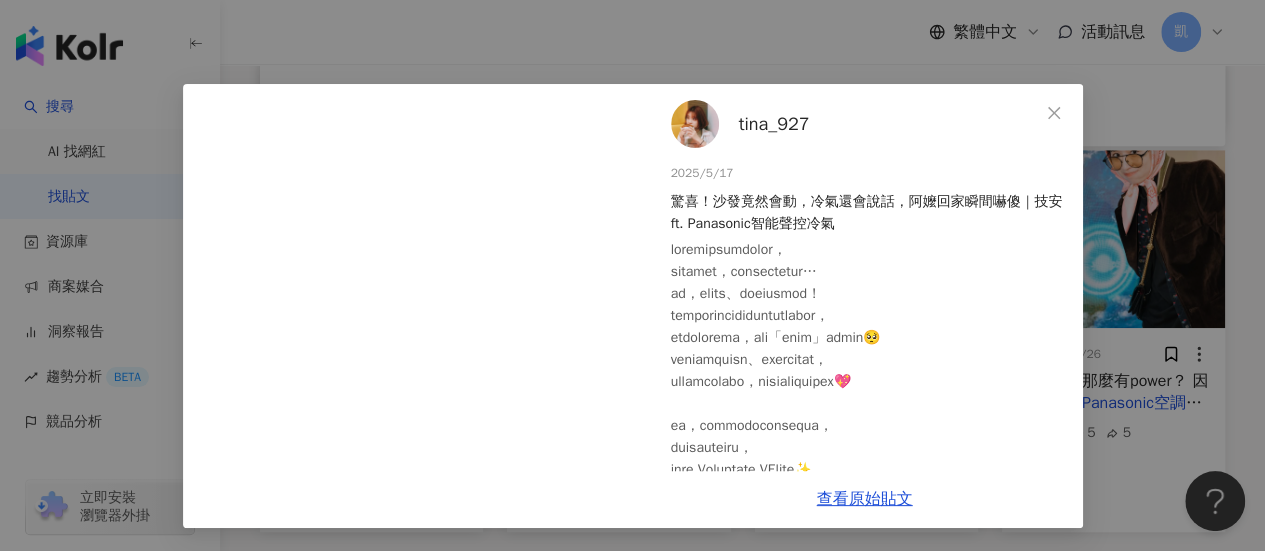 click on "tina_927" at bounding box center (774, 124) 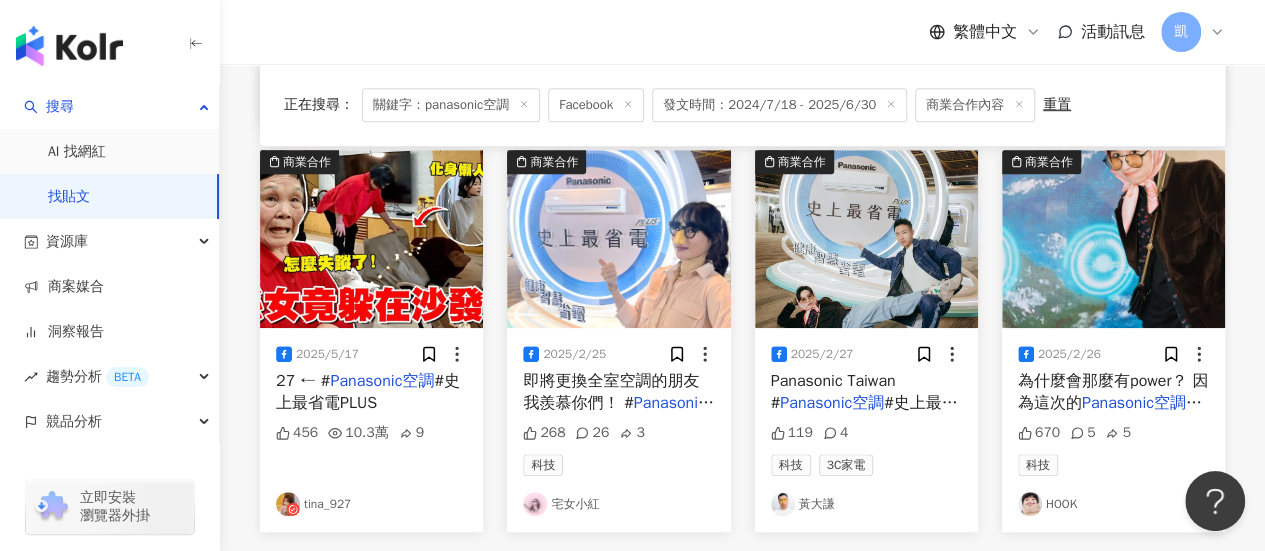 click at bounding box center (618, 239) 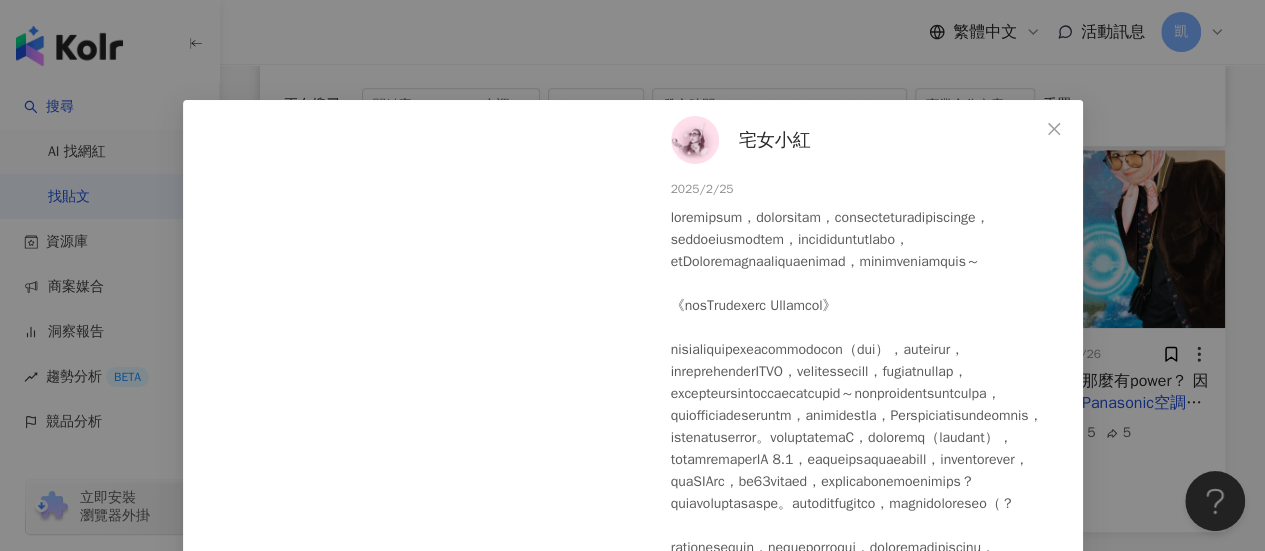 scroll, scrollTop: 62, scrollLeft: 0, axis: vertical 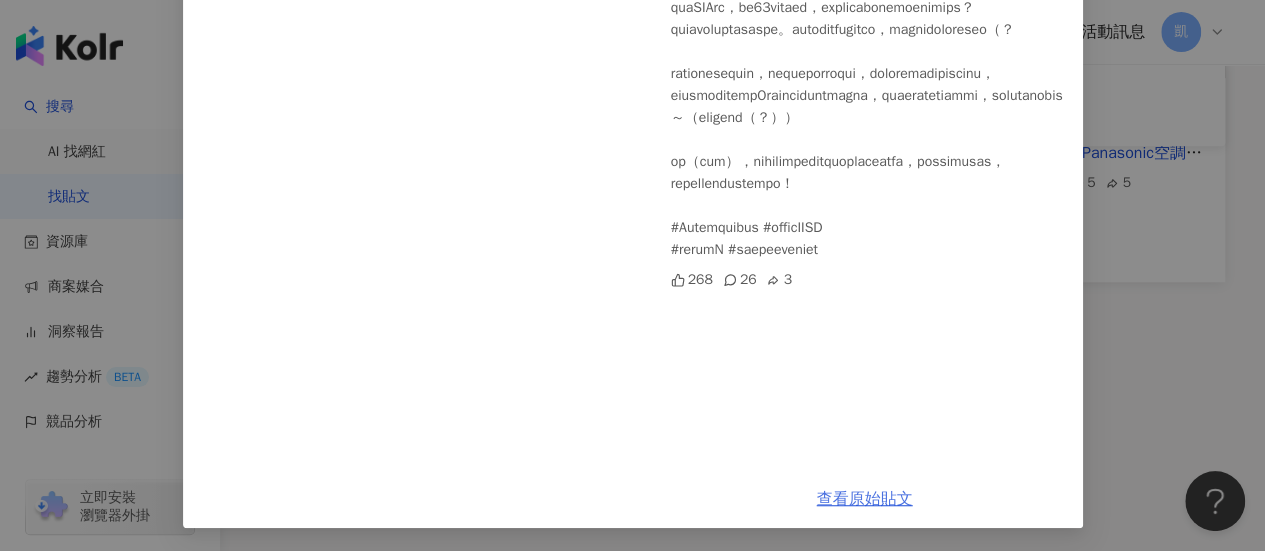 click on "查看原始貼文" at bounding box center (865, 499) 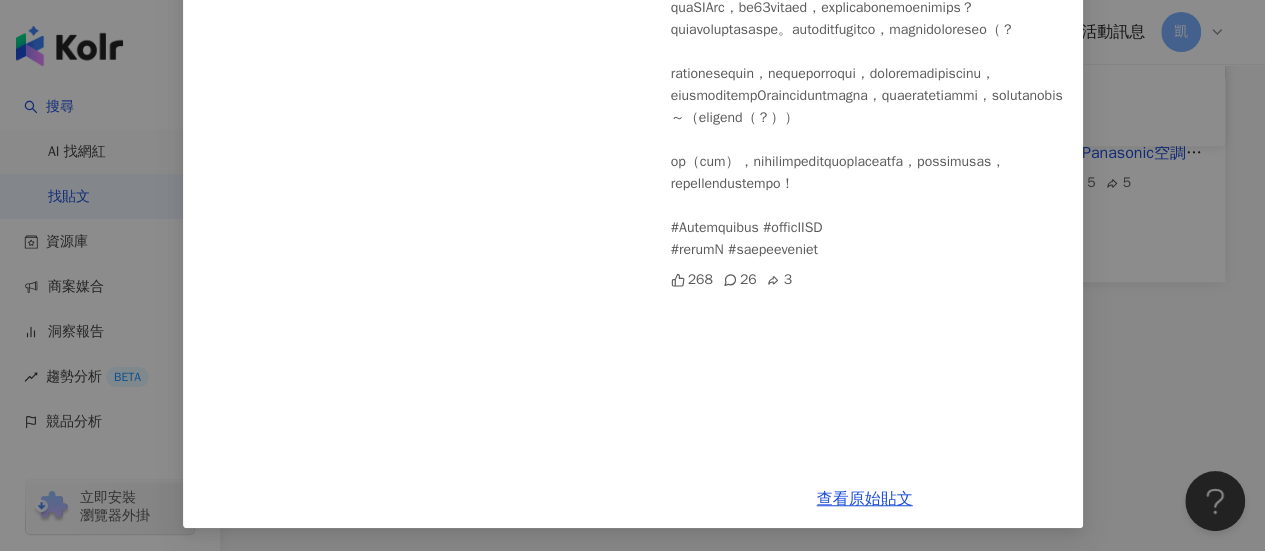 scroll, scrollTop: 0, scrollLeft: 0, axis: both 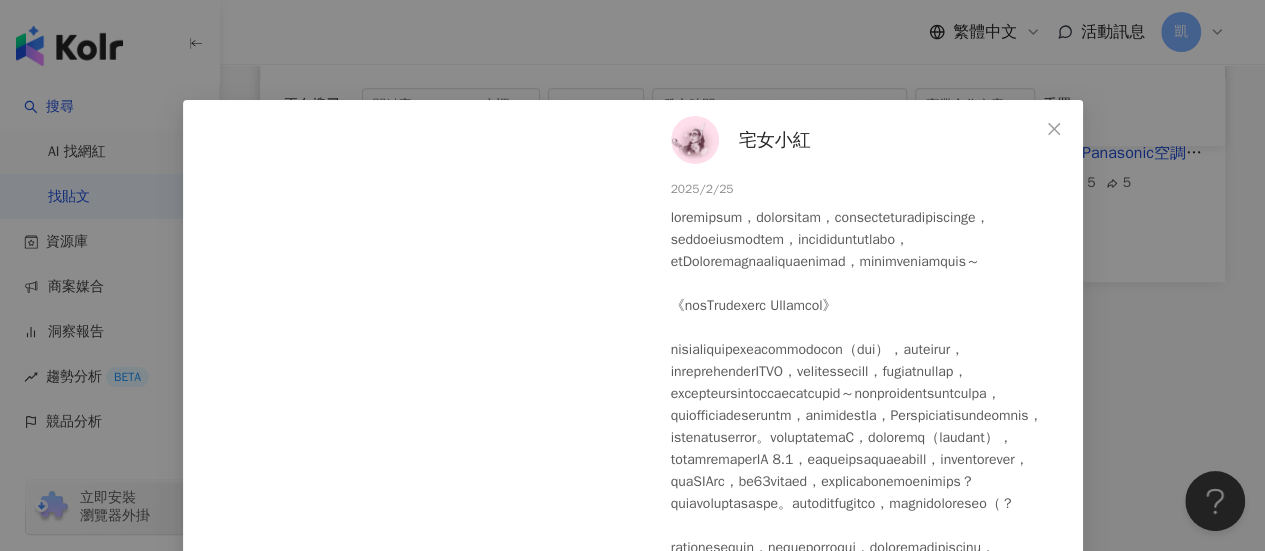 click on "宅女小紅" at bounding box center [775, 140] 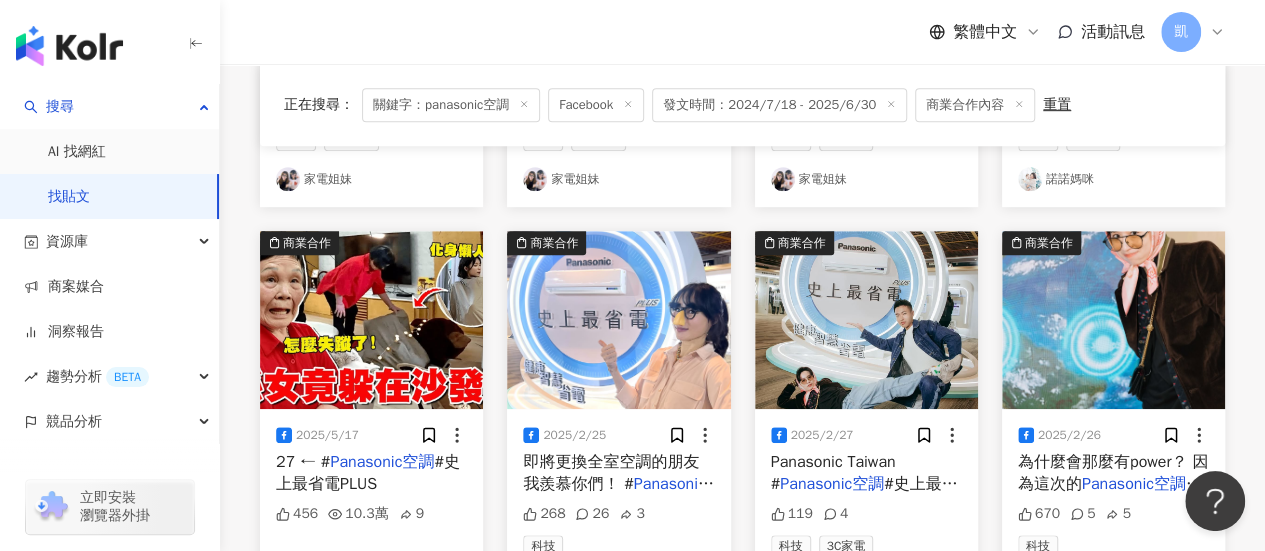 scroll, scrollTop: 550, scrollLeft: 0, axis: vertical 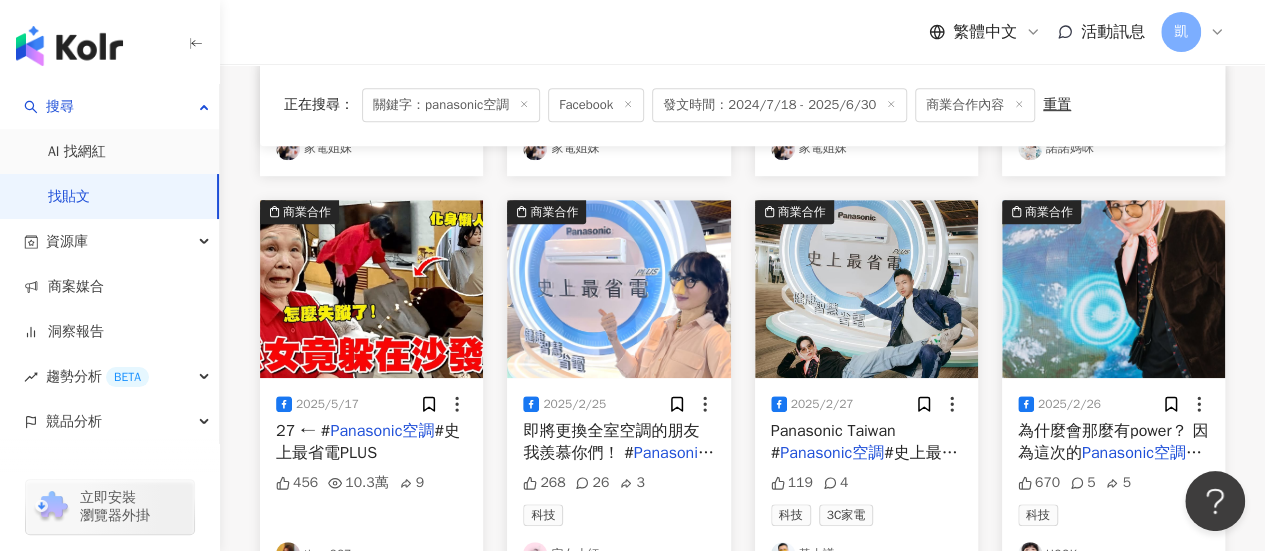 click at bounding box center (866, 289) 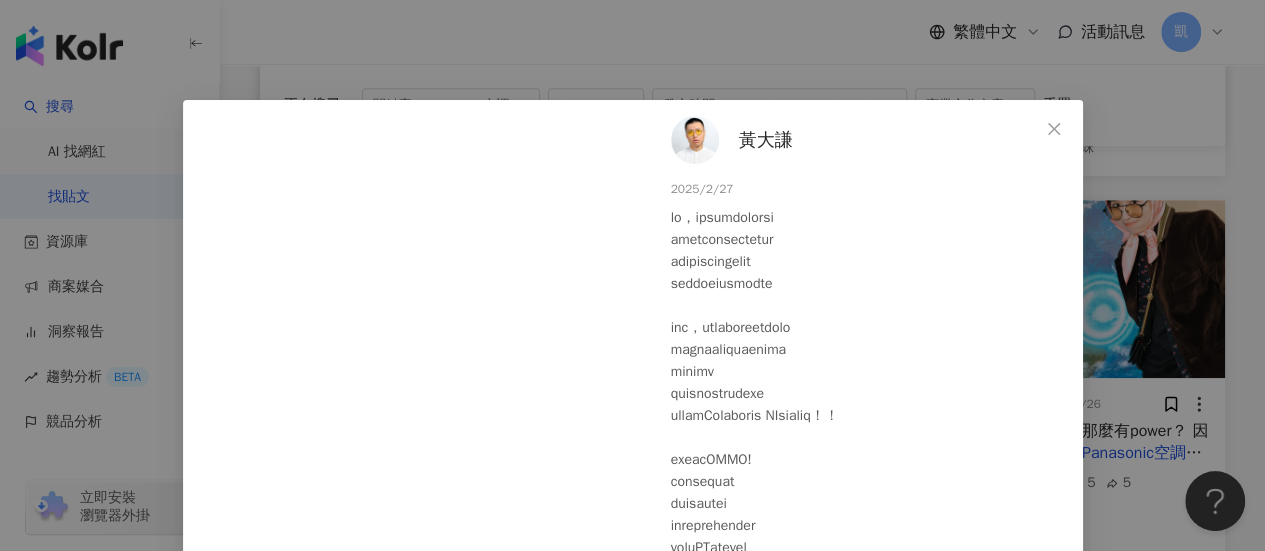 click on "黃大謙" at bounding box center [766, 140] 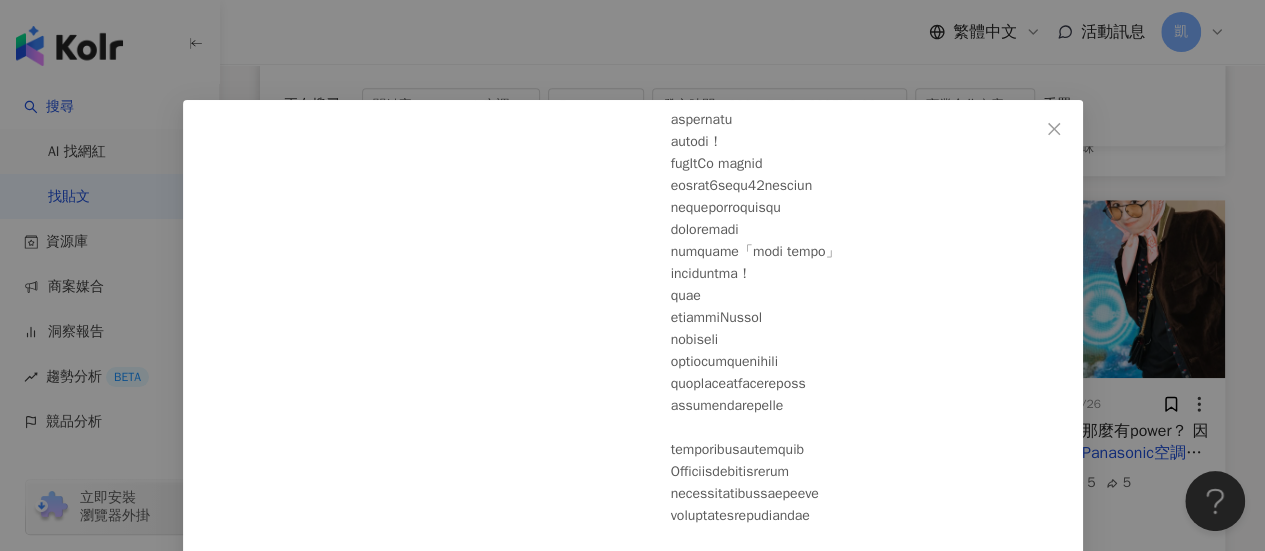 scroll, scrollTop: 954, scrollLeft: 0, axis: vertical 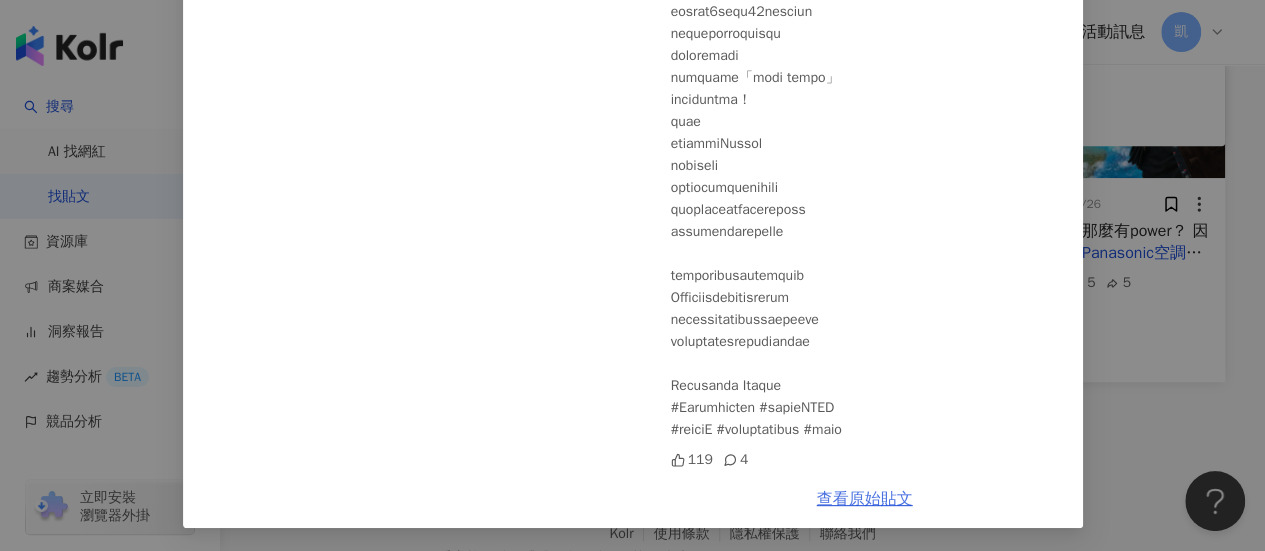 click on "查看原始貼文" at bounding box center (865, 499) 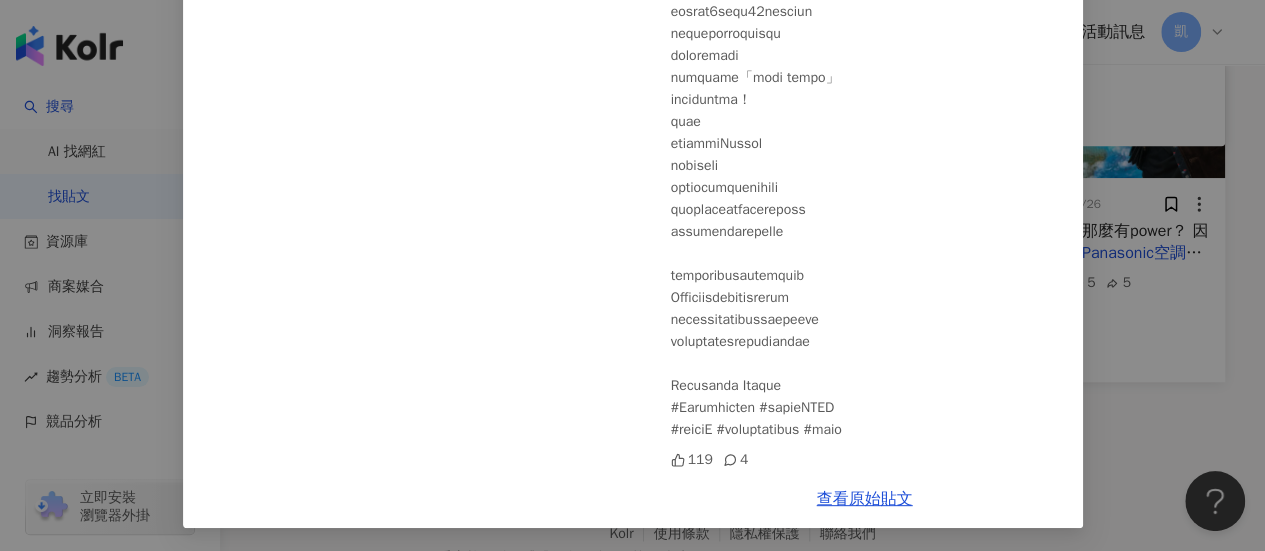 click on "黃大謙 2025/2/27 119 4 查看原始貼文" at bounding box center [632, 275] 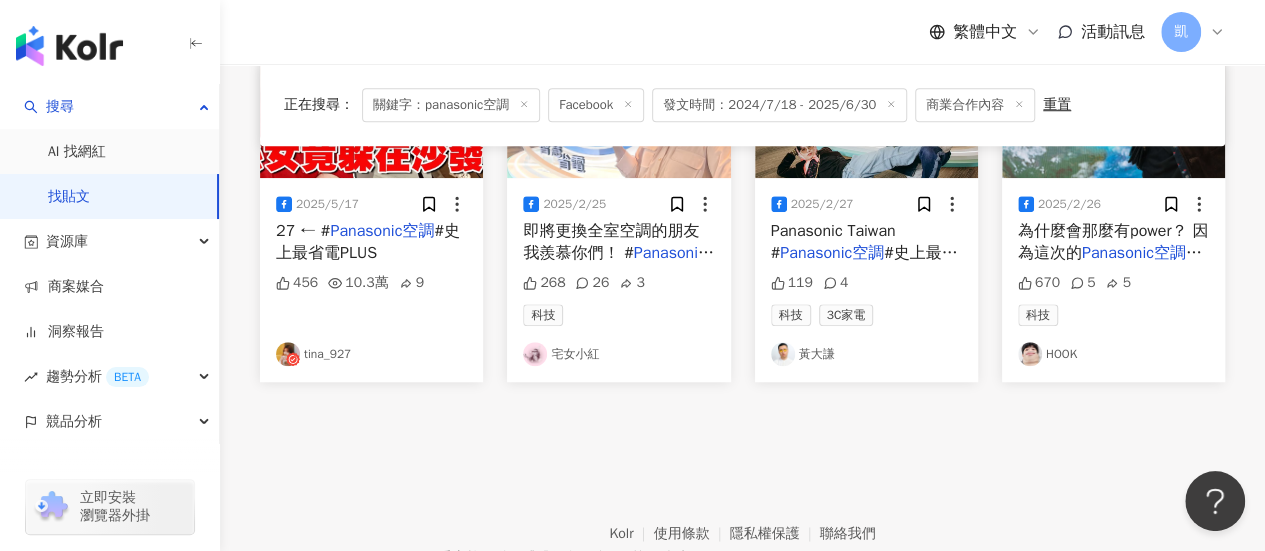 click at bounding box center (1113, 89) 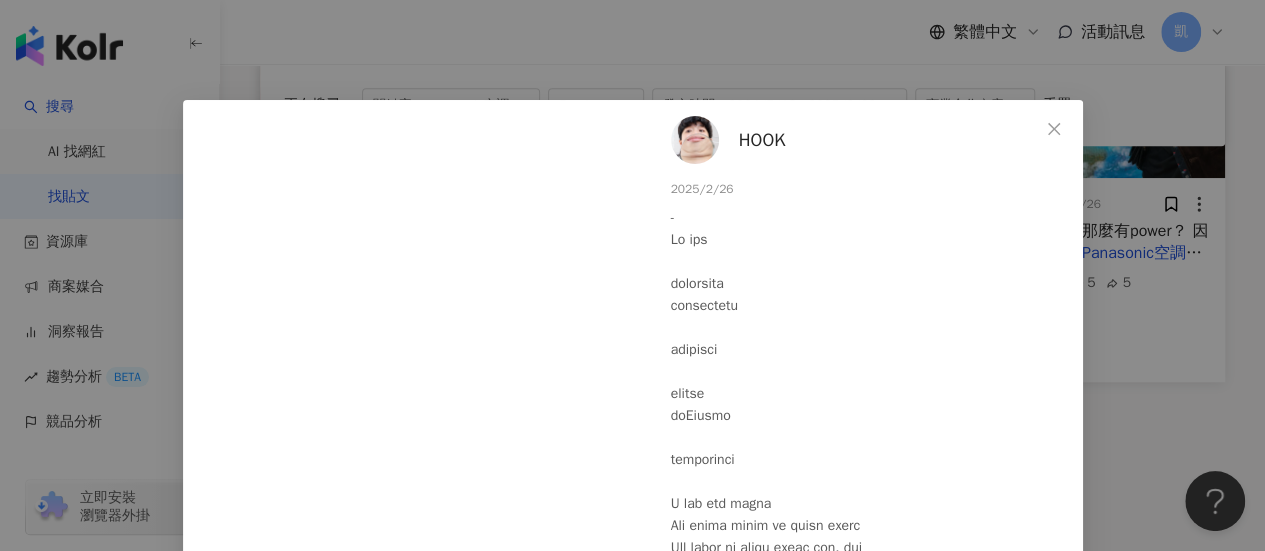click on "HOOK" at bounding box center (762, 140) 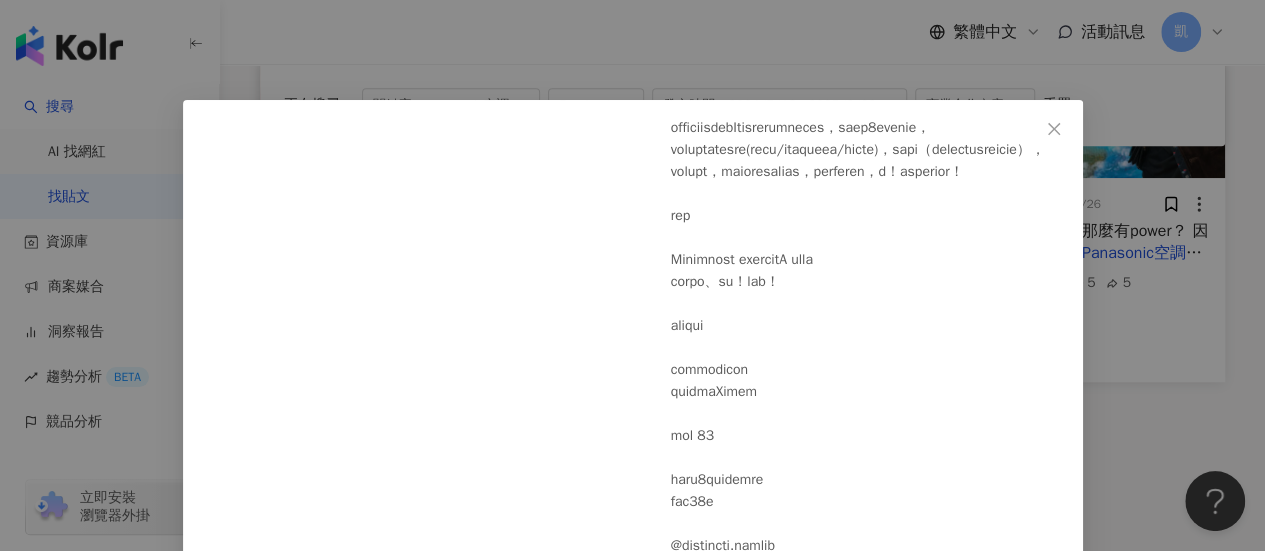 scroll, scrollTop: 1608, scrollLeft: 0, axis: vertical 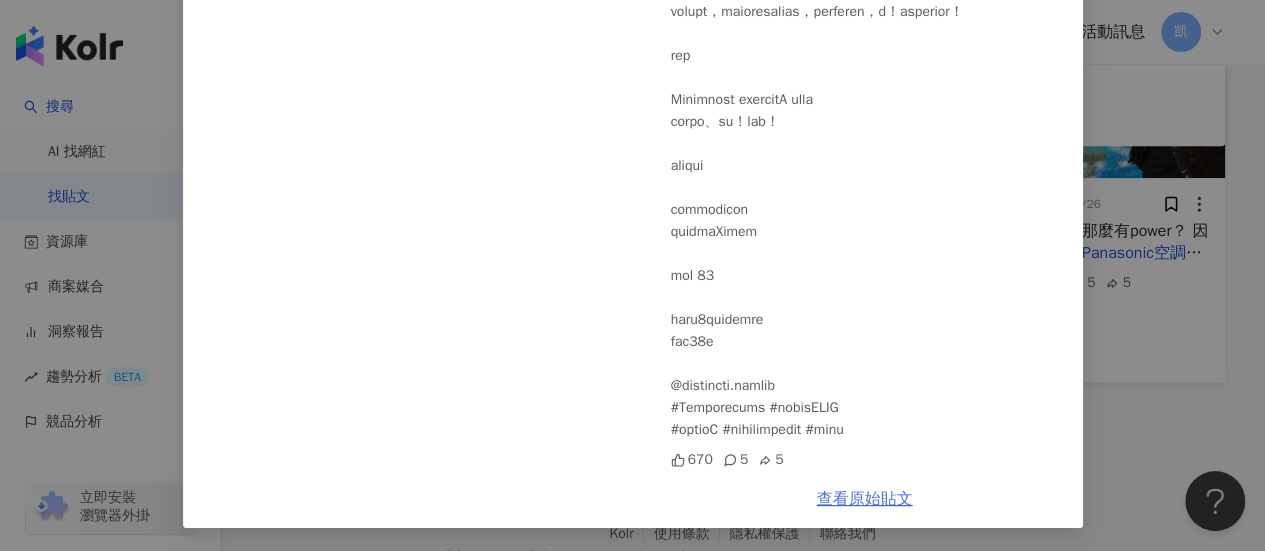 click on "查看原始貼文" at bounding box center [865, 499] 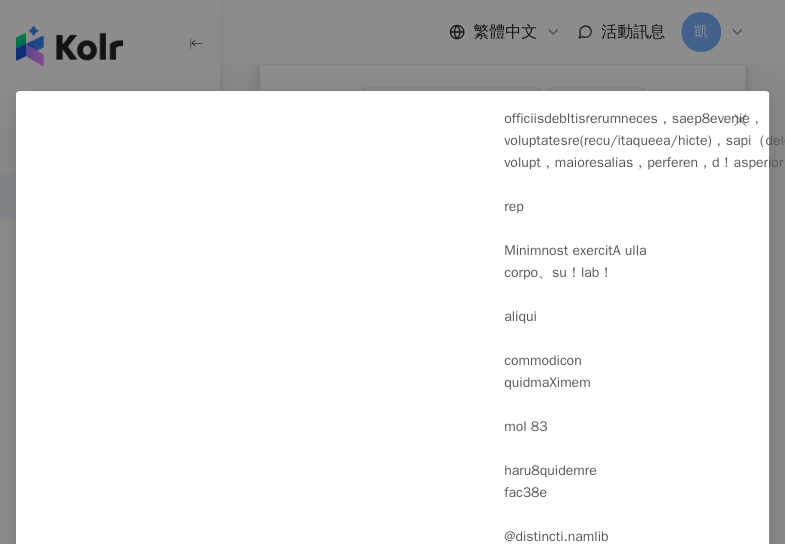 scroll, scrollTop: 0, scrollLeft: 0, axis: both 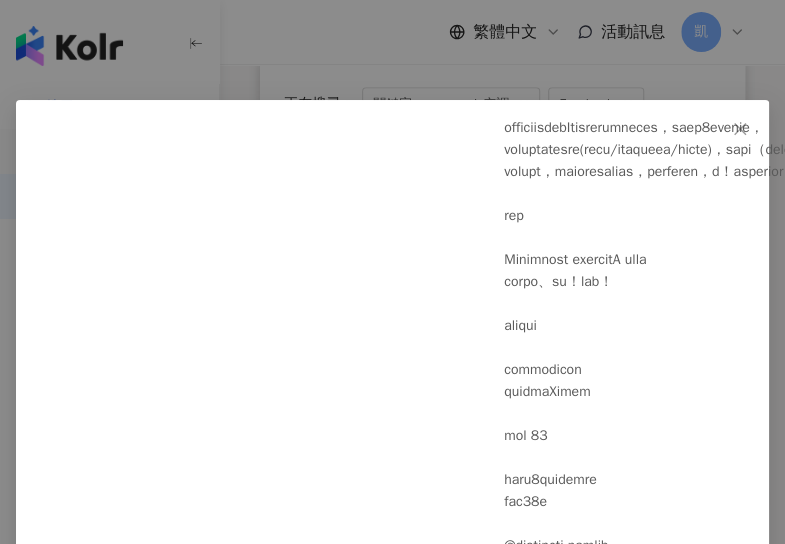 click on "HOOK 2025/2/26 670 5 5 查看原始貼文" at bounding box center (392, 272) 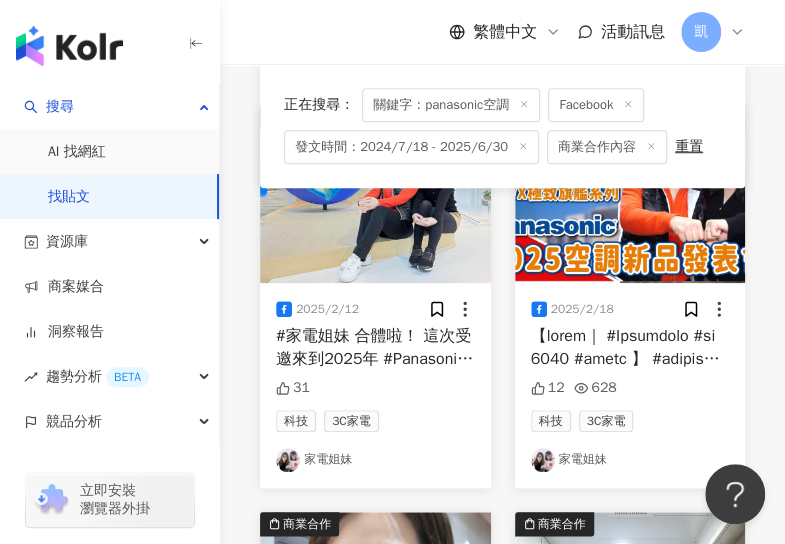 scroll, scrollTop: 400, scrollLeft: 0, axis: vertical 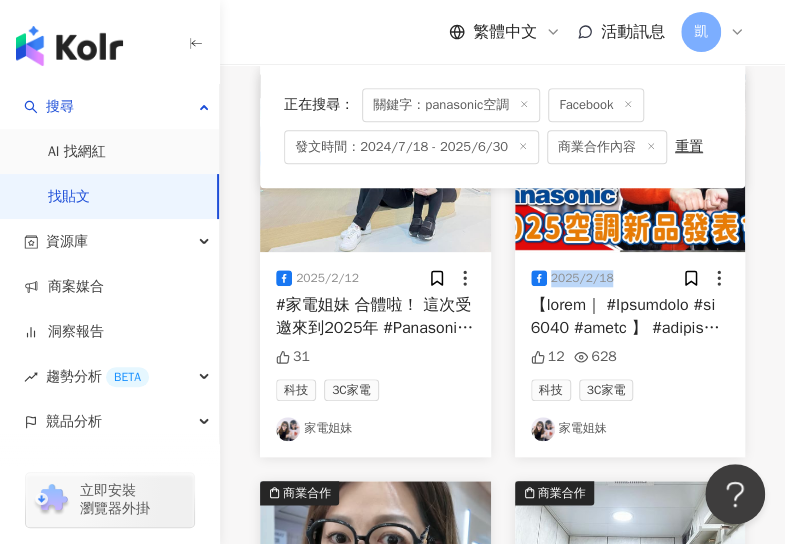 drag, startPoint x: 615, startPoint y: 277, endPoint x: 549, endPoint y: 279, distance: 66.0303 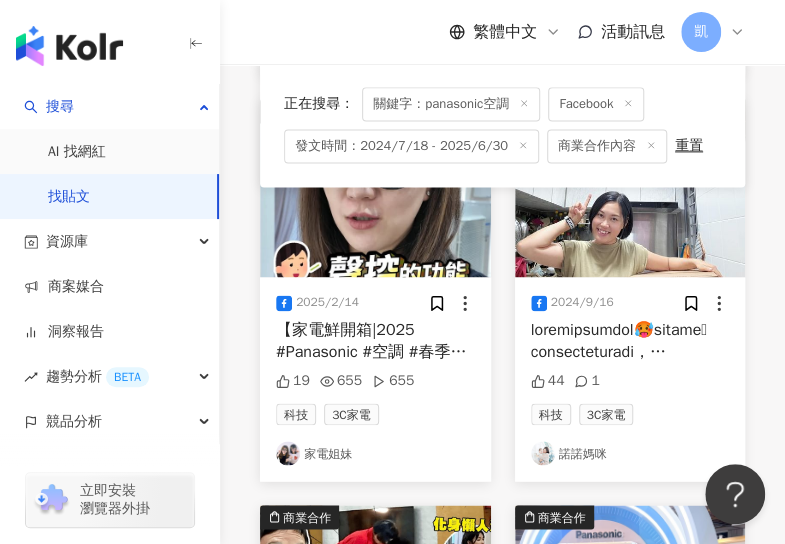 scroll, scrollTop: 800, scrollLeft: 0, axis: vertical 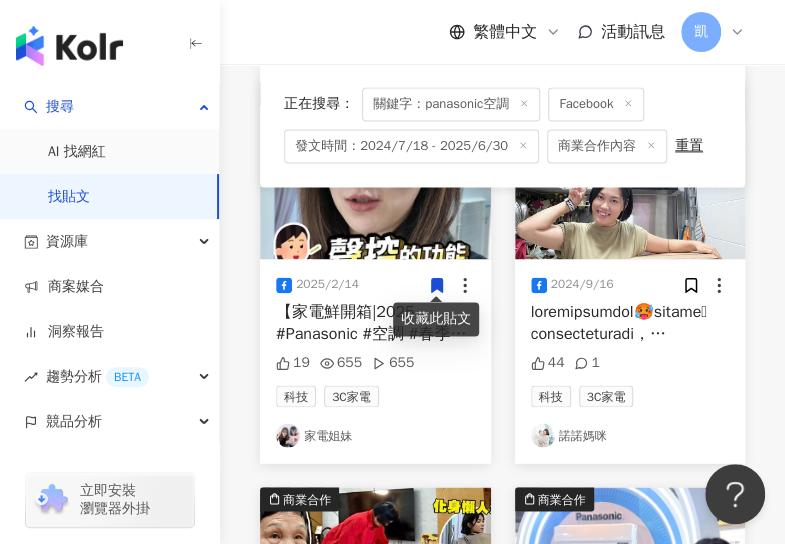 click at bounding box center [375, 170] 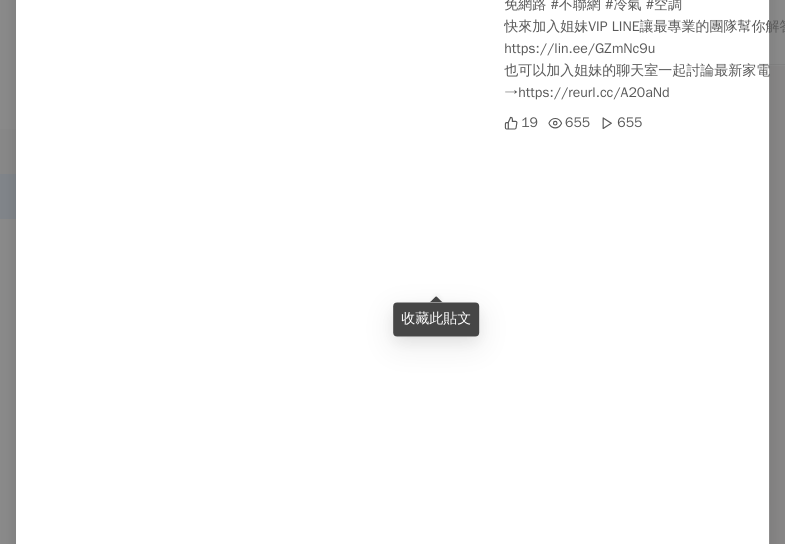 scroll, scrollTop: 200, scrollLeft: 0, axis: vertical 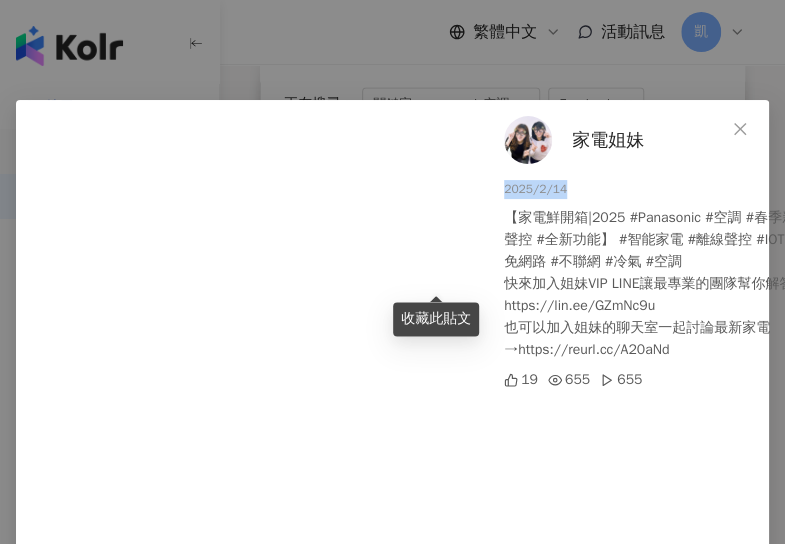 drag, startPoint x: 562, startPoint y: 187, endPoint x: 484, endPoint y: 196, distance: 78.51752 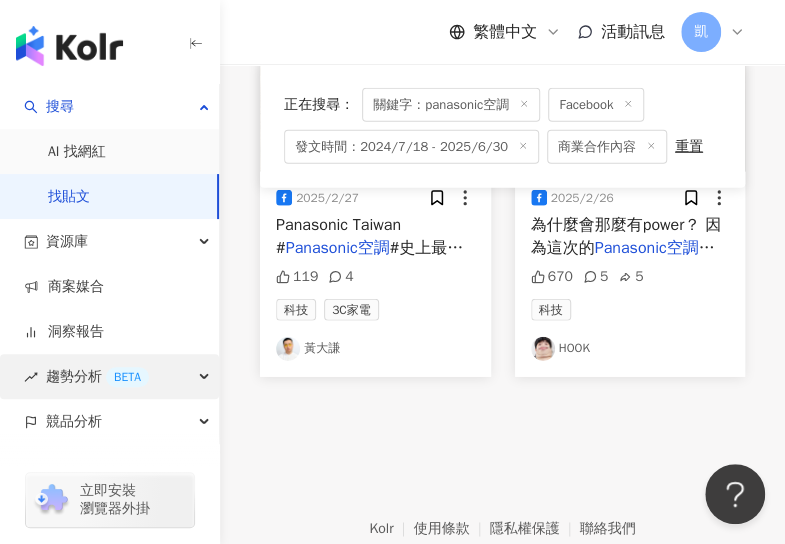 scroll, scrollTop: 1793, scrollLeft: 0, axis: vertical 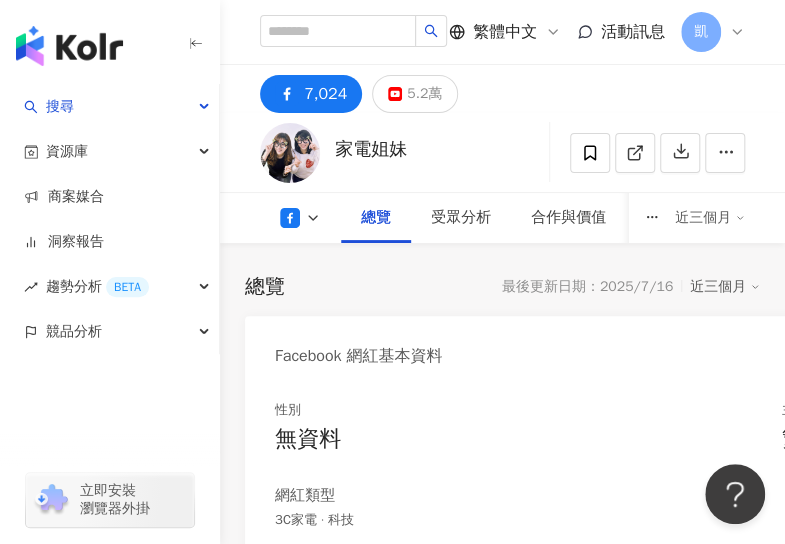 drag, startPoint x: 408, startPoint y: 149, endPoint x: 325, endPoint y: 147, distance: 83.02409 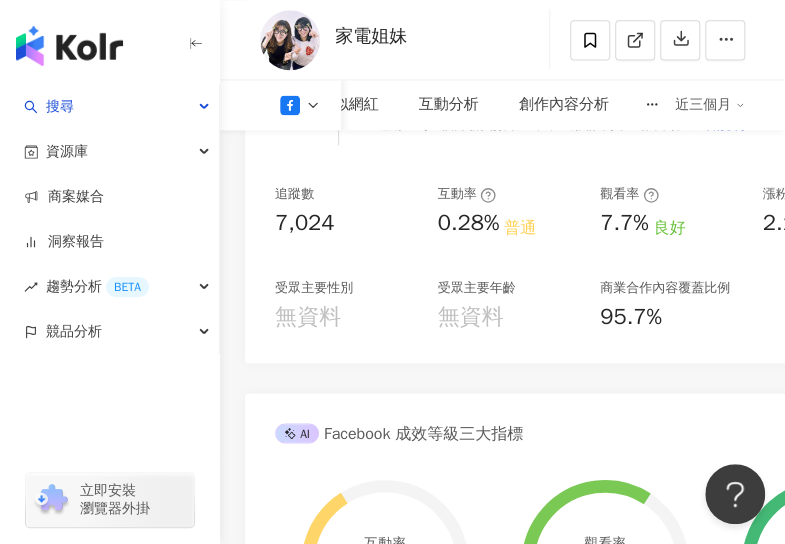 scroll, scrollTop: 800, scrollLeft: 0, axis: vertical 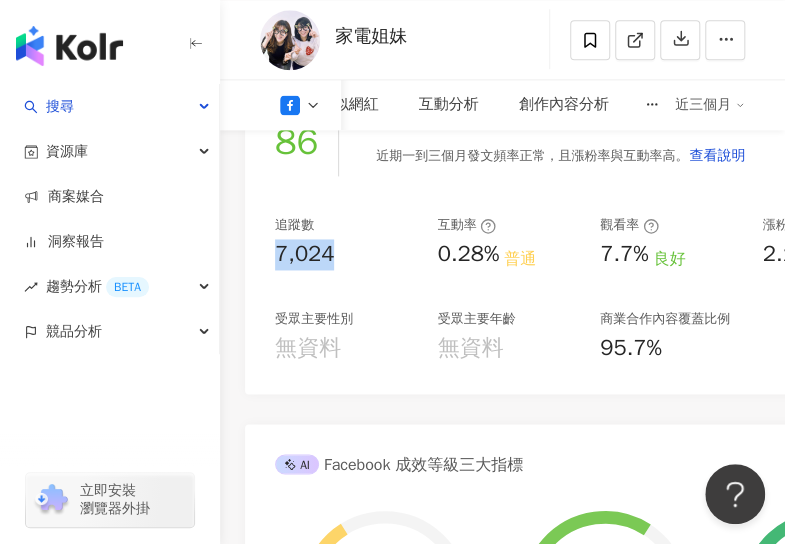 drag, startPoint x: 352, startPoint y: 257, endPoint x: 237, endPoint y: 261, distance: 115.06954 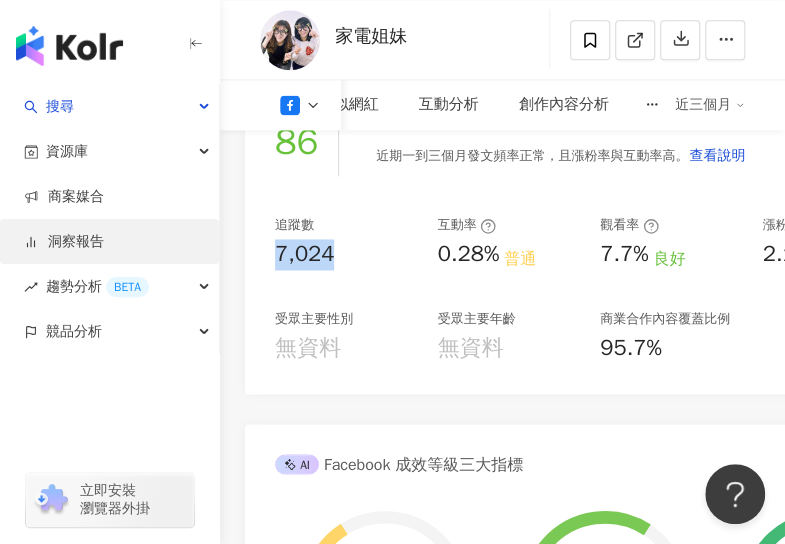 copy on "7,024" 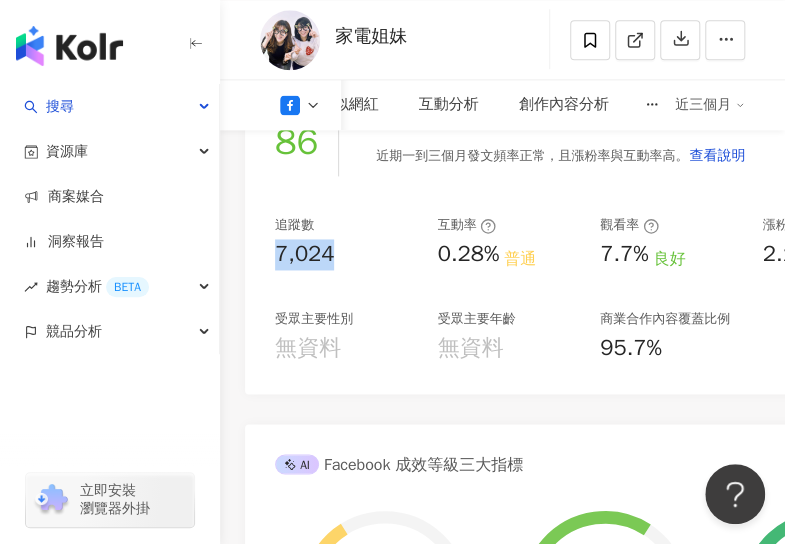drag, startPoint x: 516, startPoint y: 191, endPoint x: 502, endPoint y: 198, distance: 15.652476 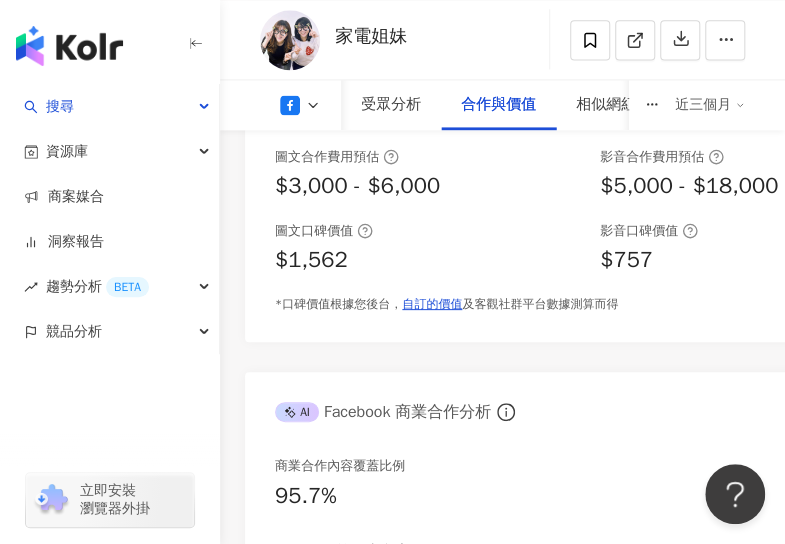 scroll, scrollTop: 3100, scrollLeft: 0, axis: vertical 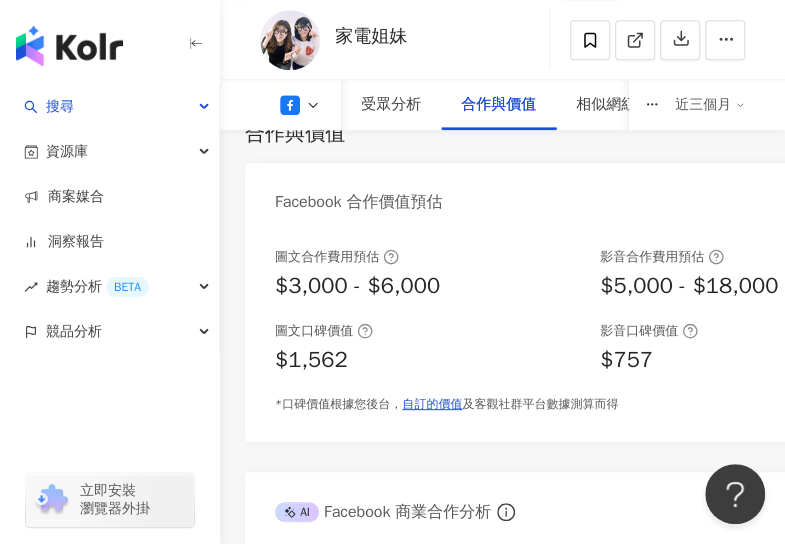 click on "Facebook 合作價值預估 幣值：TWD" at bounding box center [590, 195] 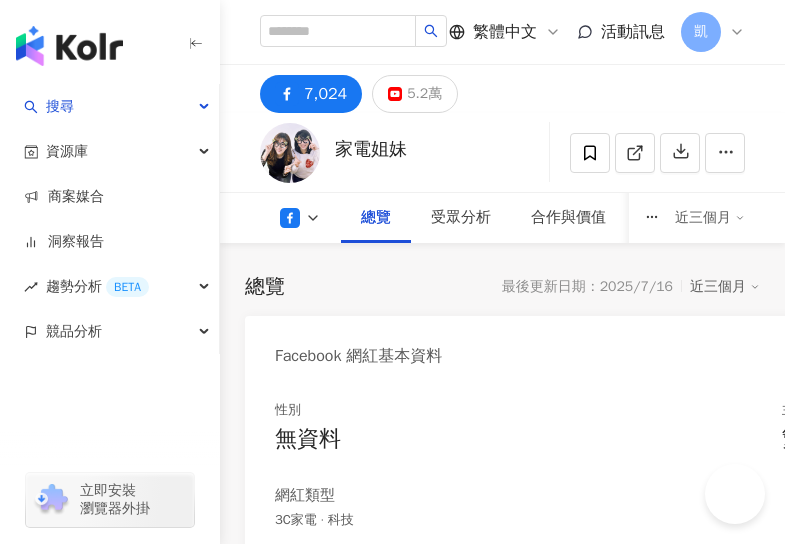 scroll, scrollTop: 0, scrollLeft: 0, axis: both 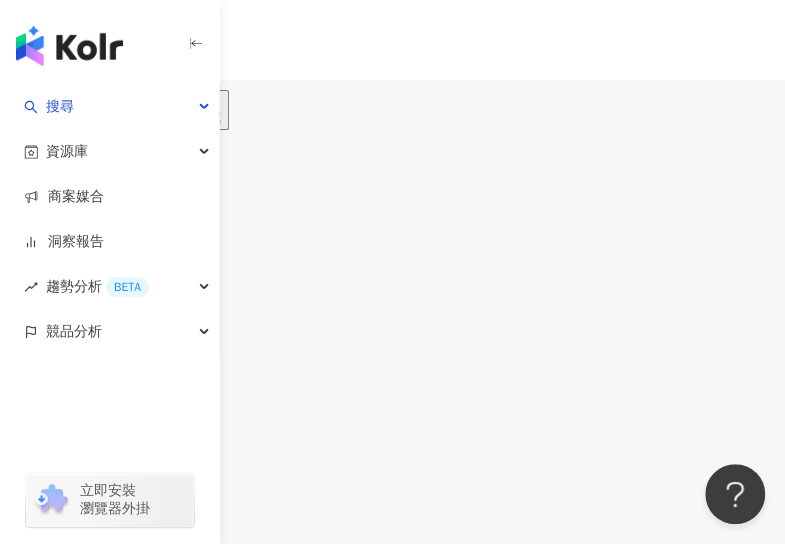 drag, startPoint x: 422, startPoint y: 99, endPoint x: 408, endPoint y: 175, distance: 77.27872 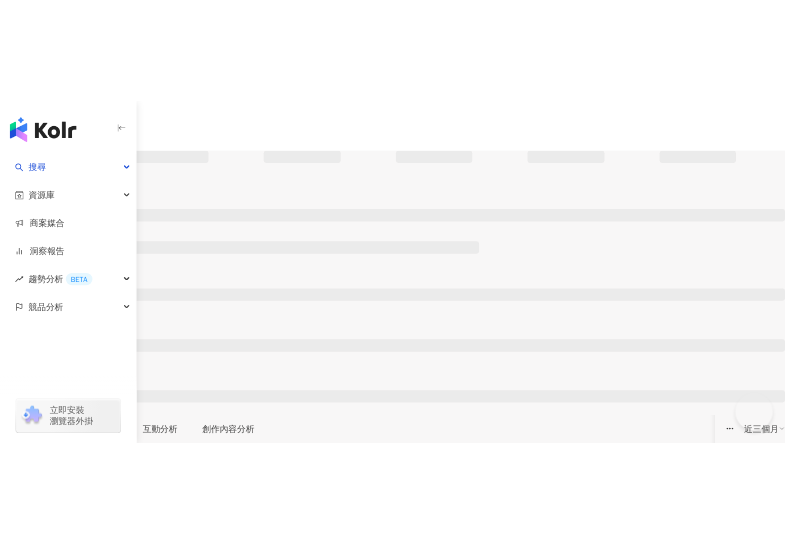 scroll, scrollTop: 0, scrollLeft: 0, axis: both 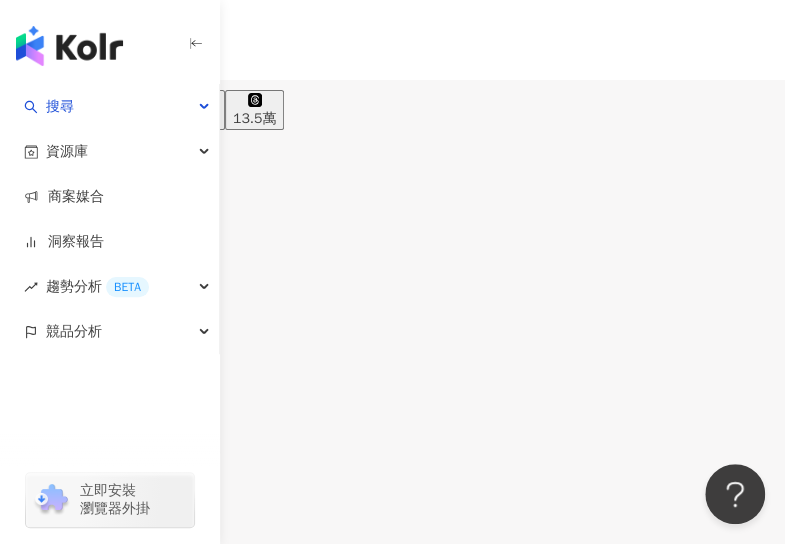 drag, startPoint x: 364, startPoint y: 141, endPoint x: 324, endPoint y: 143, distance: 40.04997 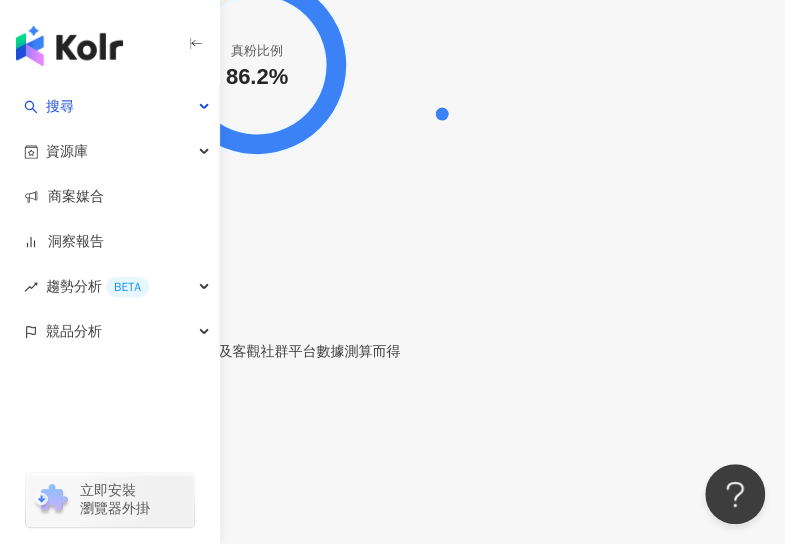click at bounding box center (26, -3609) 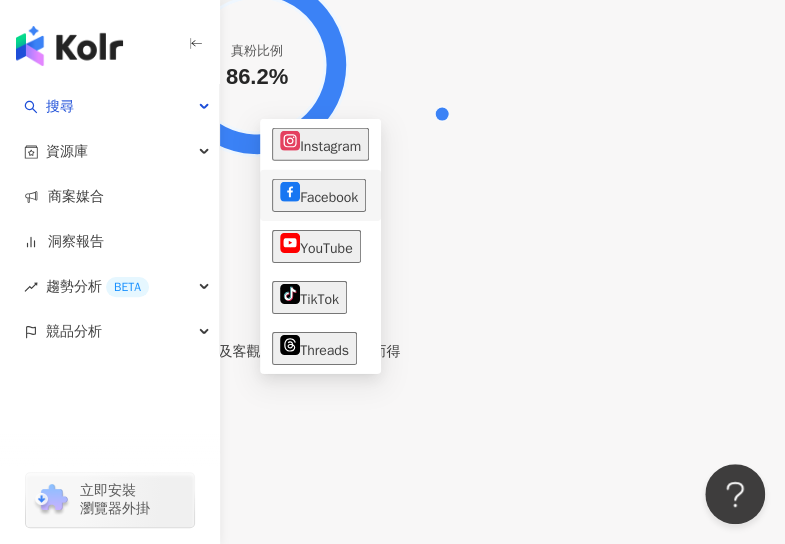 click on "Facebook" at bounding box center (319, 195) 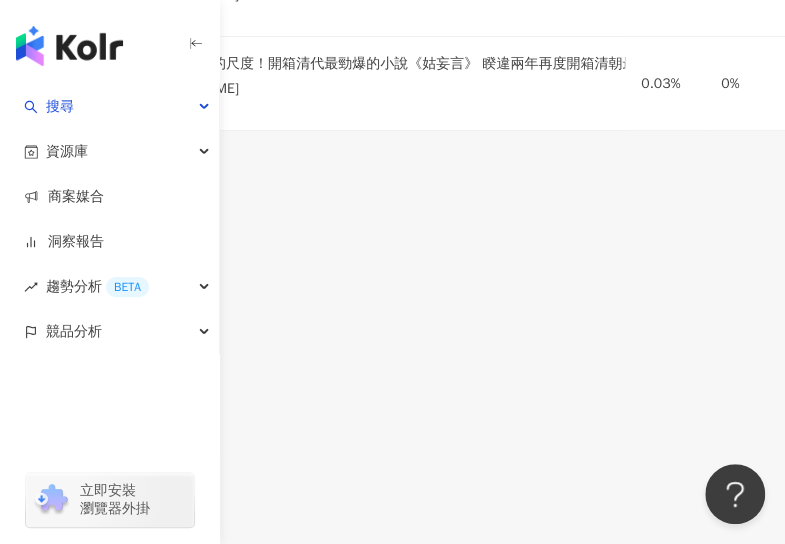 click on "總覽 受眾分析 合作與價值 相似網紅 互動分析 創作內容分析 近三個月" at bounding box center [392, -3672] 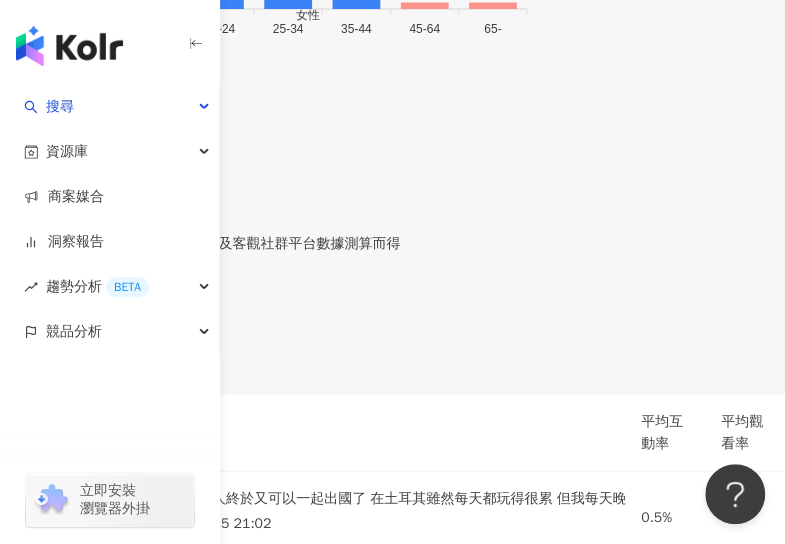 scroll, scrollTop: 3540, scrollLeft: 0, axis: vertical 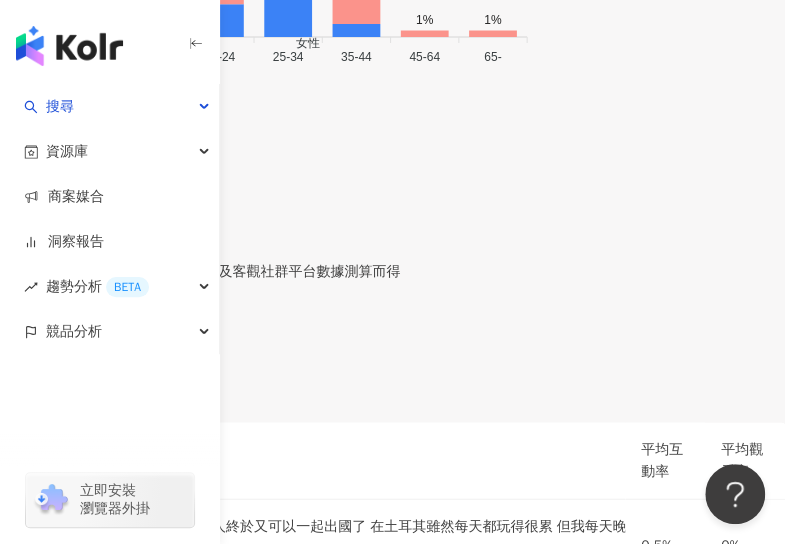 drag, startPoint x: 661, startPoint y: 393, endPoint x: 475, endPoint y: 321, distance: 199.44925 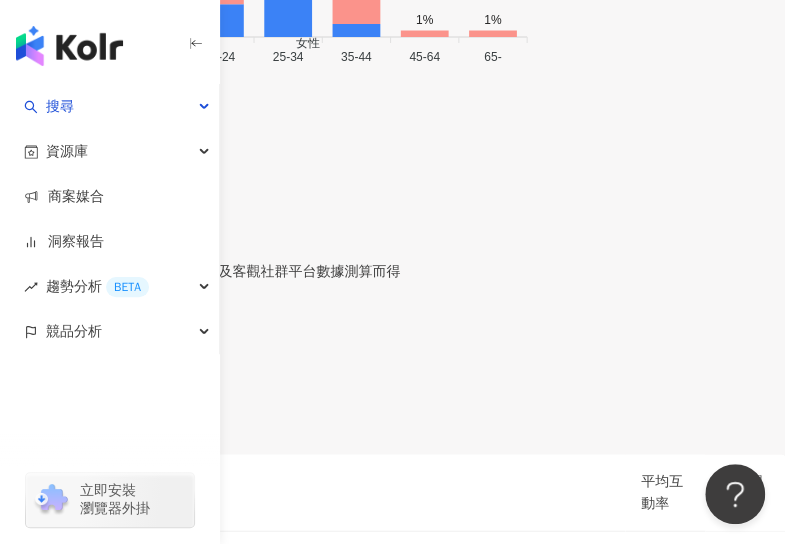 drag, startPoint x: 663, startPoint y: 413, endPoint x: 606, endPoint y: 357, distance: 79.9062 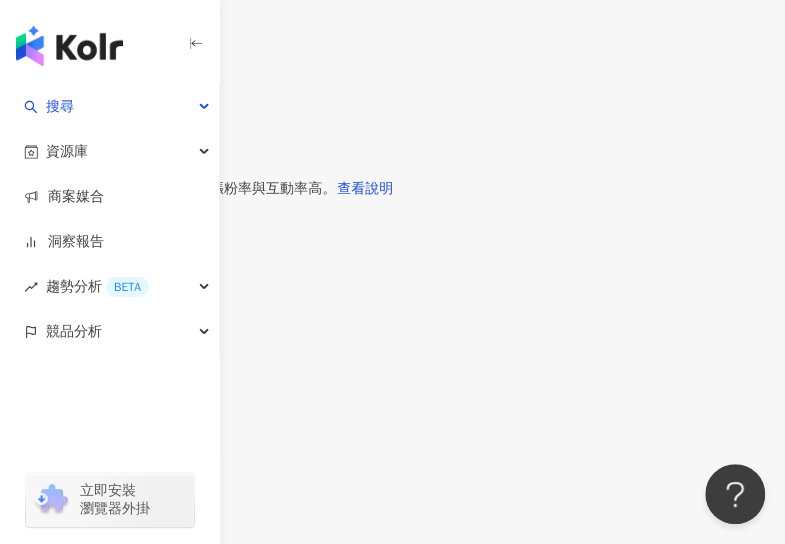 scroll, scrollTop: 840, scrollLeft: 0, axis: vertical 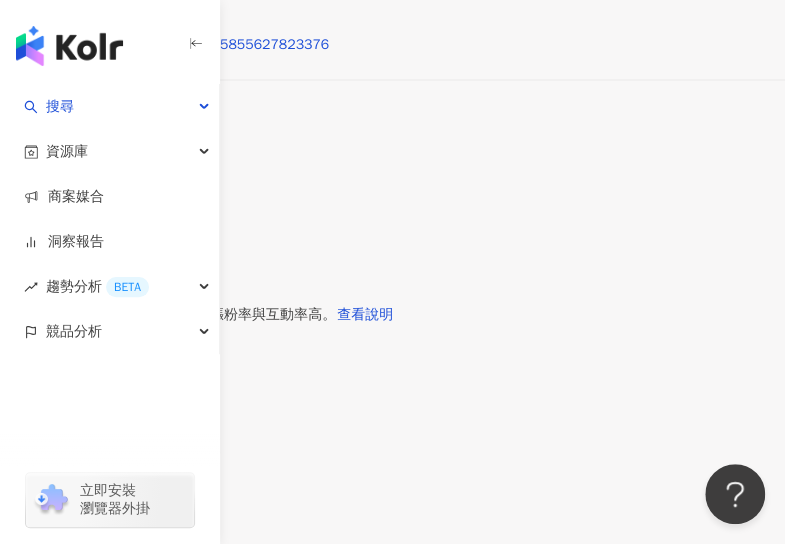 drag, startPoint x: 368, startPoint y: 255, endPoint x: 266, endPoint y: 255, distance: 102 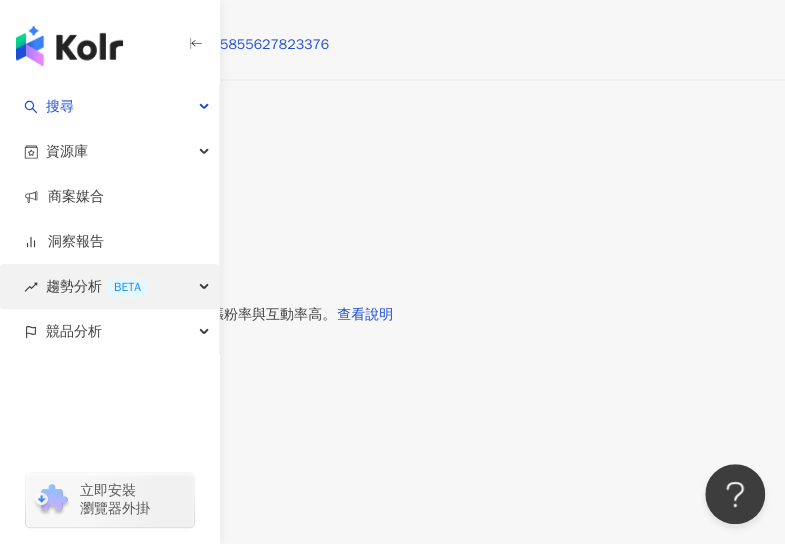 copy on "496,330" 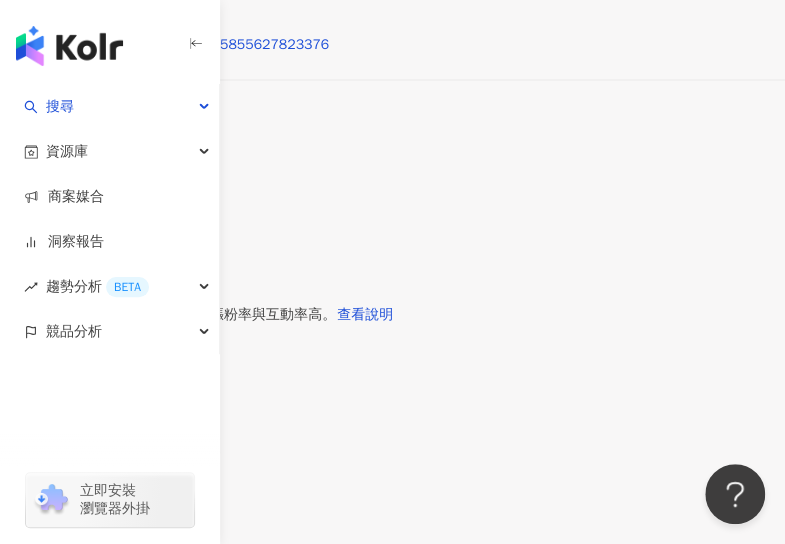 click on "82 K-Score :   良好 近期一到三個月發文頻率正常，且漲粉率與互動率高。 查看說明 追蹤數   496,330 互動率   0.19% 良好 觀看率   16.3% 良好 漲粉率   0% 良好 受眾主要性別   女性 77% 受眾主要年齡   25-34 歲 49.6% 商業合作內容覆蓋比例   85.7%" at bounding box center [392, 428] 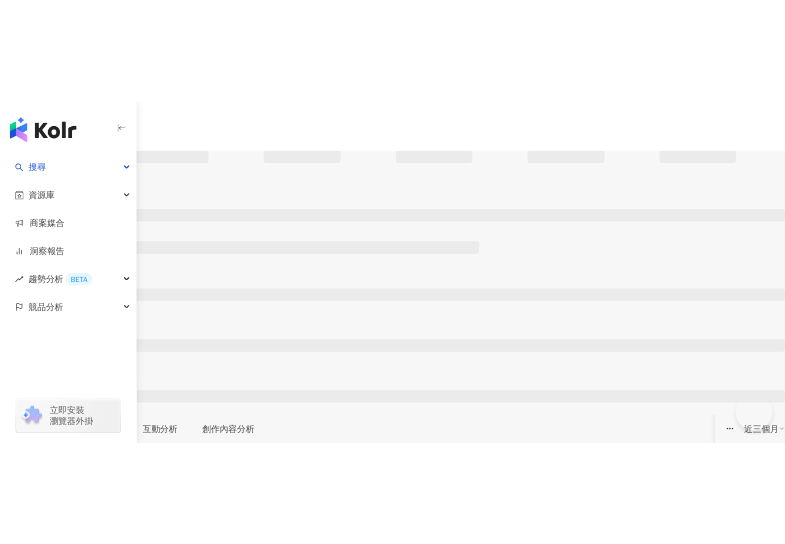 scroll, scrollTop: 0, scrollLeft: 0, axis: both 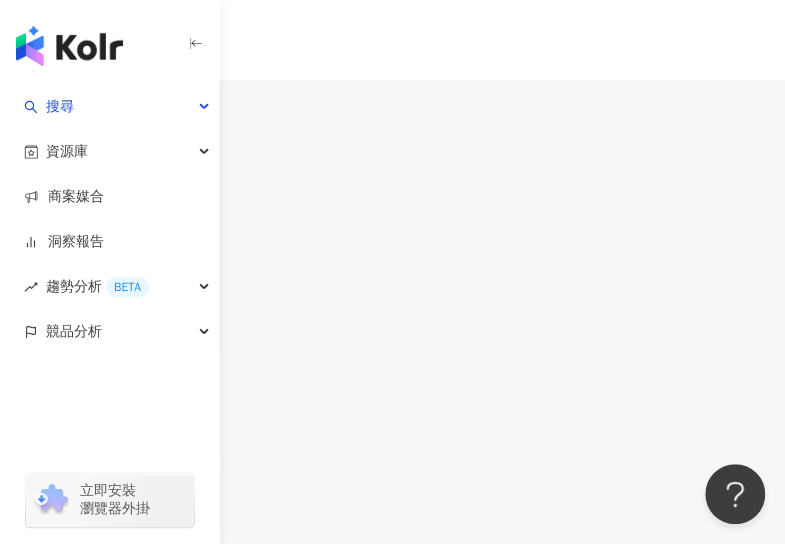 click on "53.3萬" at bounding box center [76, 119] 